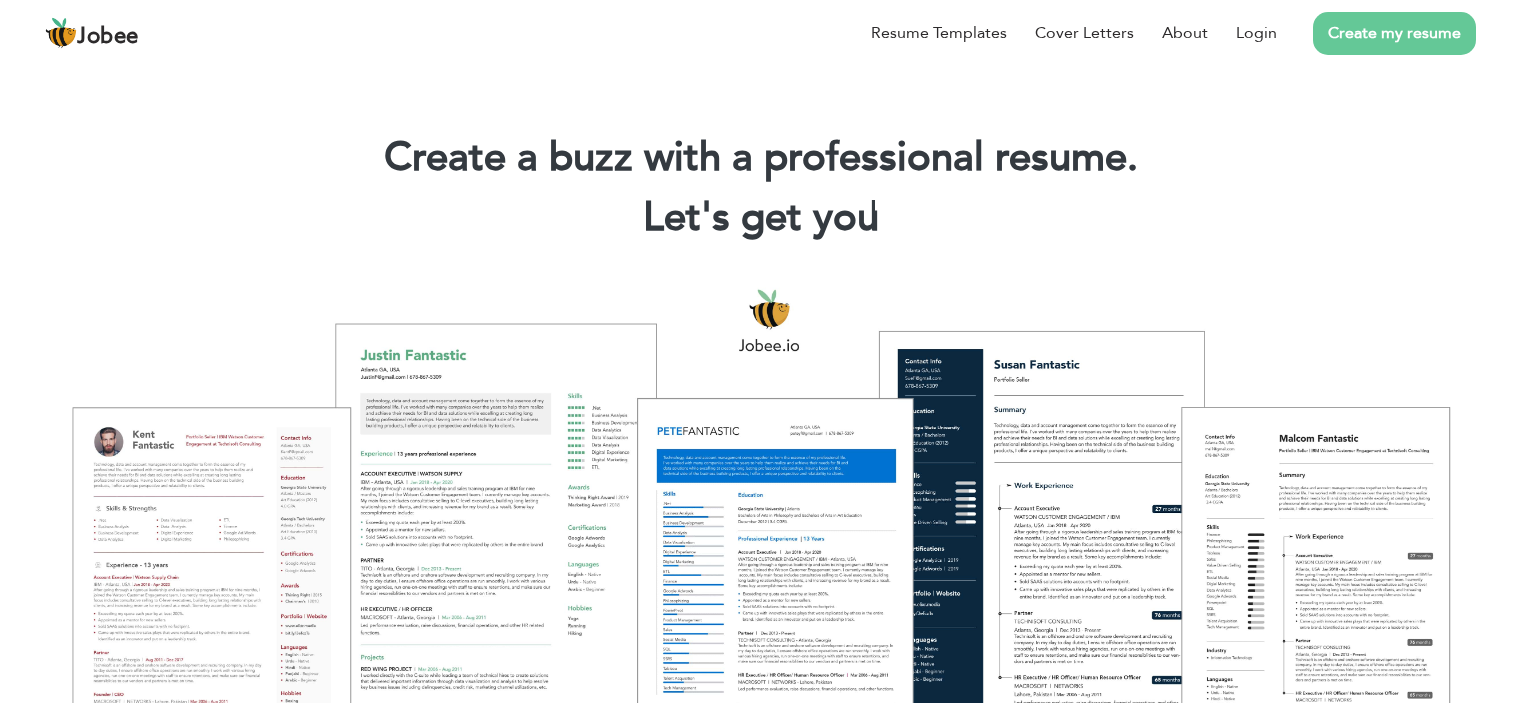 scroll, scrollTop: 0, scrollLeft: 0, axis: both 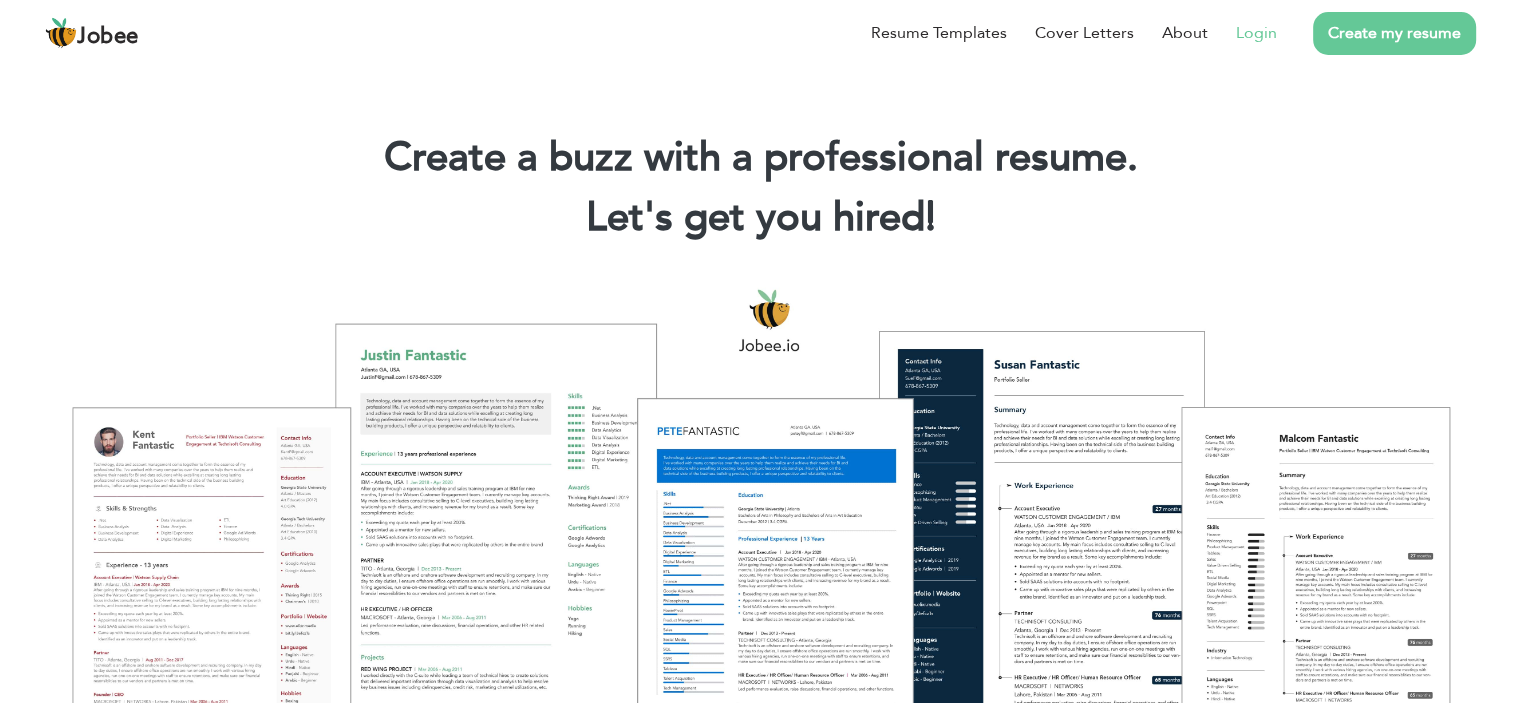 click on "Login" at bounding box center [1256, 33] 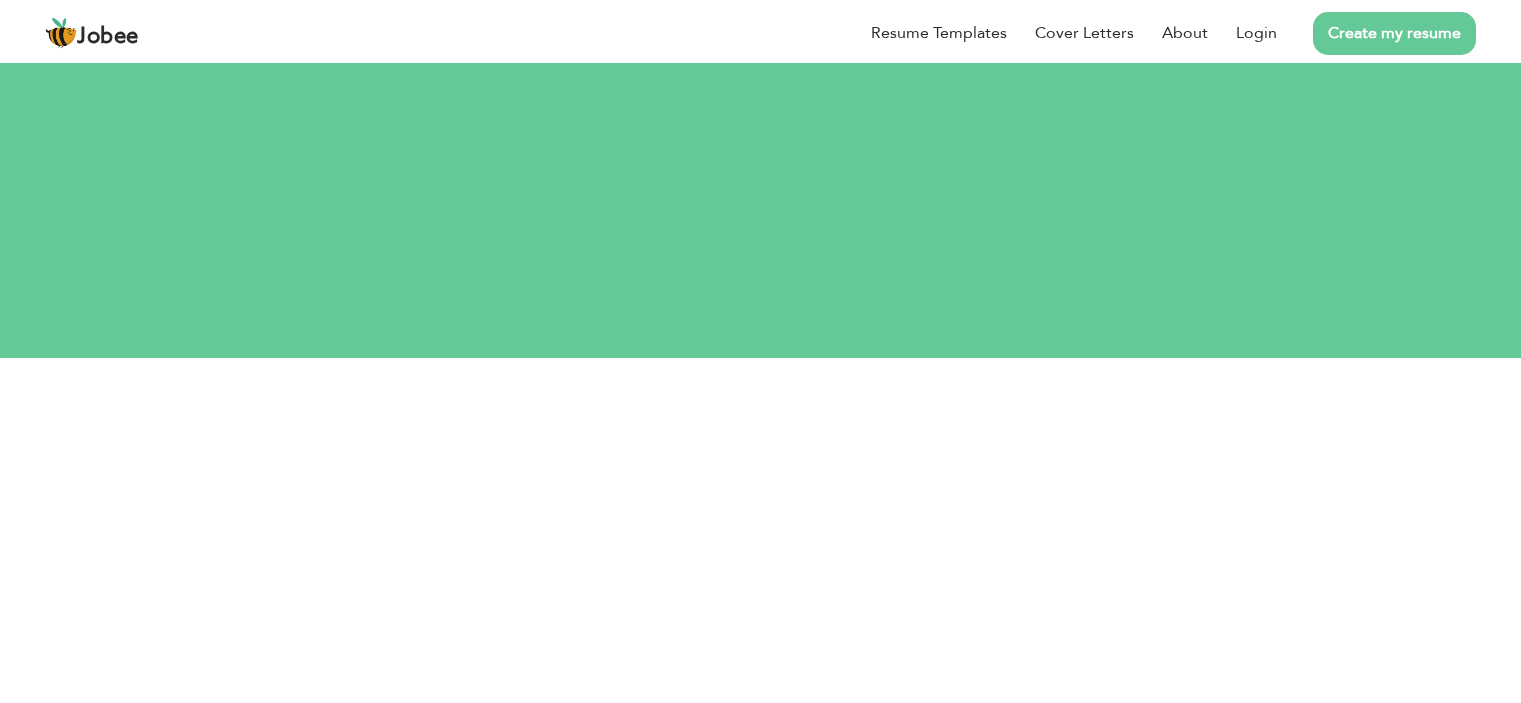 scroll, scrollTop: 0, scrollLeft: 0, axis: both 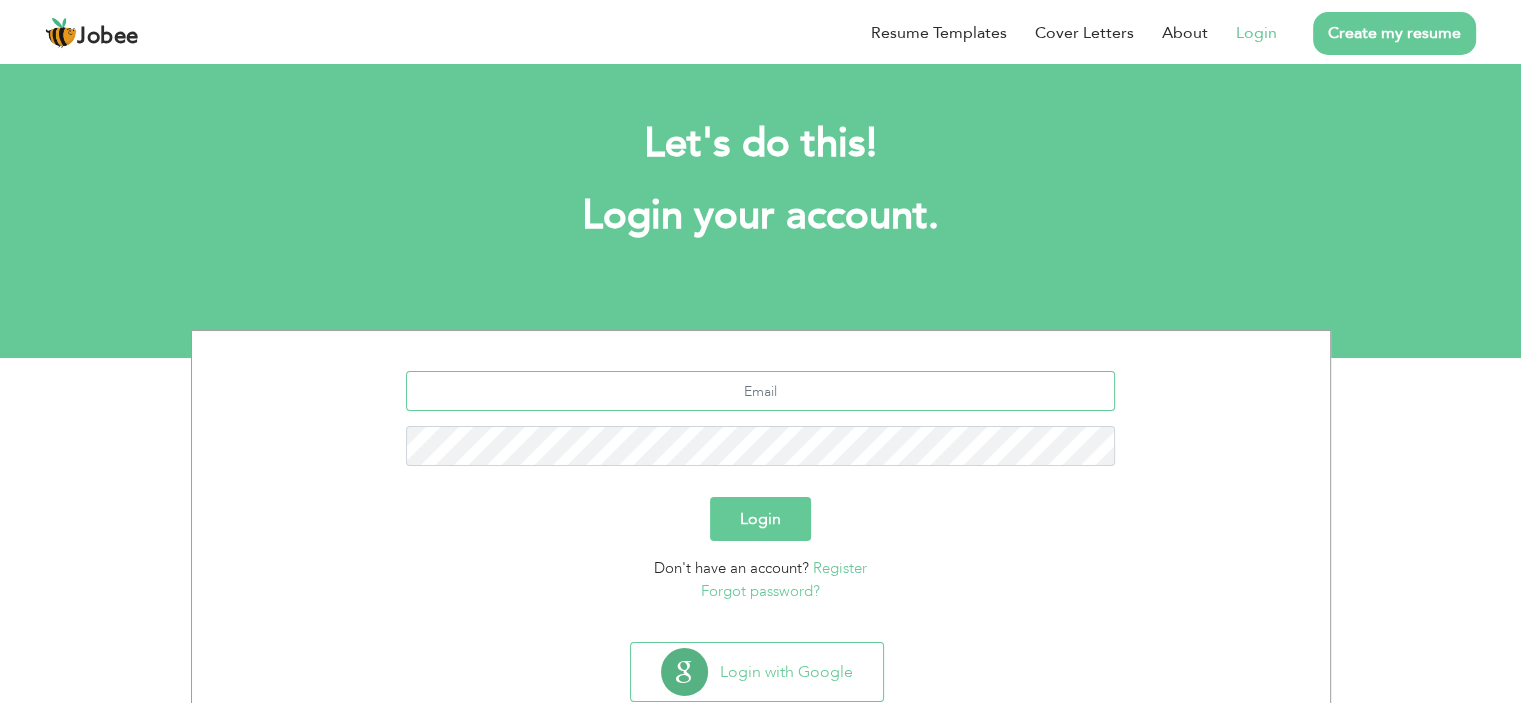click at bounding box center [760, 391] 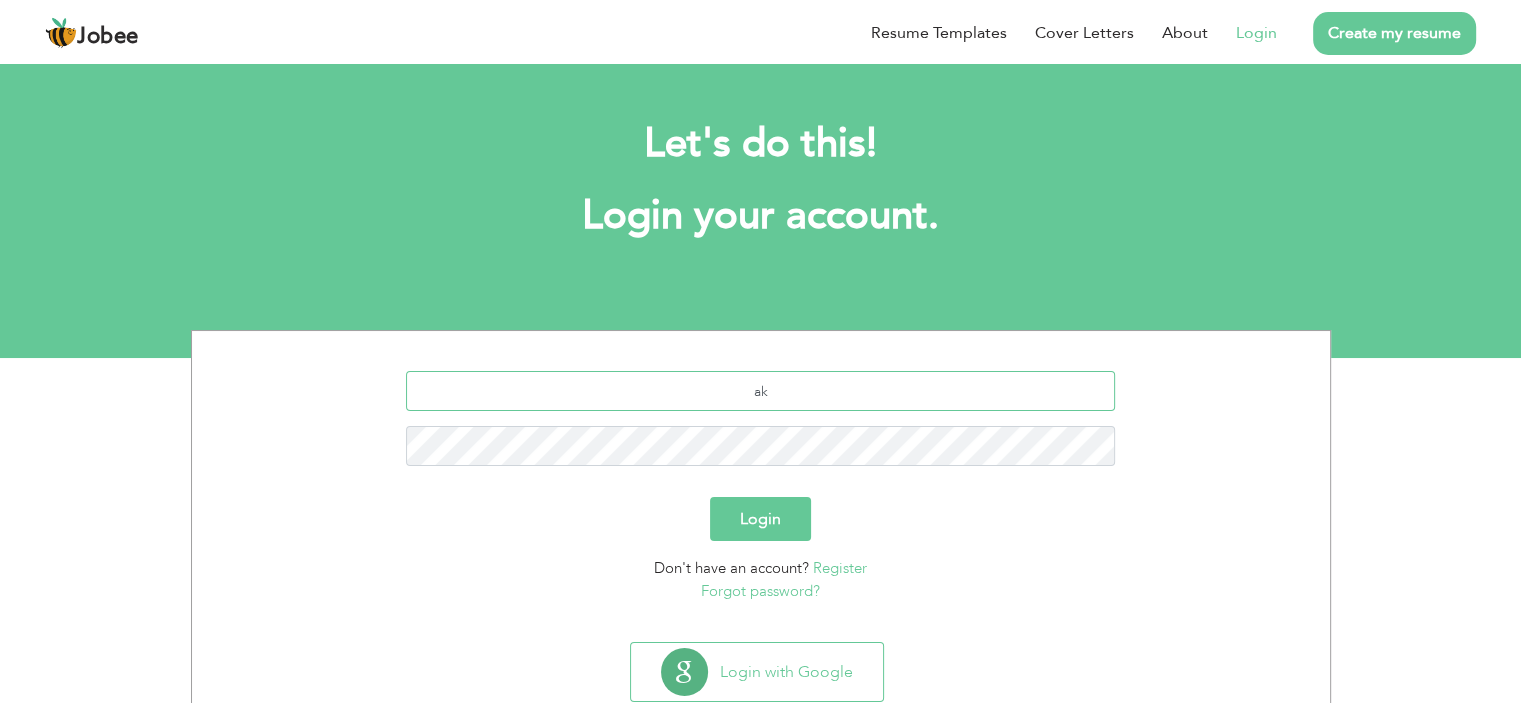 type on "a" 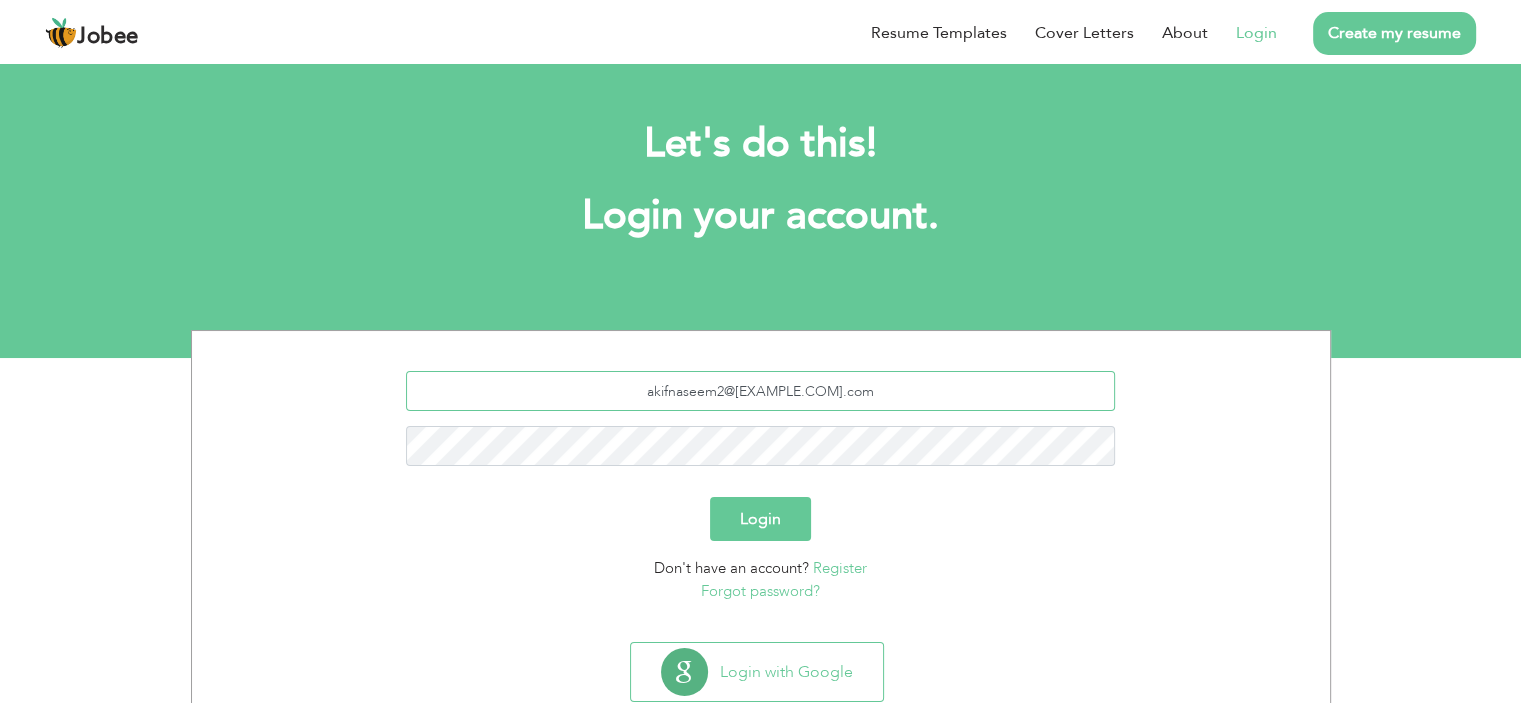 type on "akifnaseem2@[EXAMPLE.COM].com" 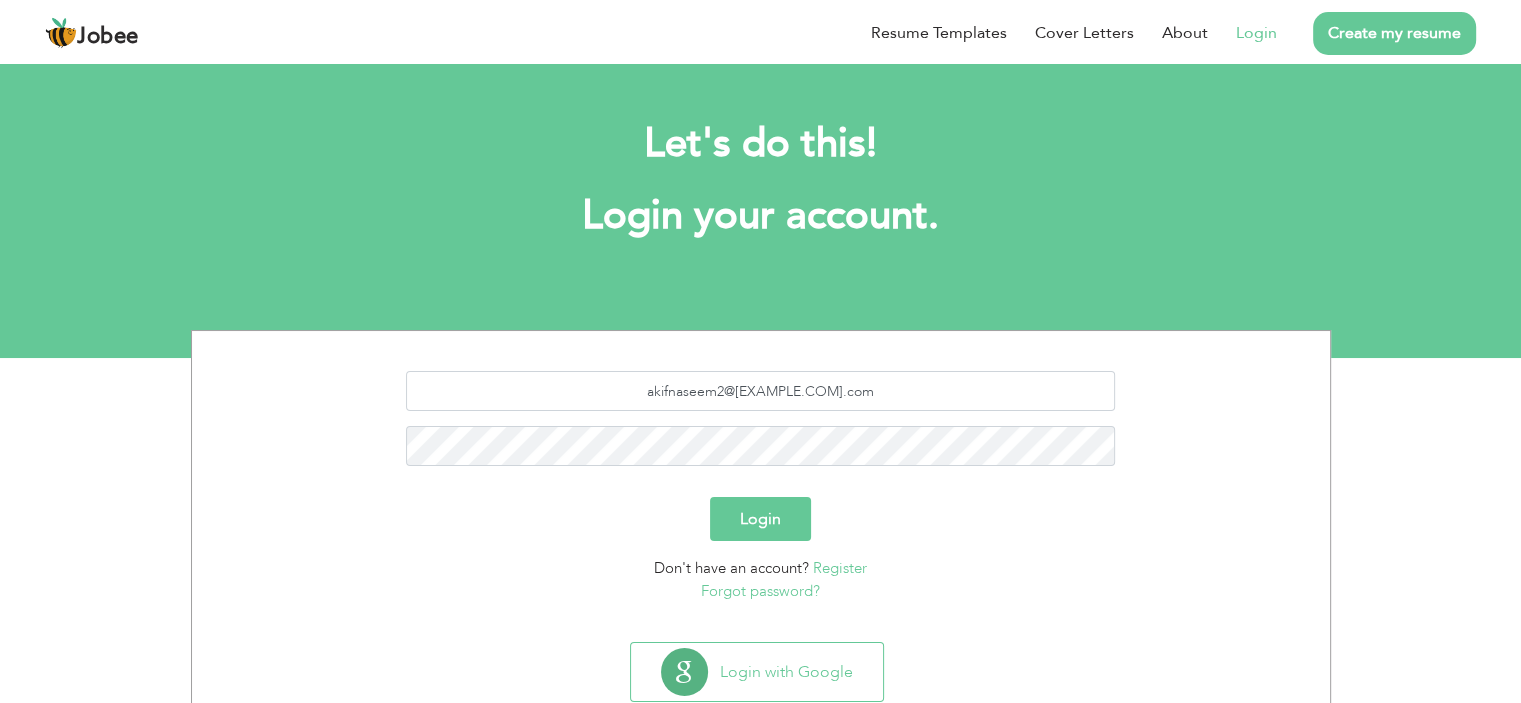 click on "Login" at bounding box center [760, 519] 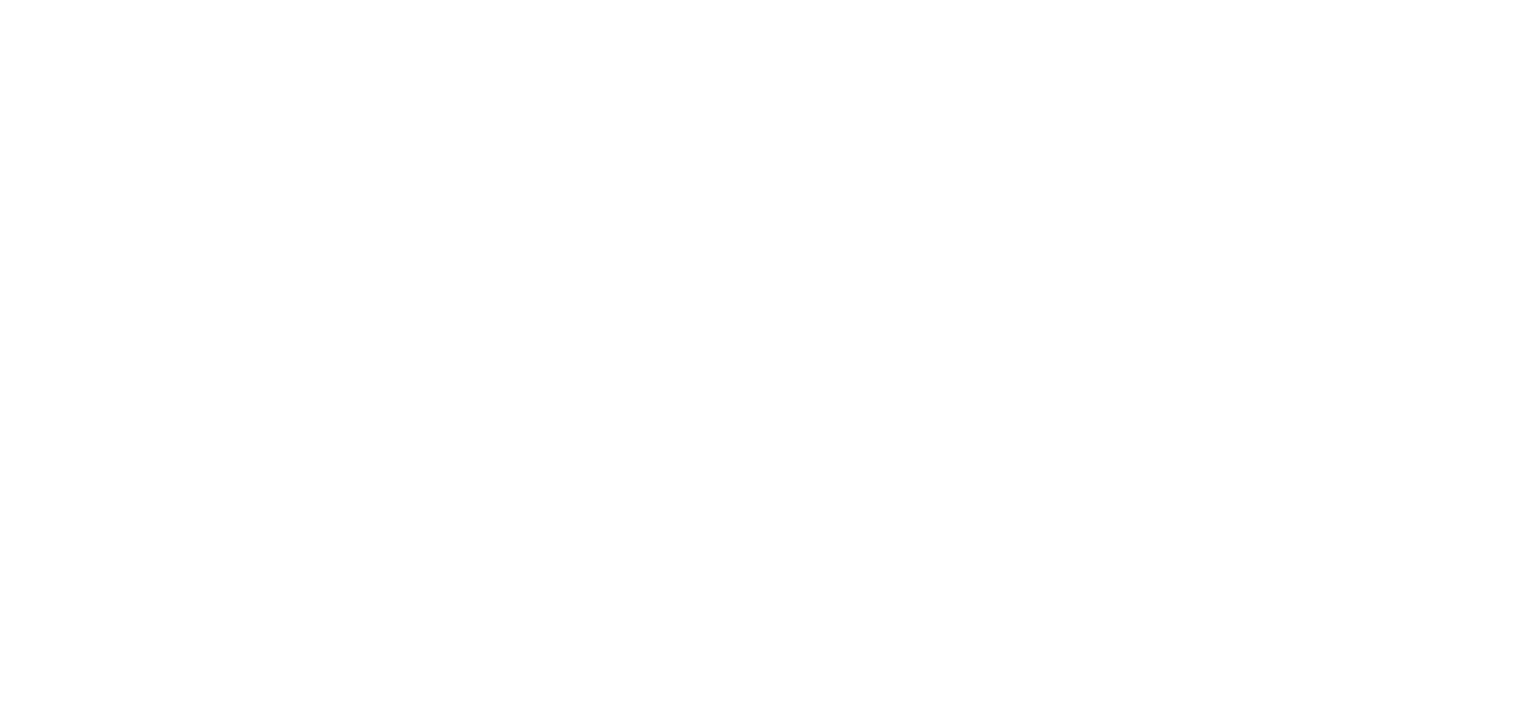 scroll, scrollTop: 0, scrollLeft: 0, axis: both 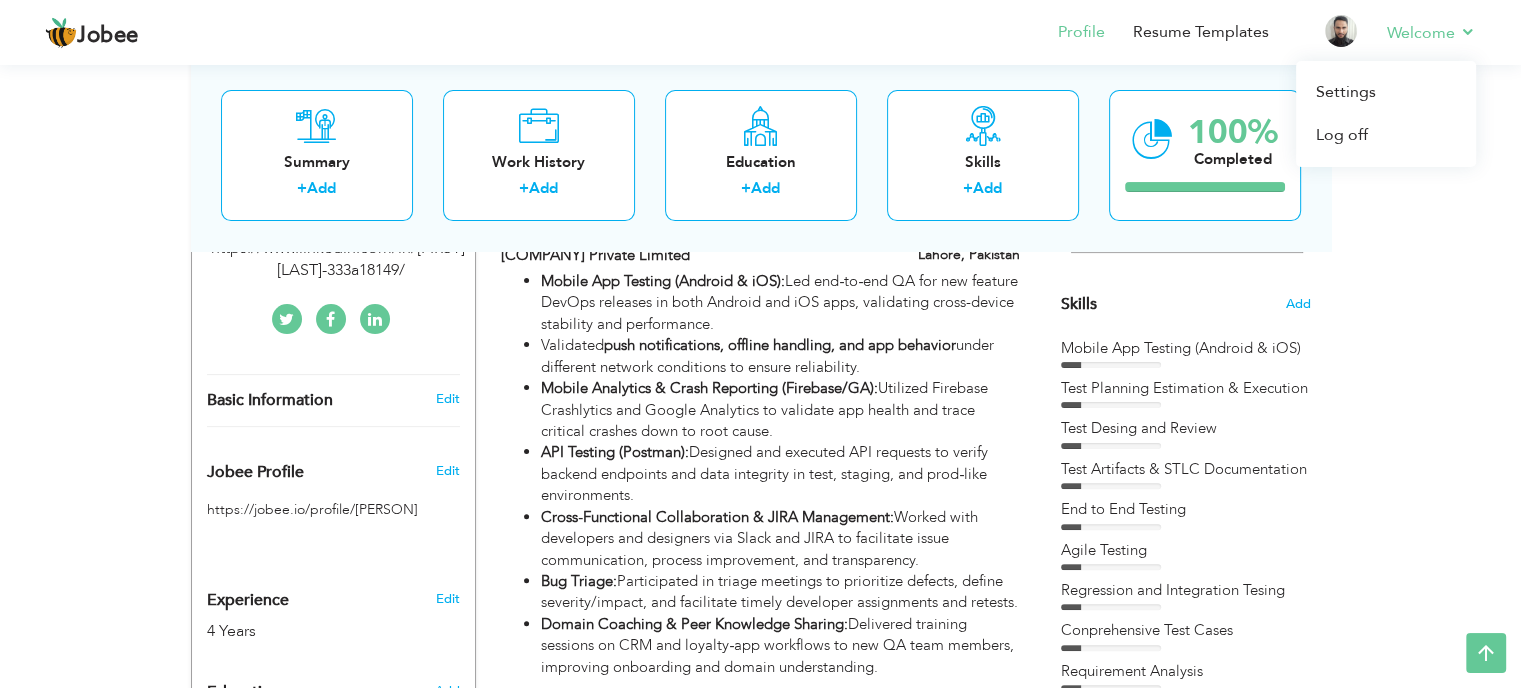 drag, startPoint x: 1535, startPoint y: 112, endPoint x: 1128, endPoint y: 12, distance: 419.105 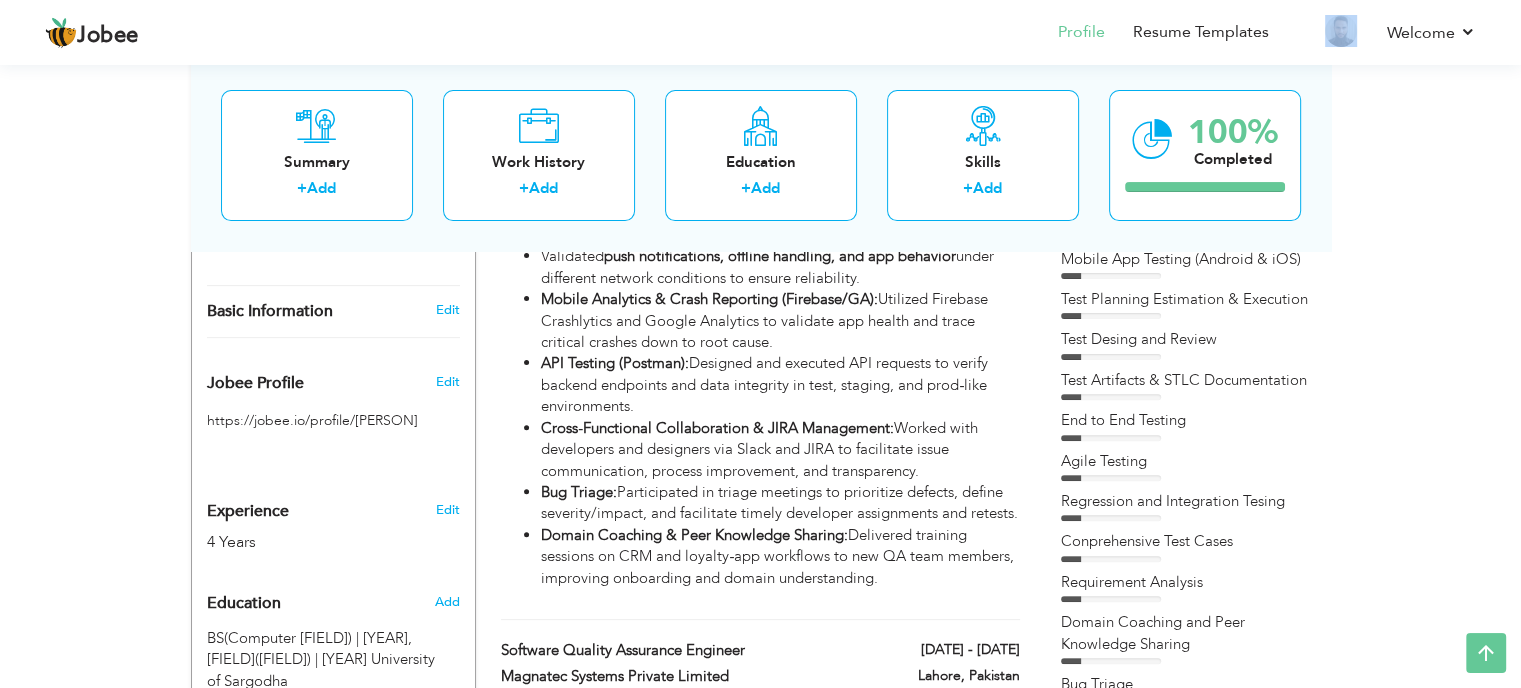 scroll, scrollTop: 286, scrollLeft: 0, axis: vertical 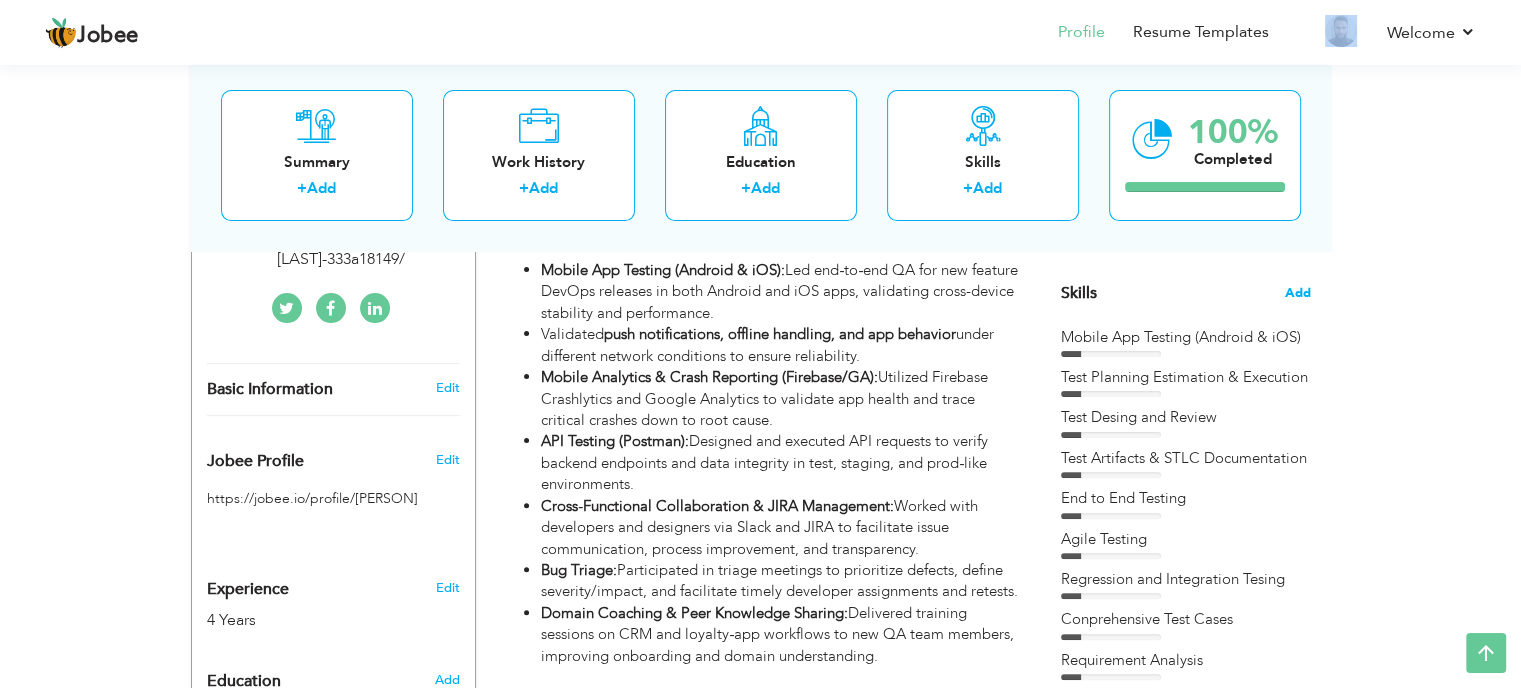 click on "Add" at bounding box center (1298, 293) 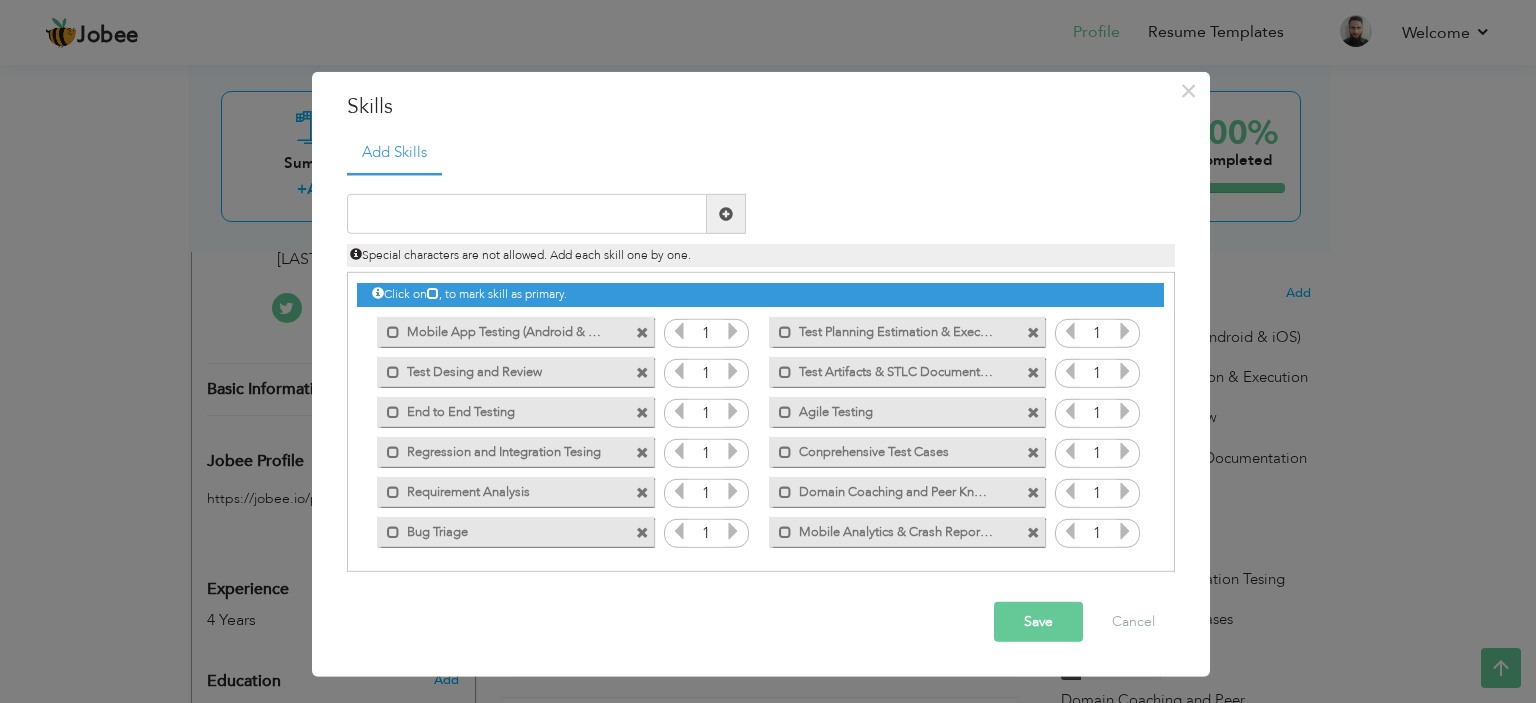 click at bounding box center [642, 332] 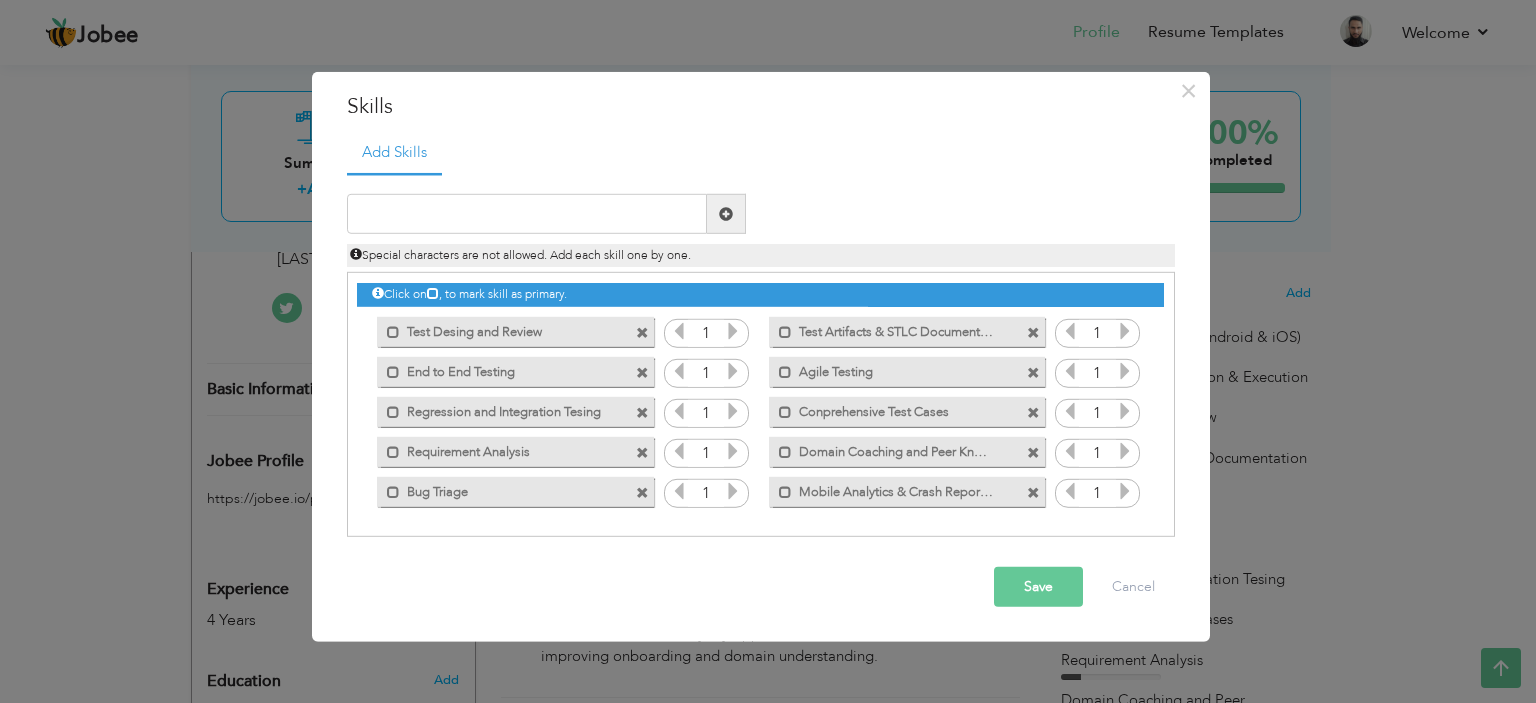 click at bounding box center (642, 332) 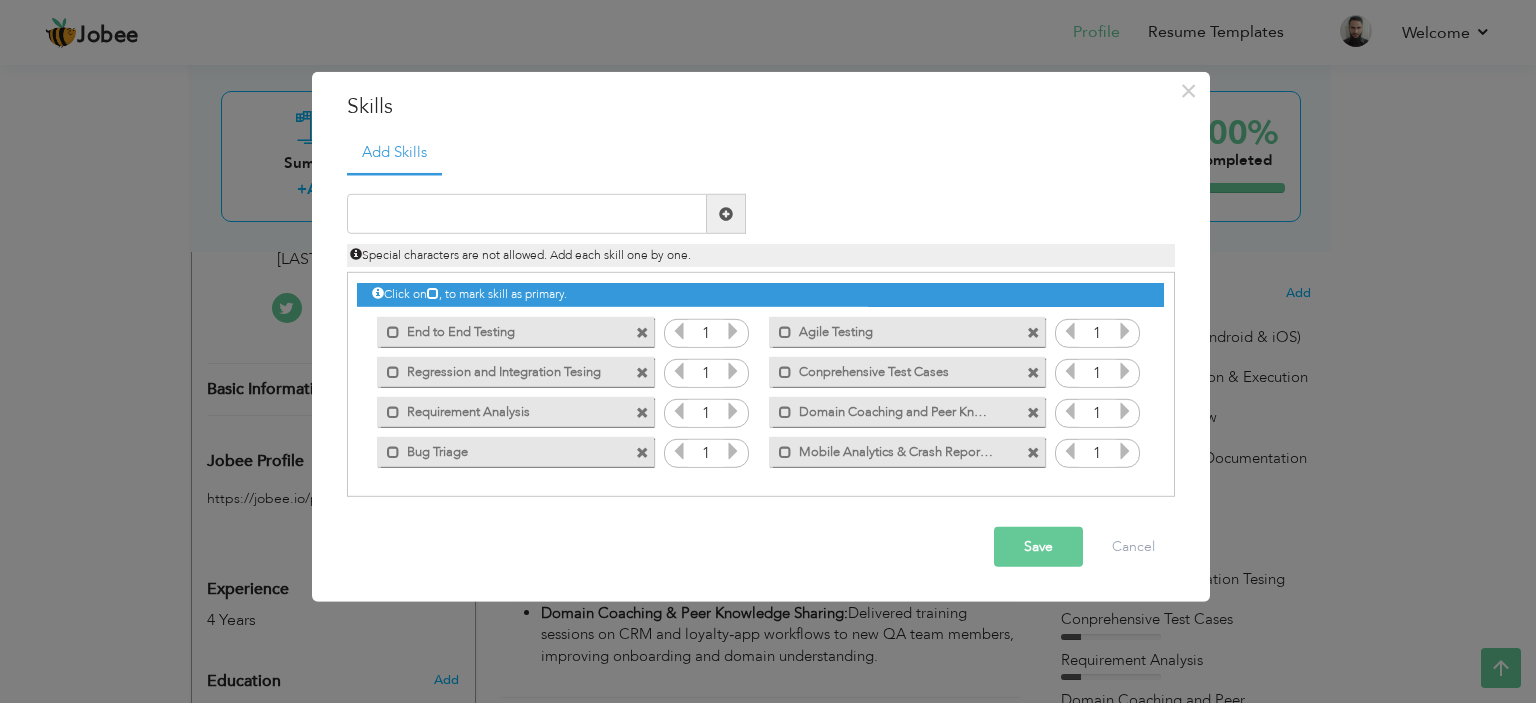 click at bounding box center [642, 332] 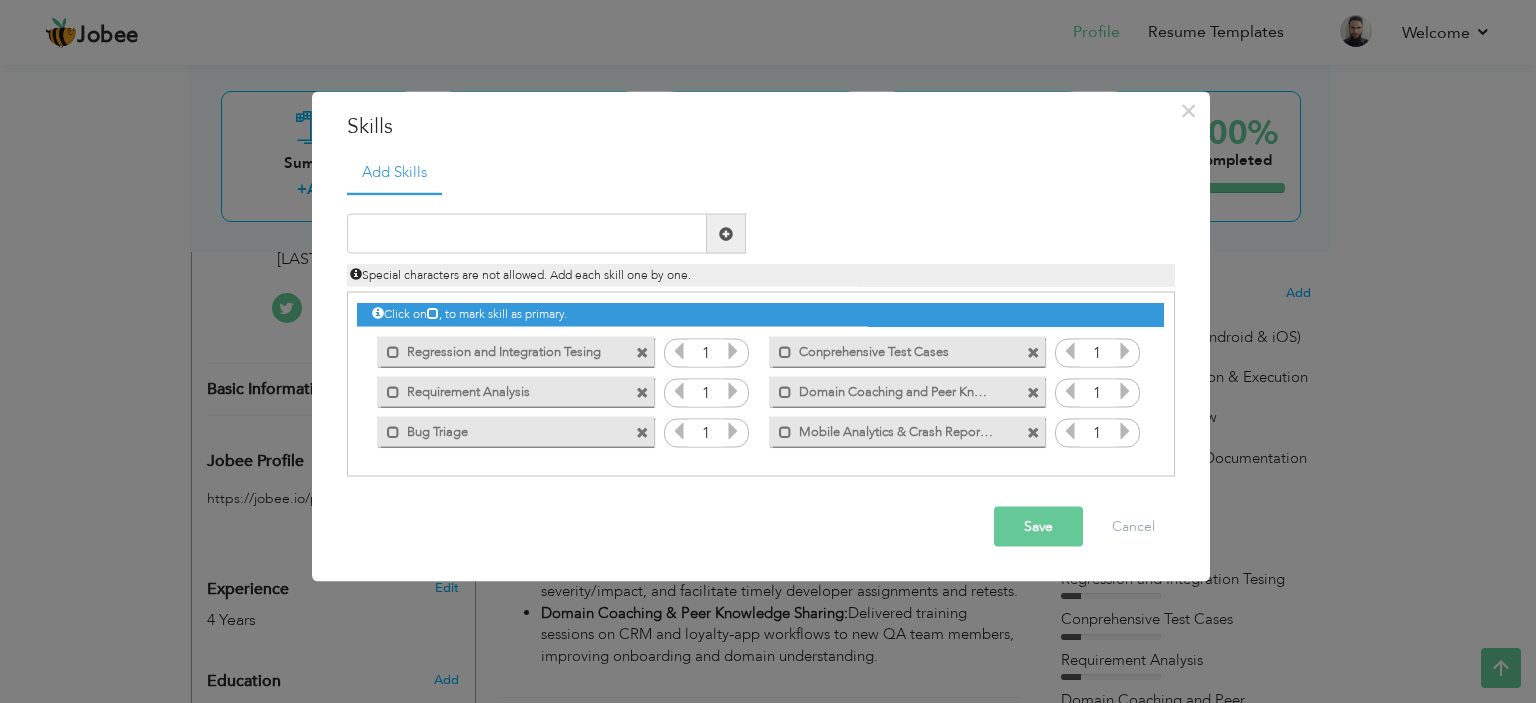 click on "Mark as primary skill." at bounding box center [510, 351] 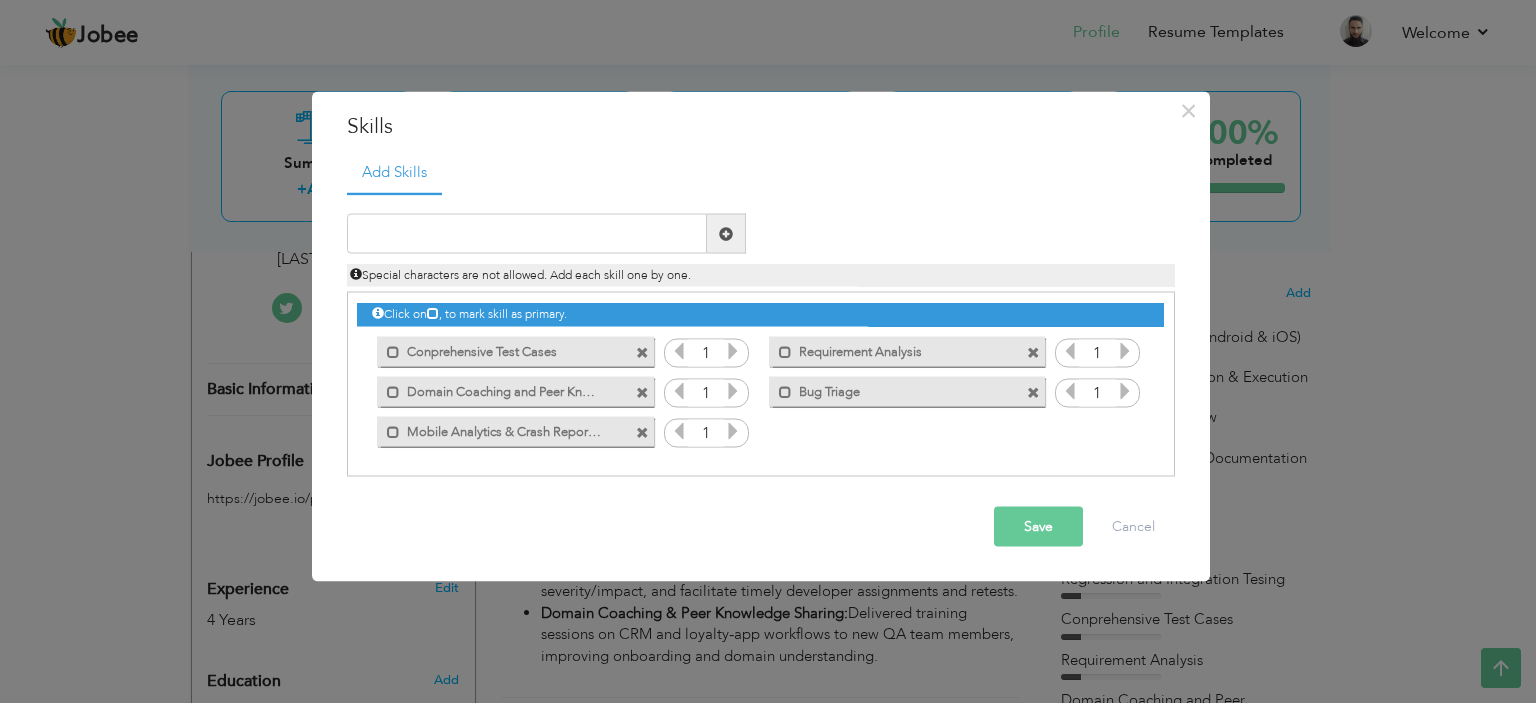 click at bounding box center (642, 352) 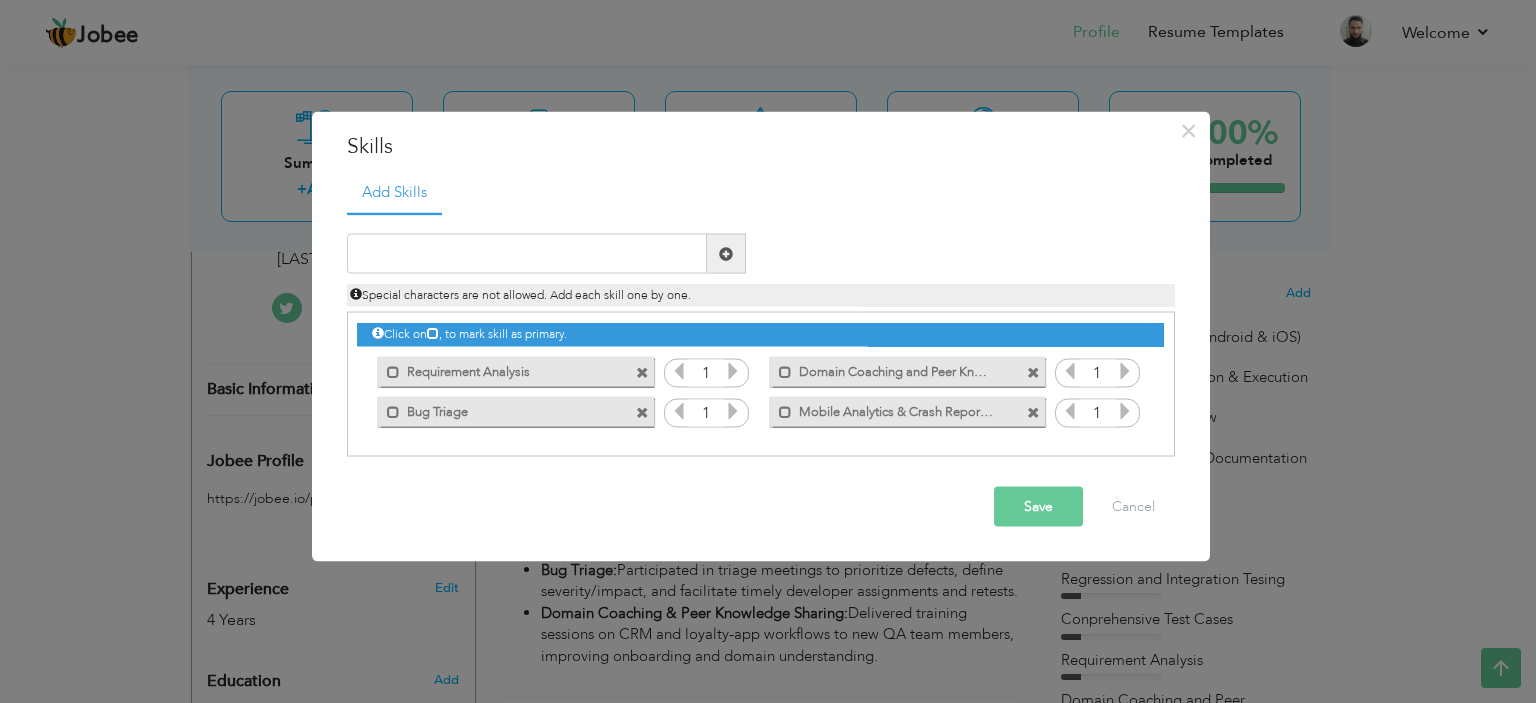 click on "[FIRST] as primary skill.
Requirement Analysis" at bounding box center (510, 371) 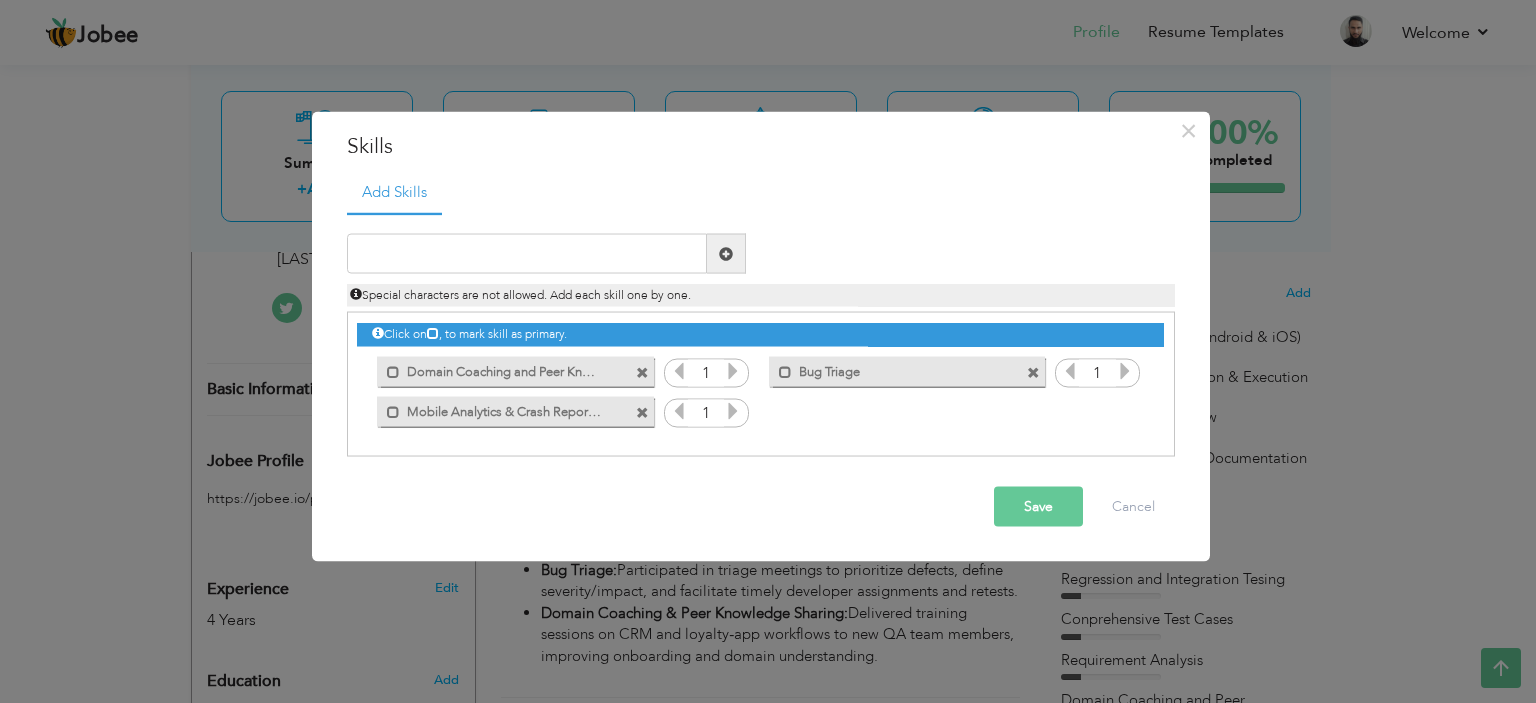 click at bounding box center [642, 372] 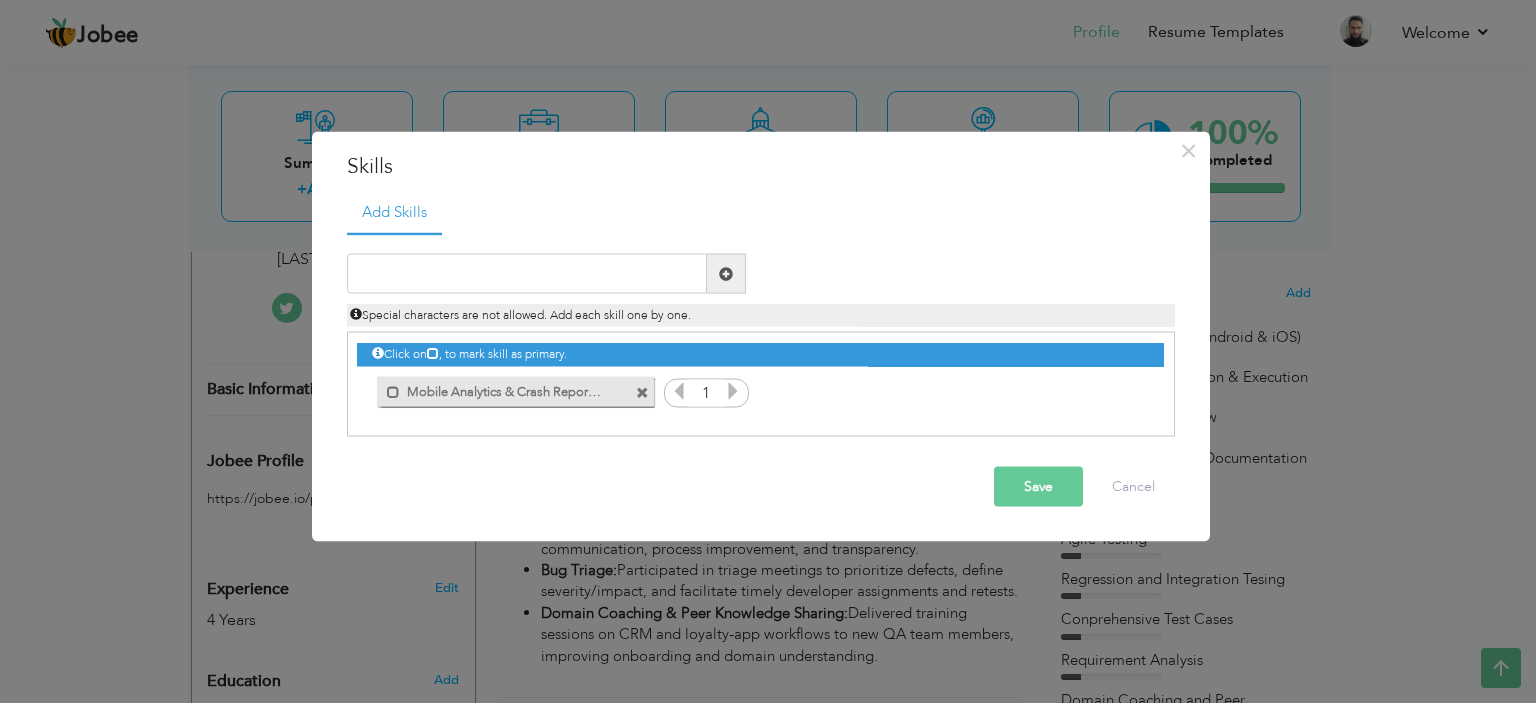 click at bounding box center (645, 386) 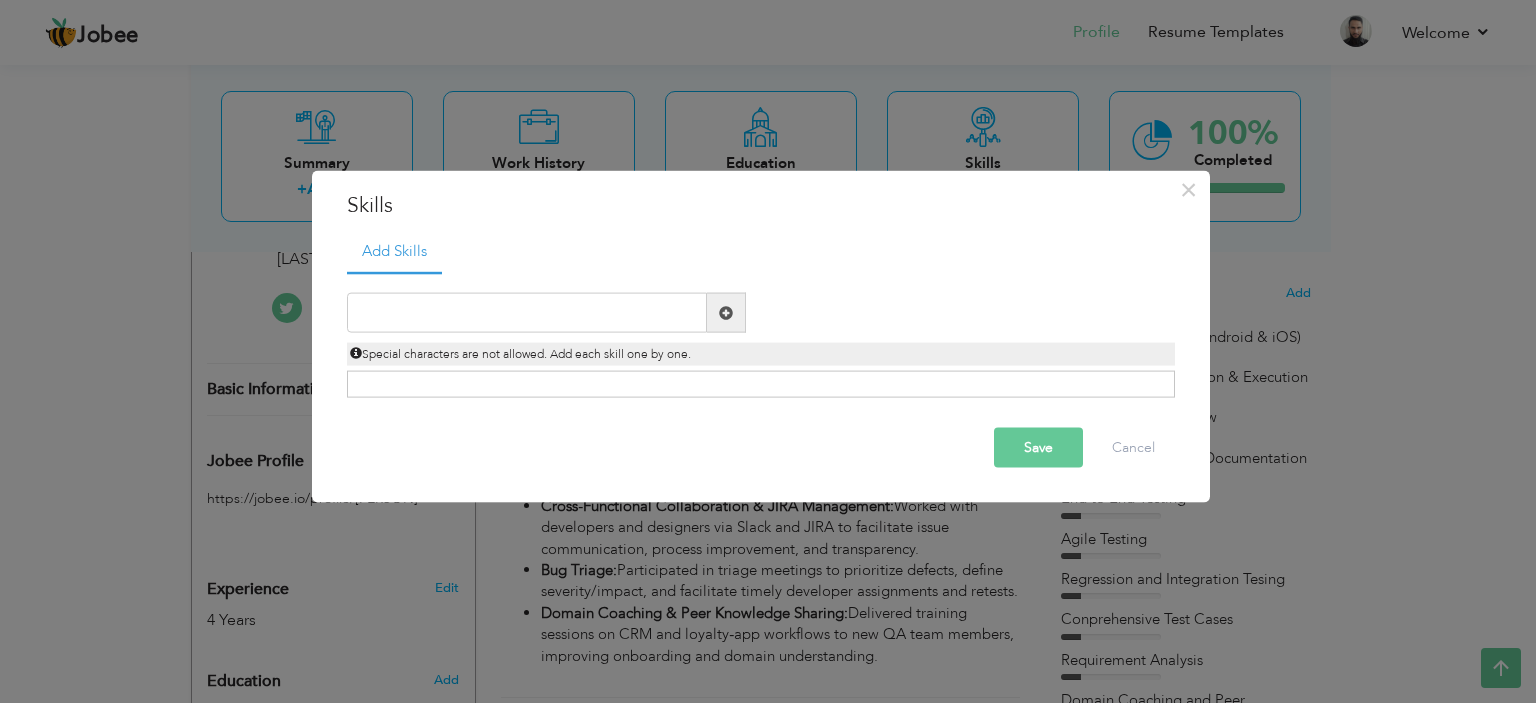 click on "Click on  , to mark skill as primary." at bounding box center (761, 384) 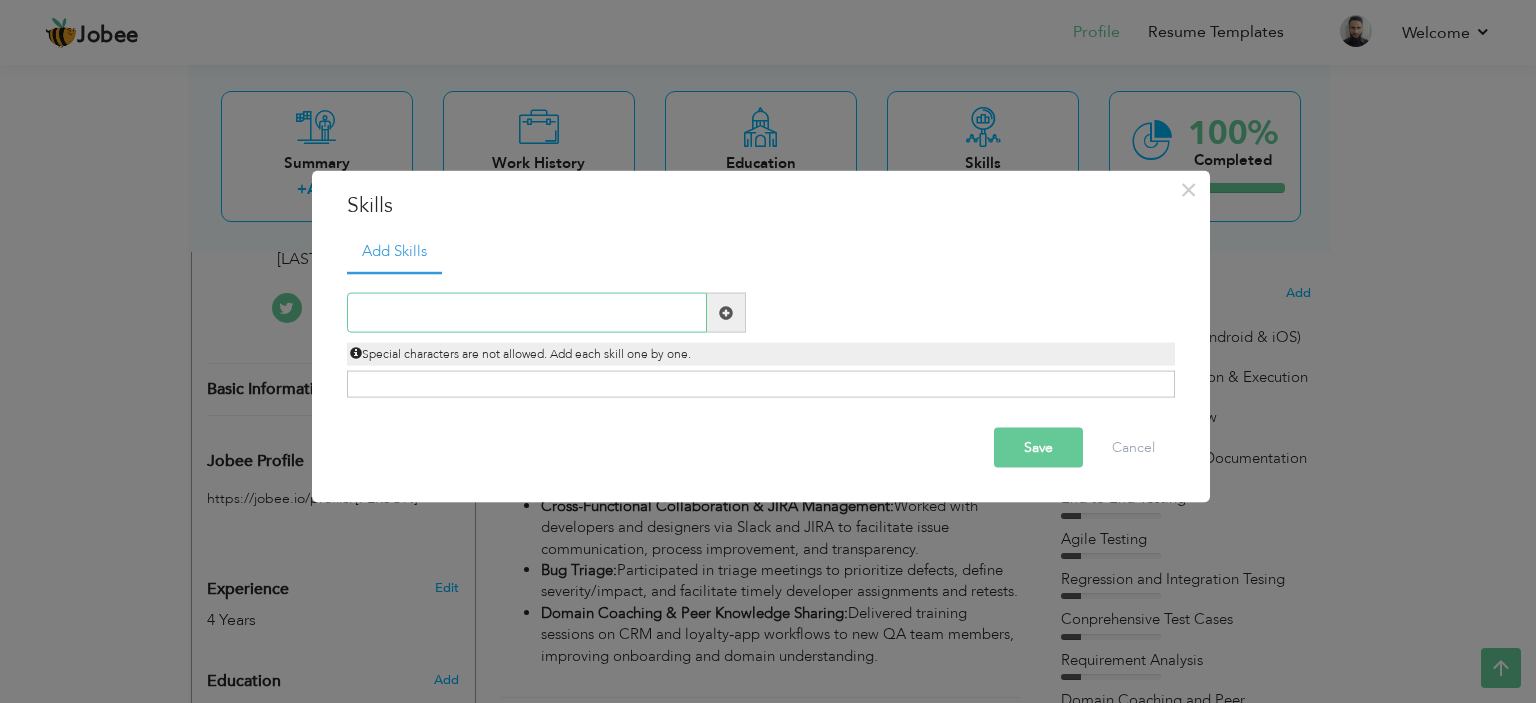 click at bounding box center (527, 313) 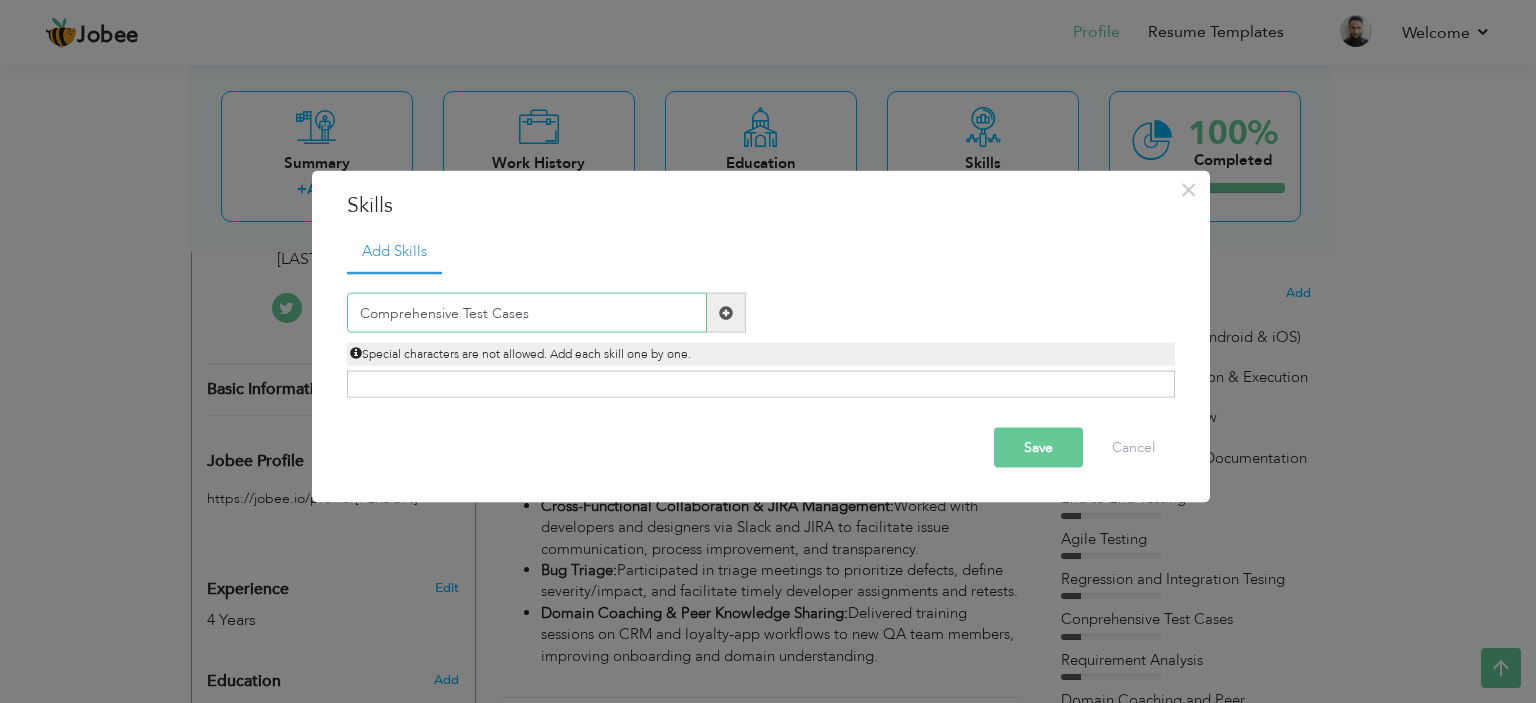 type on "Comprehensive Test Cases" 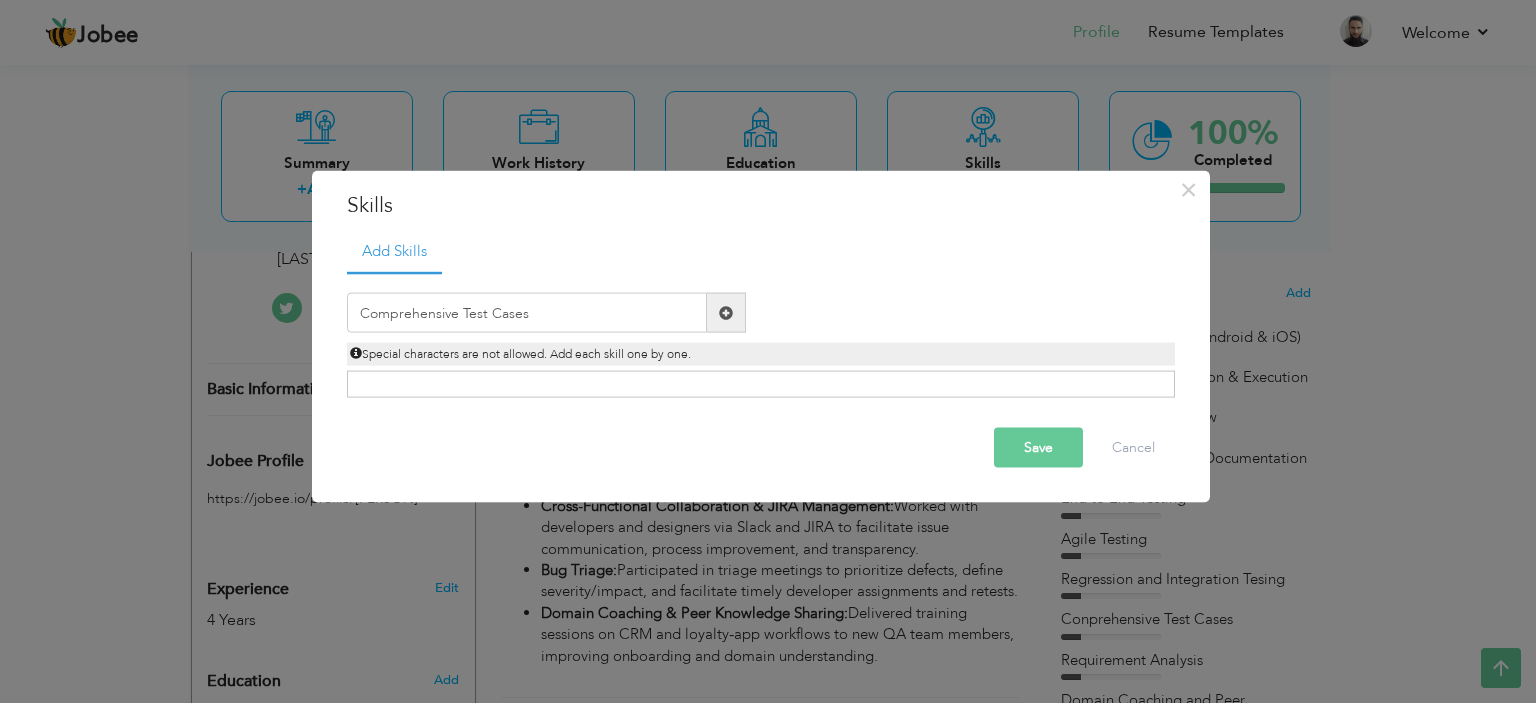 click at bounding box center (726, 313) 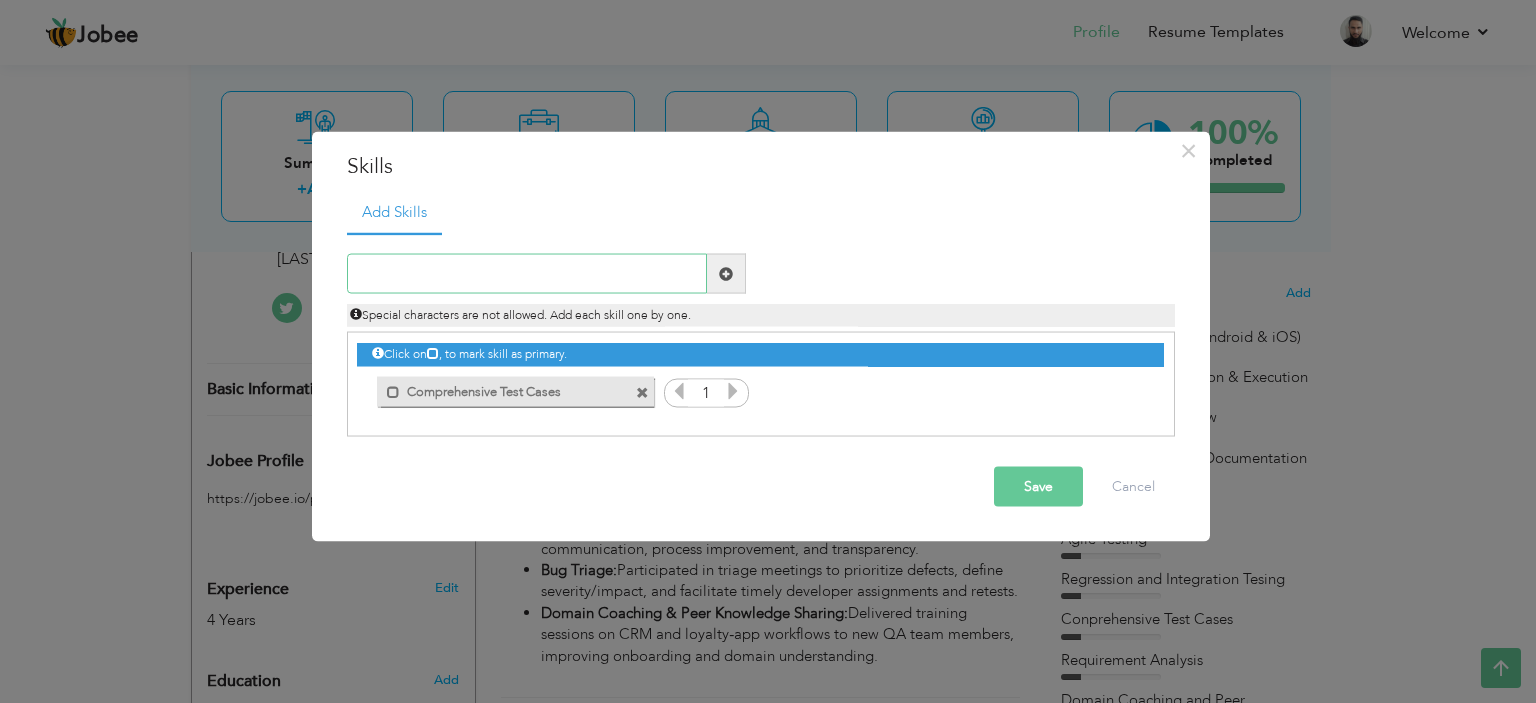 click at bounding box center [527, 274] 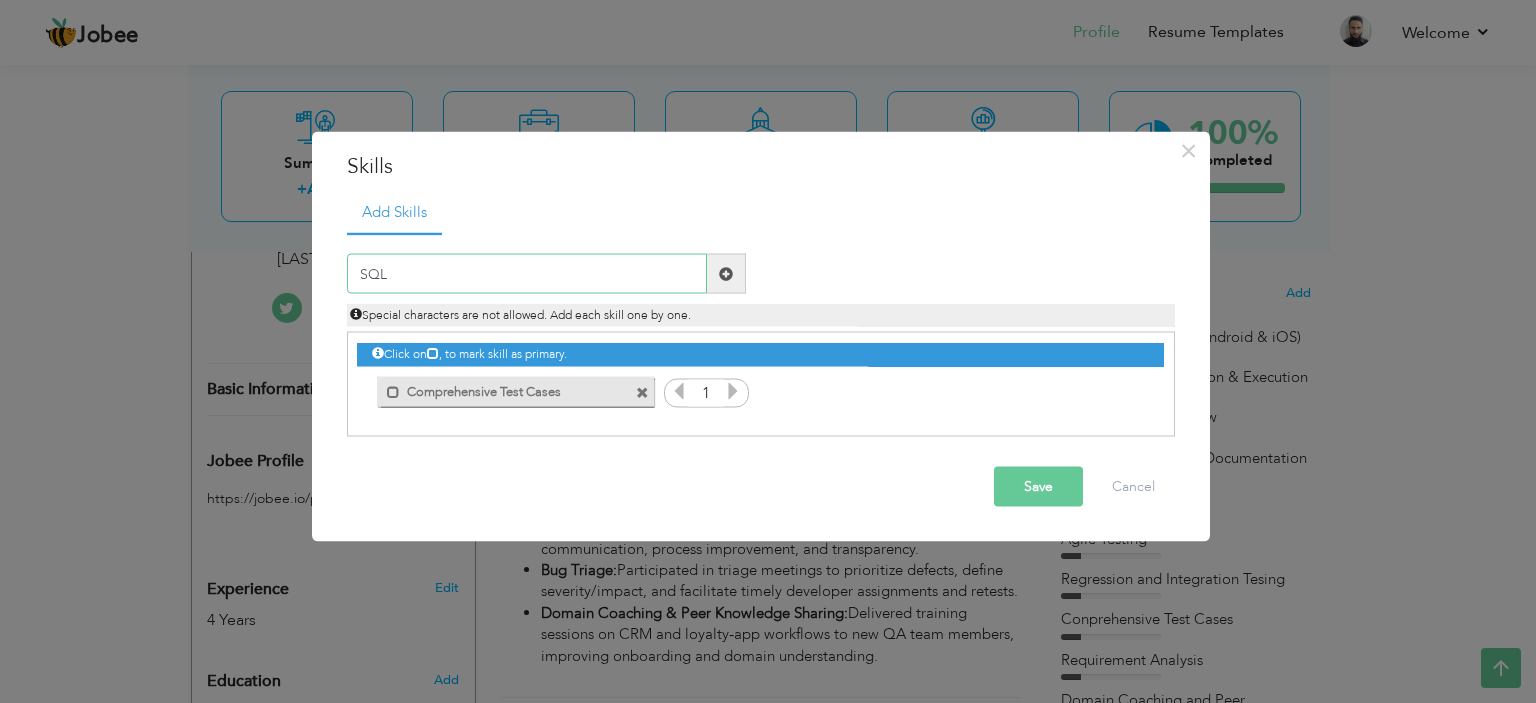 type on "SQL" 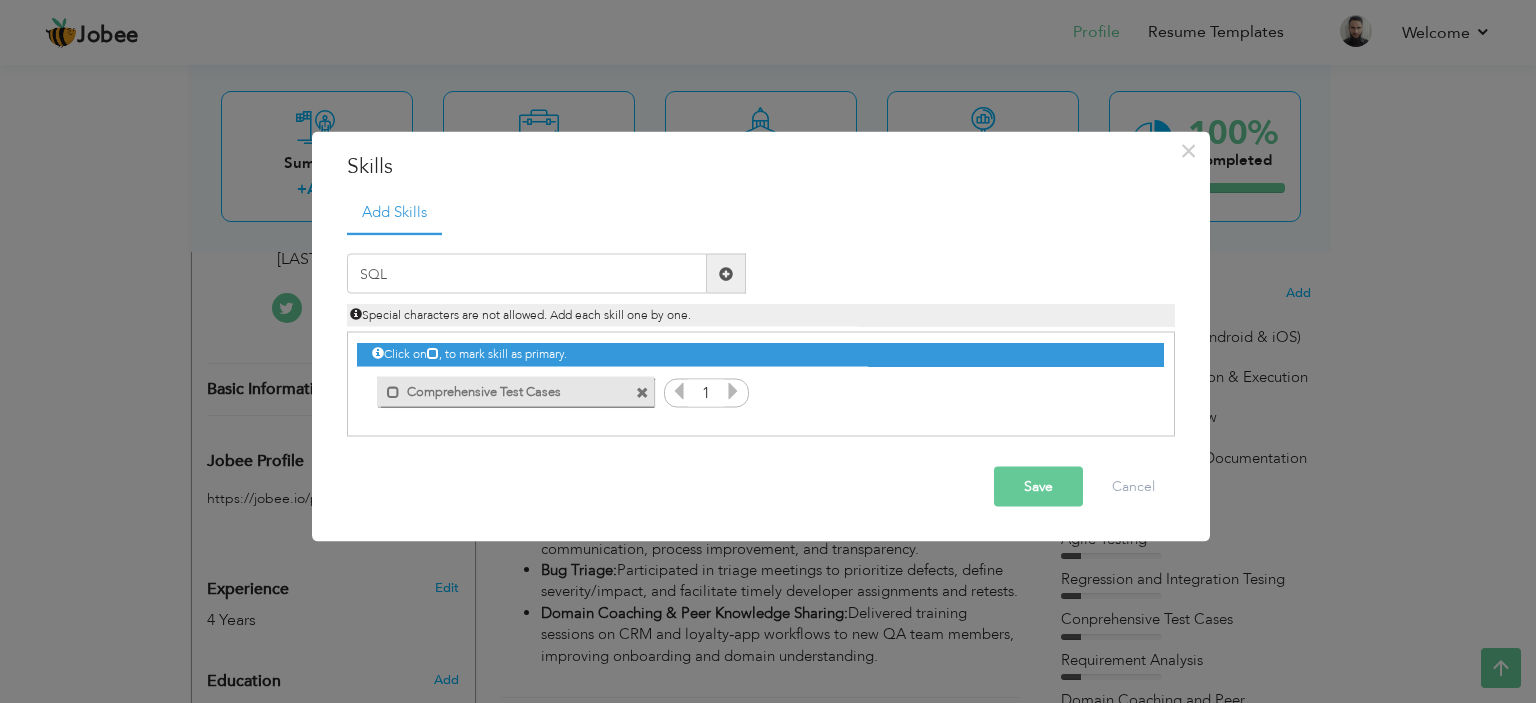 click at bounding box center [726, 273] 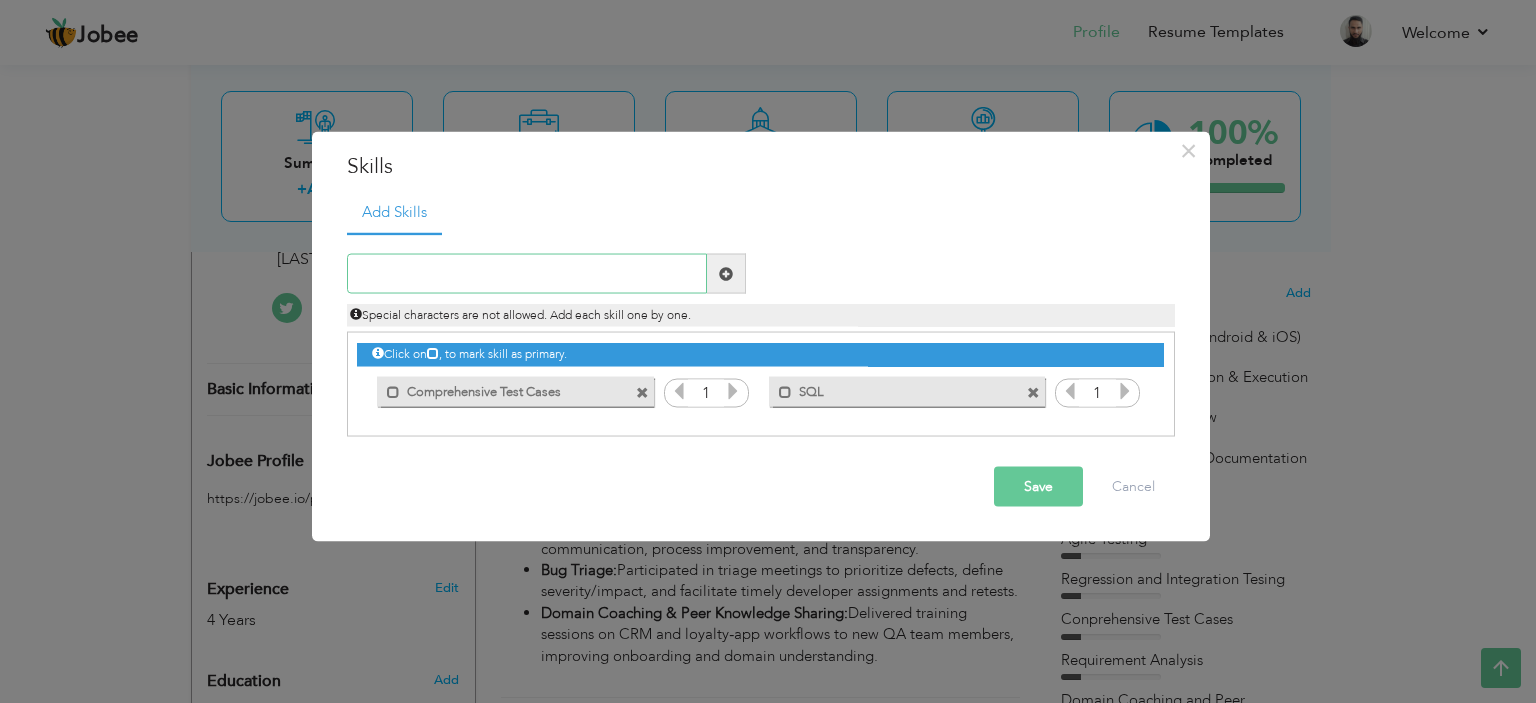 click at bounding box center [527, 274] 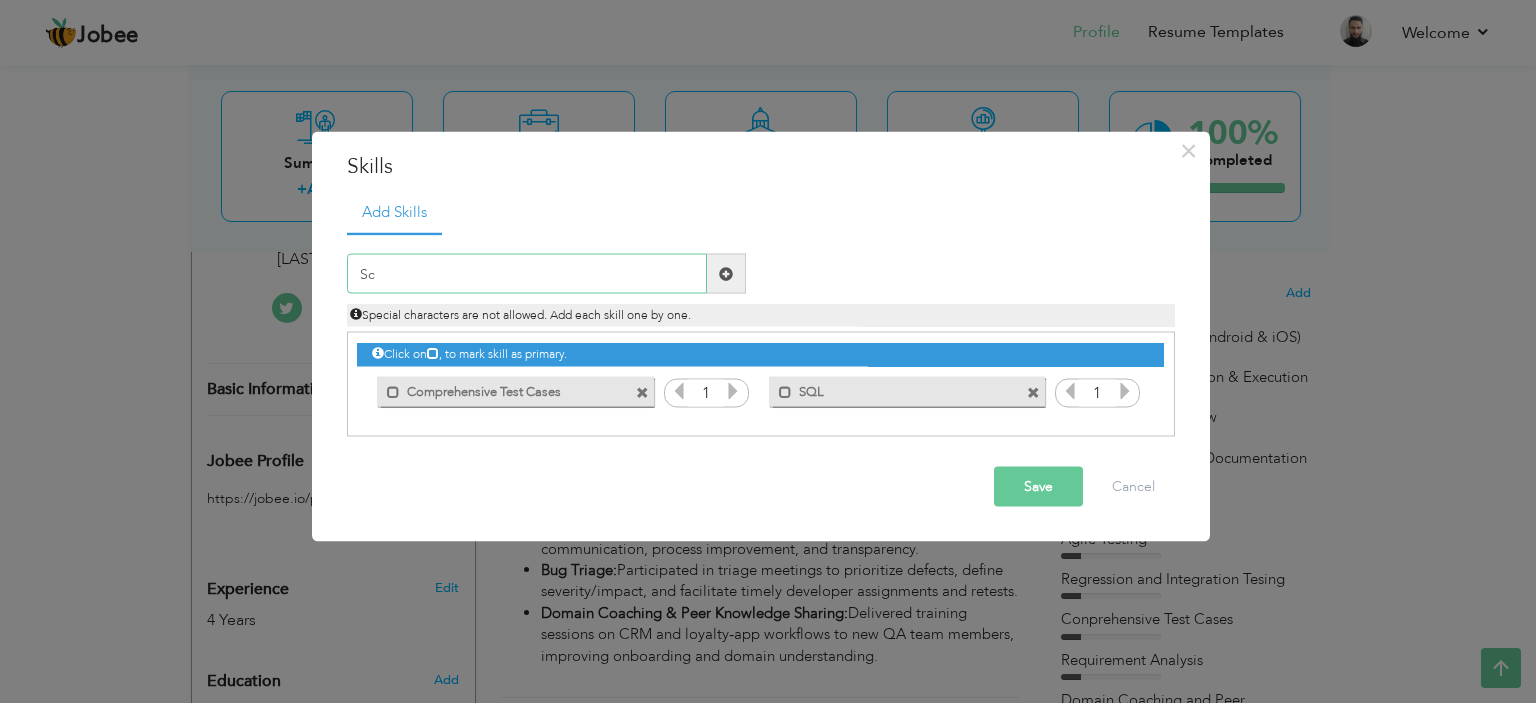type on "S" 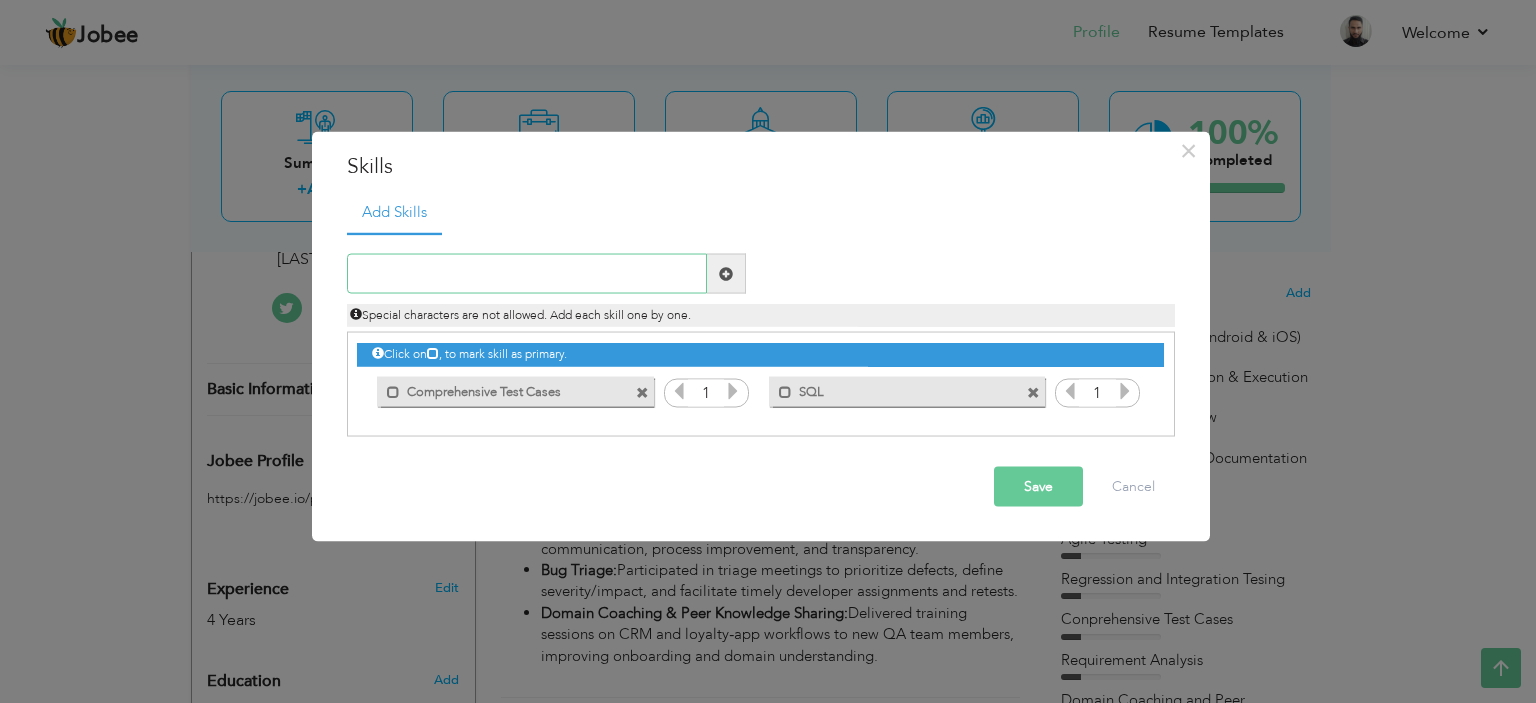 click at bounding box center [527, 274] 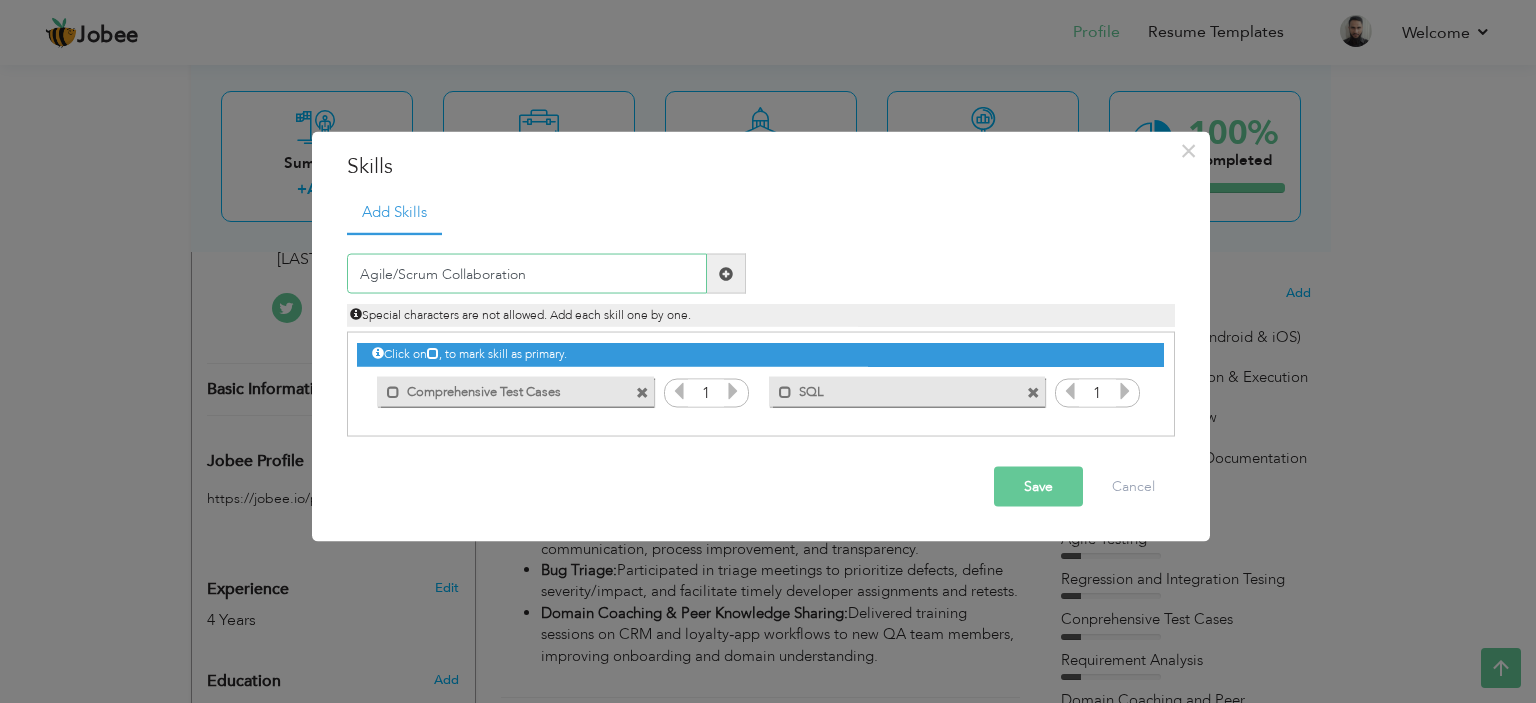 type on "Agile/Scrum Collaboration" 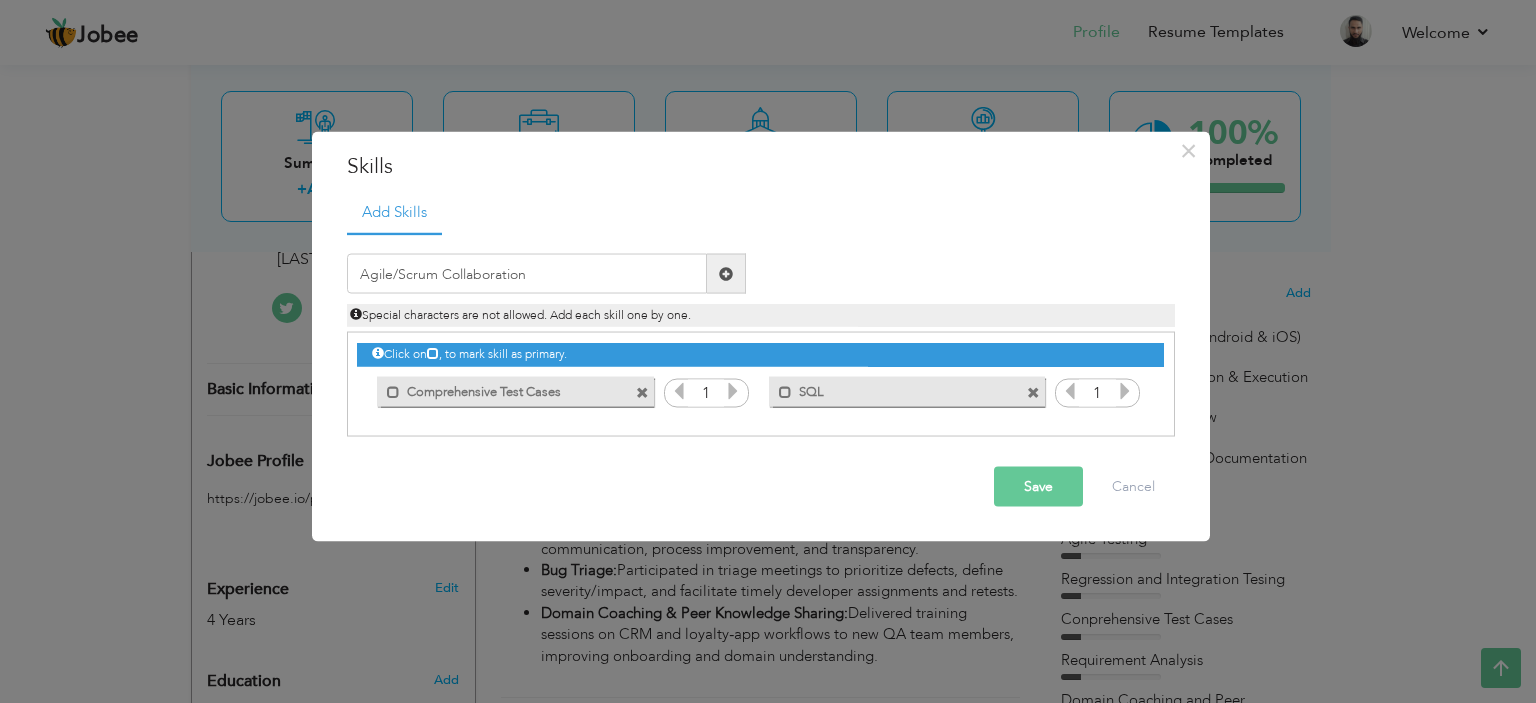 click at bounding box center (726, 274) 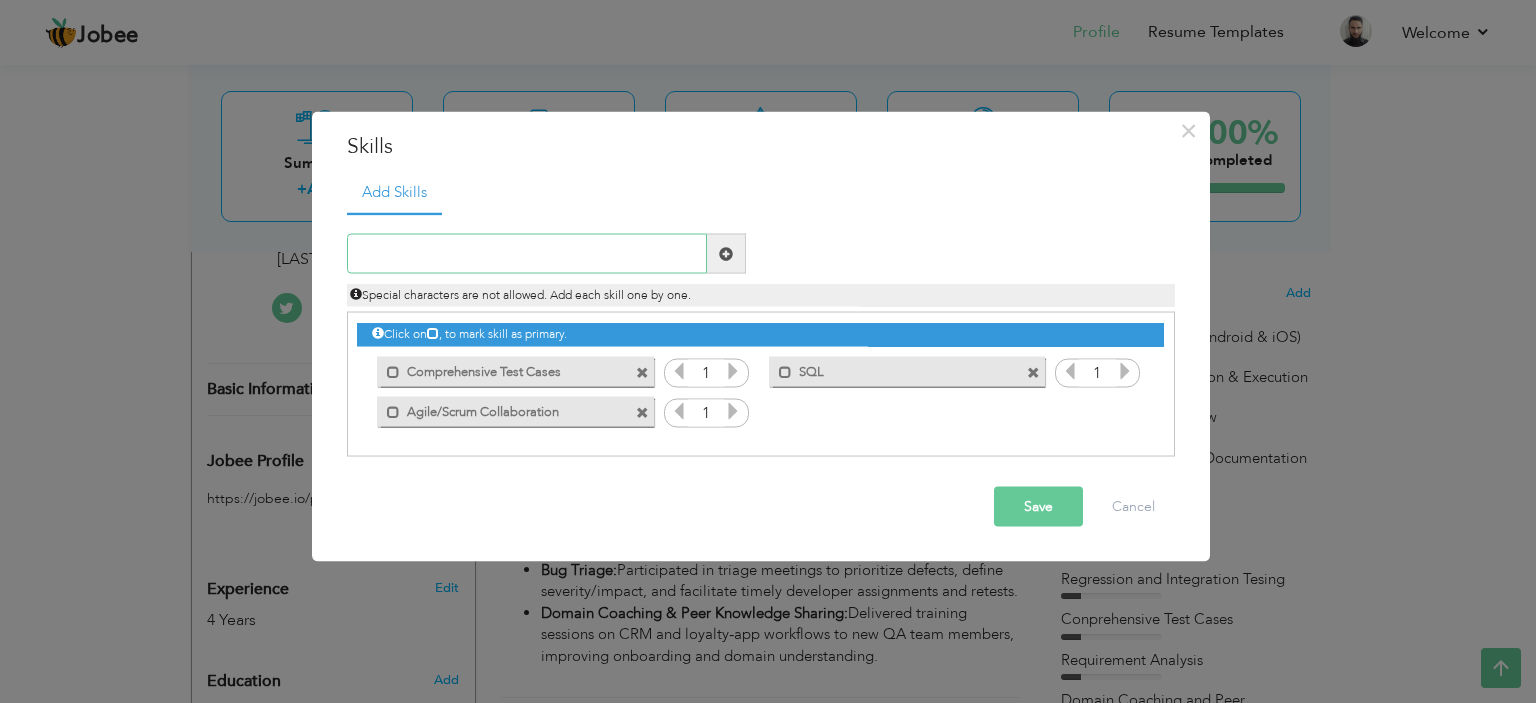 click at bounding box center (527, 254) 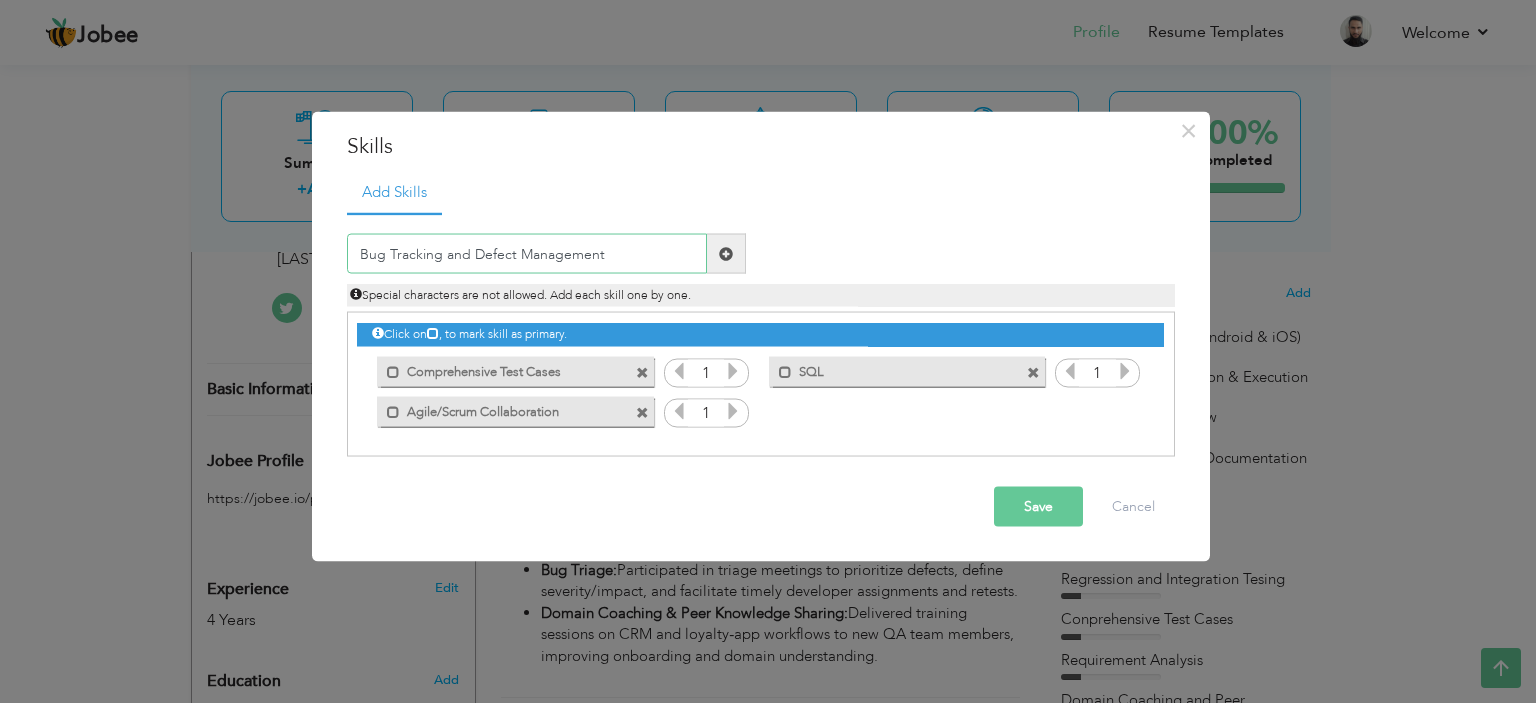 type on "Bug Tracking and Defect Management" 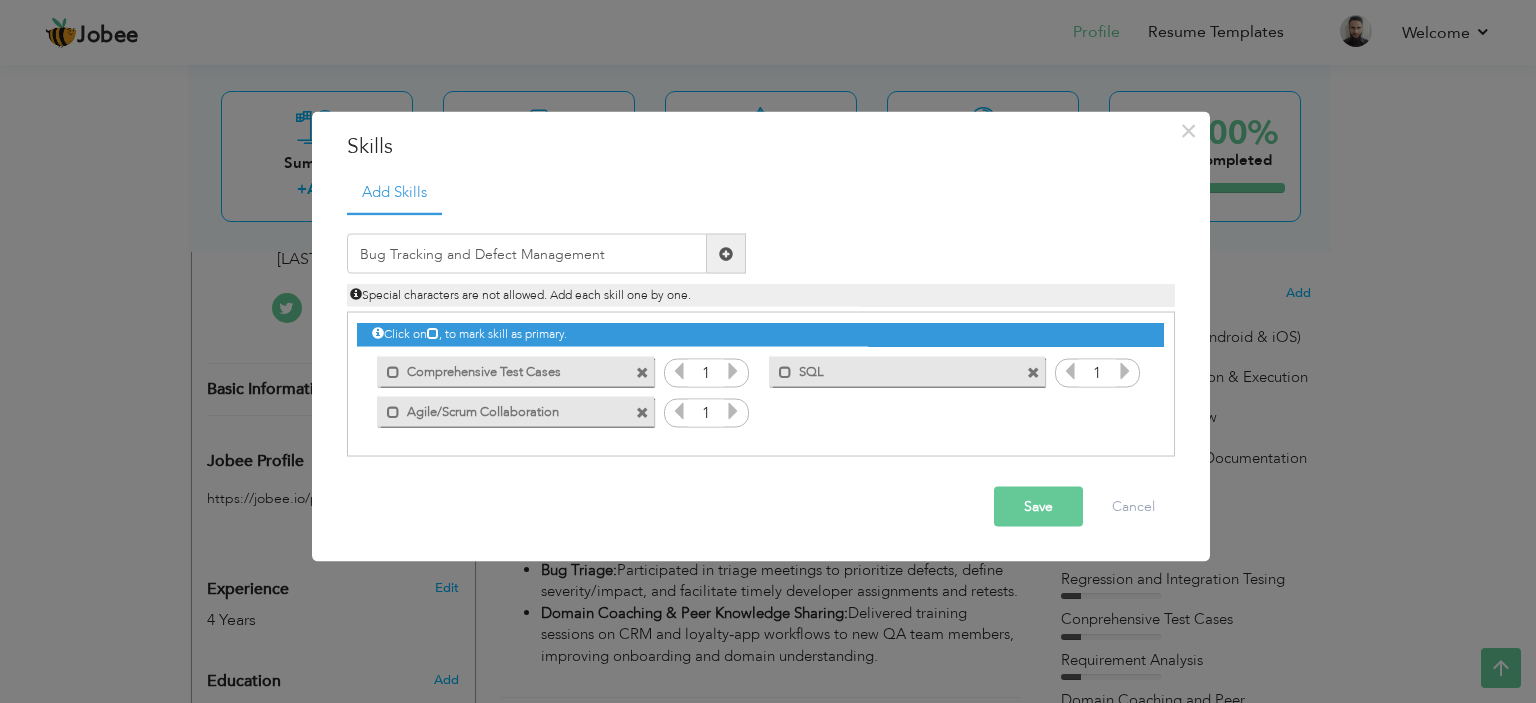 click at bounding box center [726, 254] 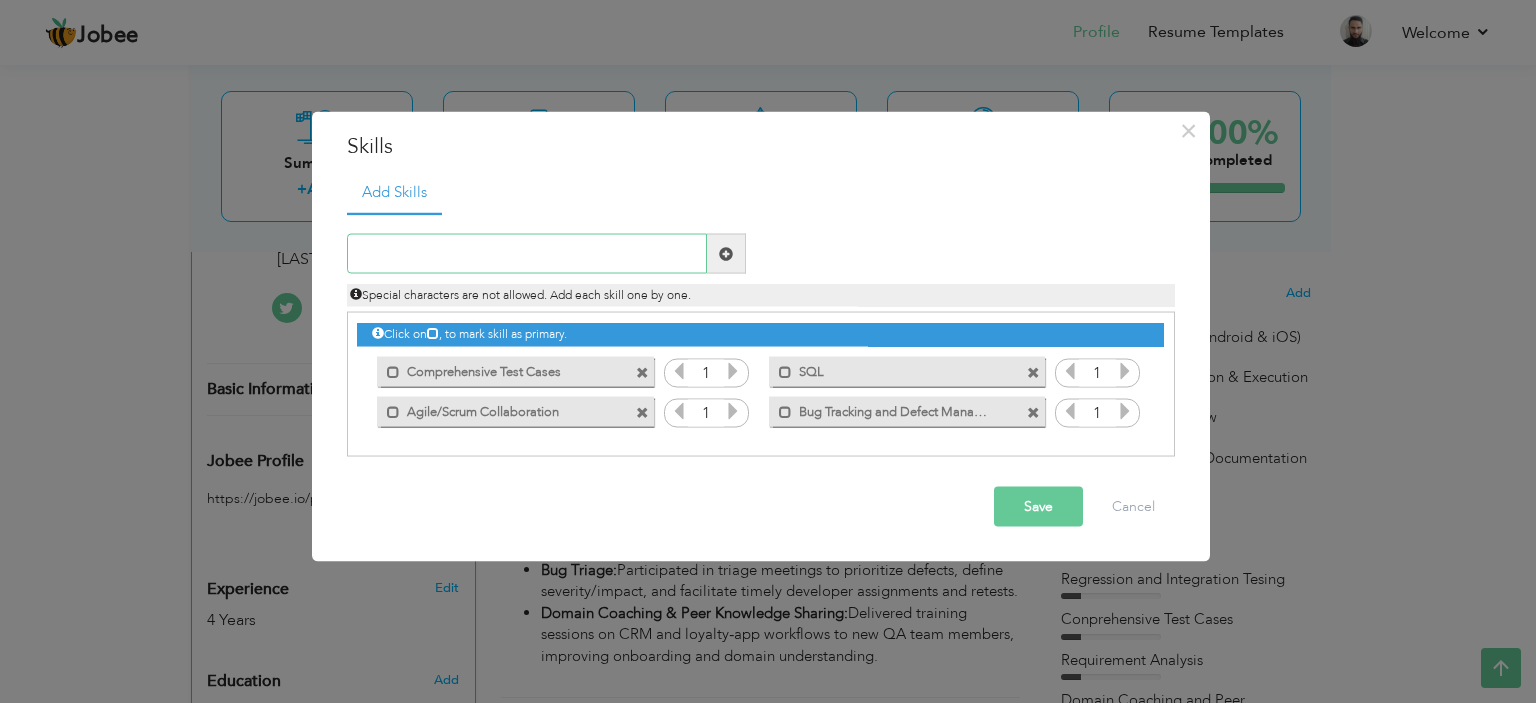 click at bounding box center (527, 254) 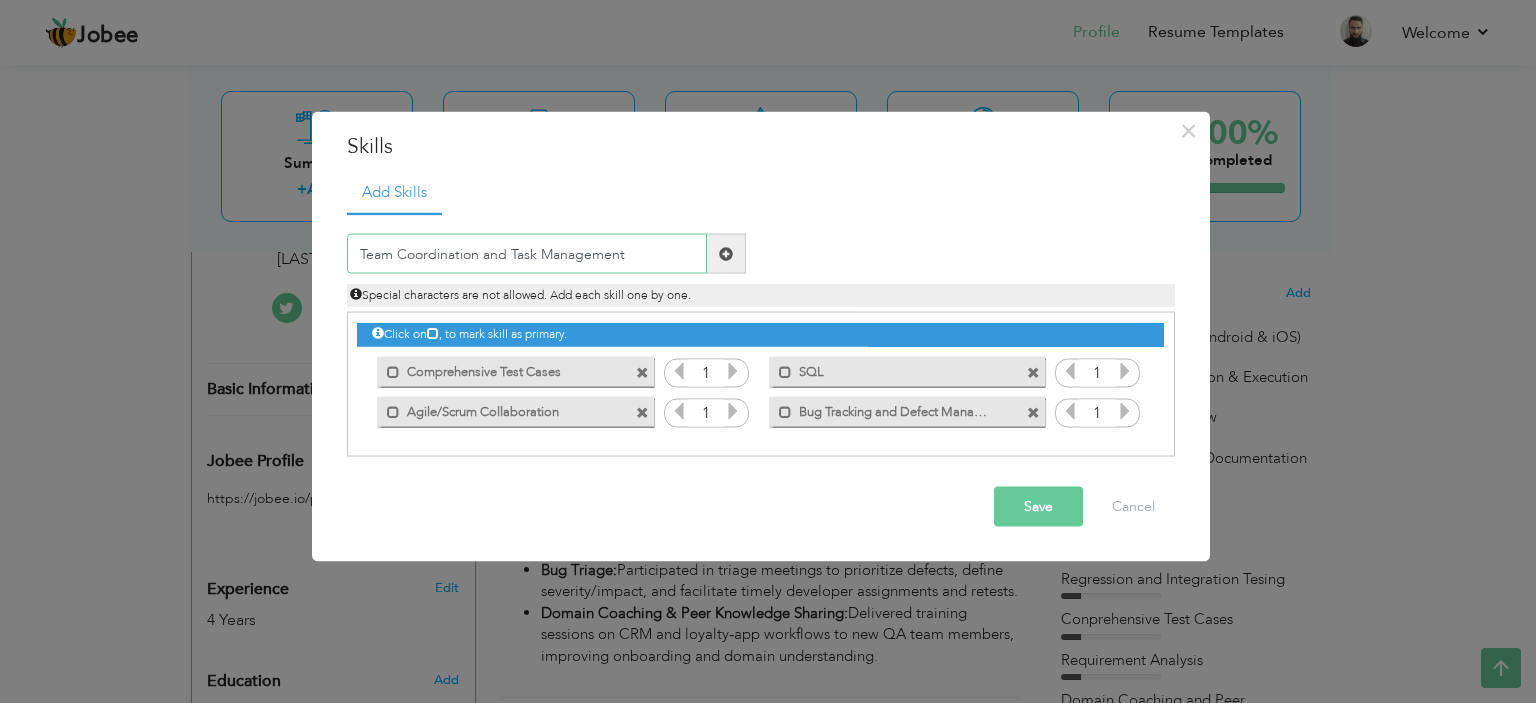 type on "Team Coordination and Task Management" 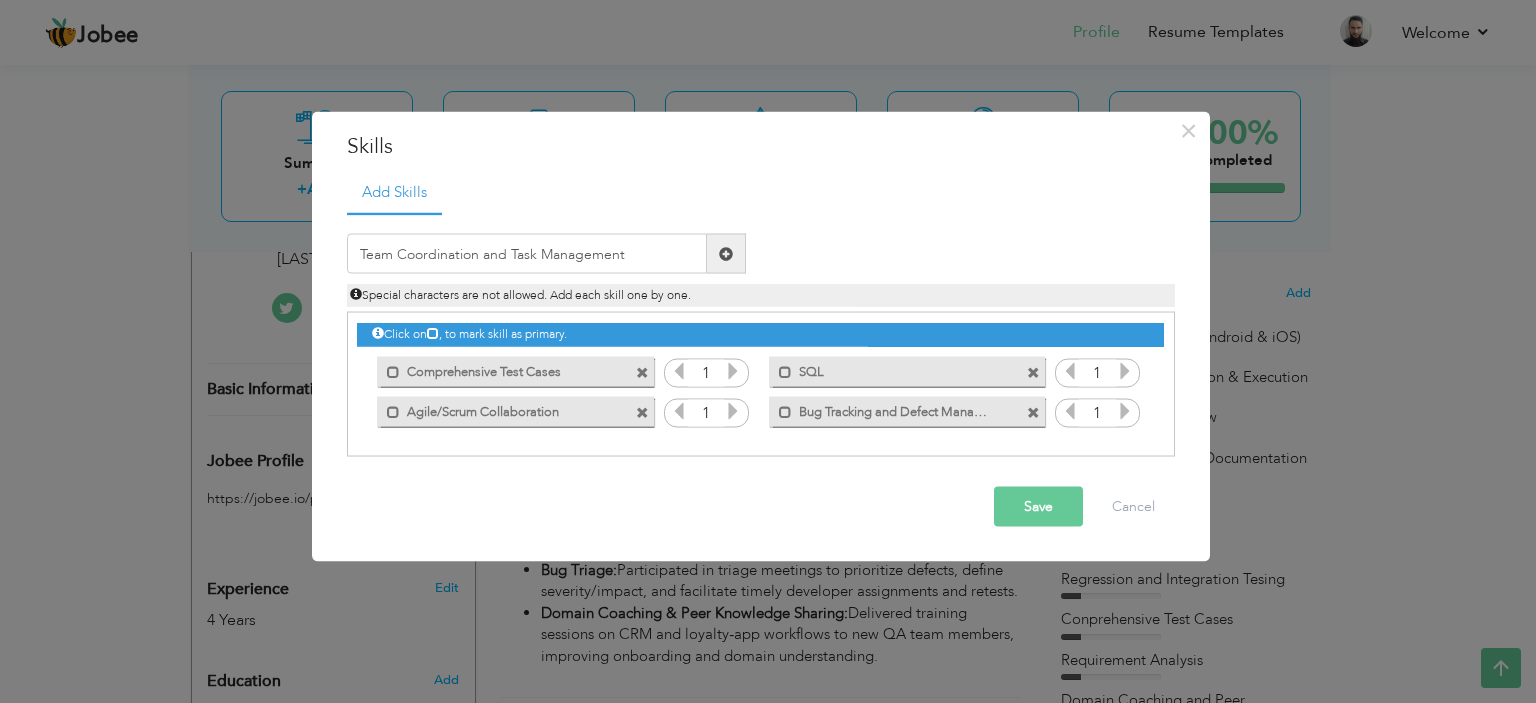click at bounding box center (726, 253) 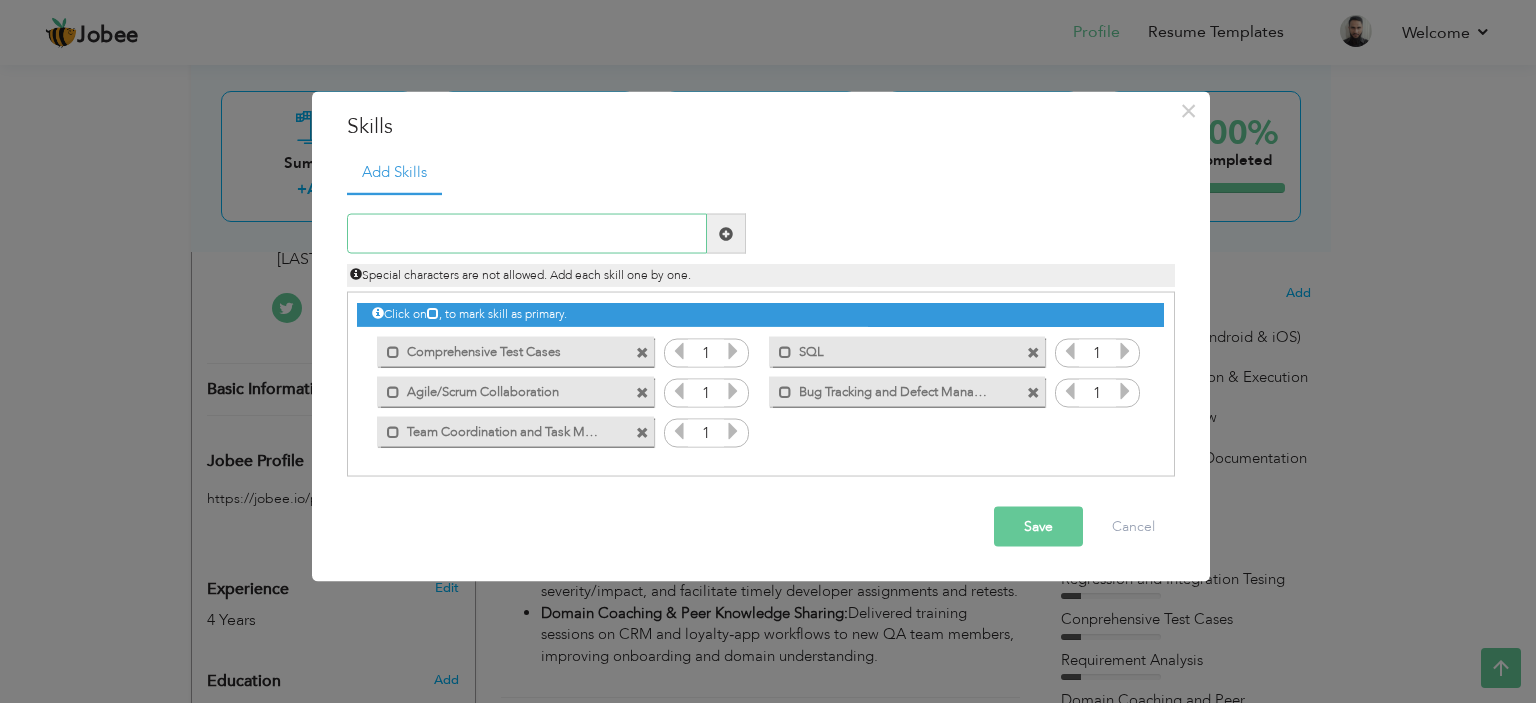 click at bounding box center (527, 234) 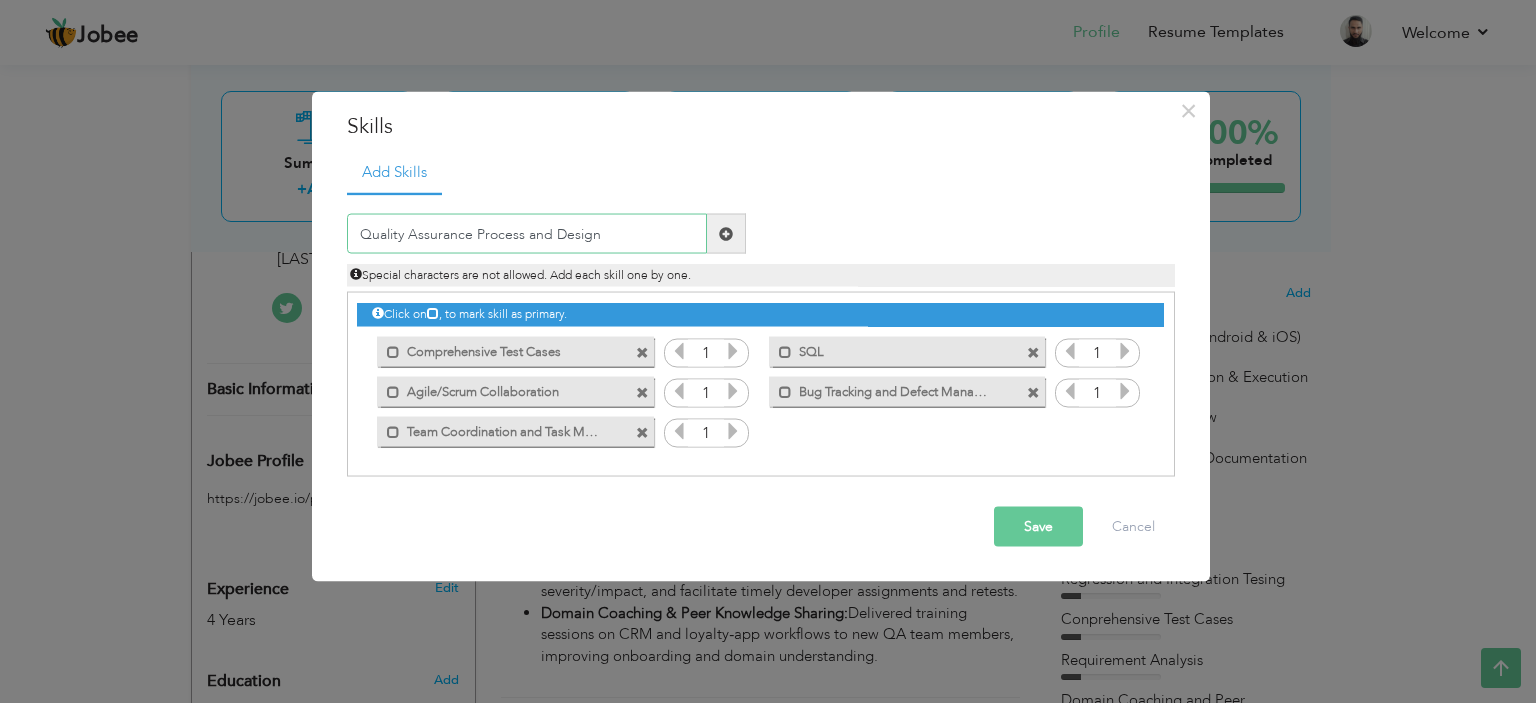 type on "Quality Assurance Process and Design" 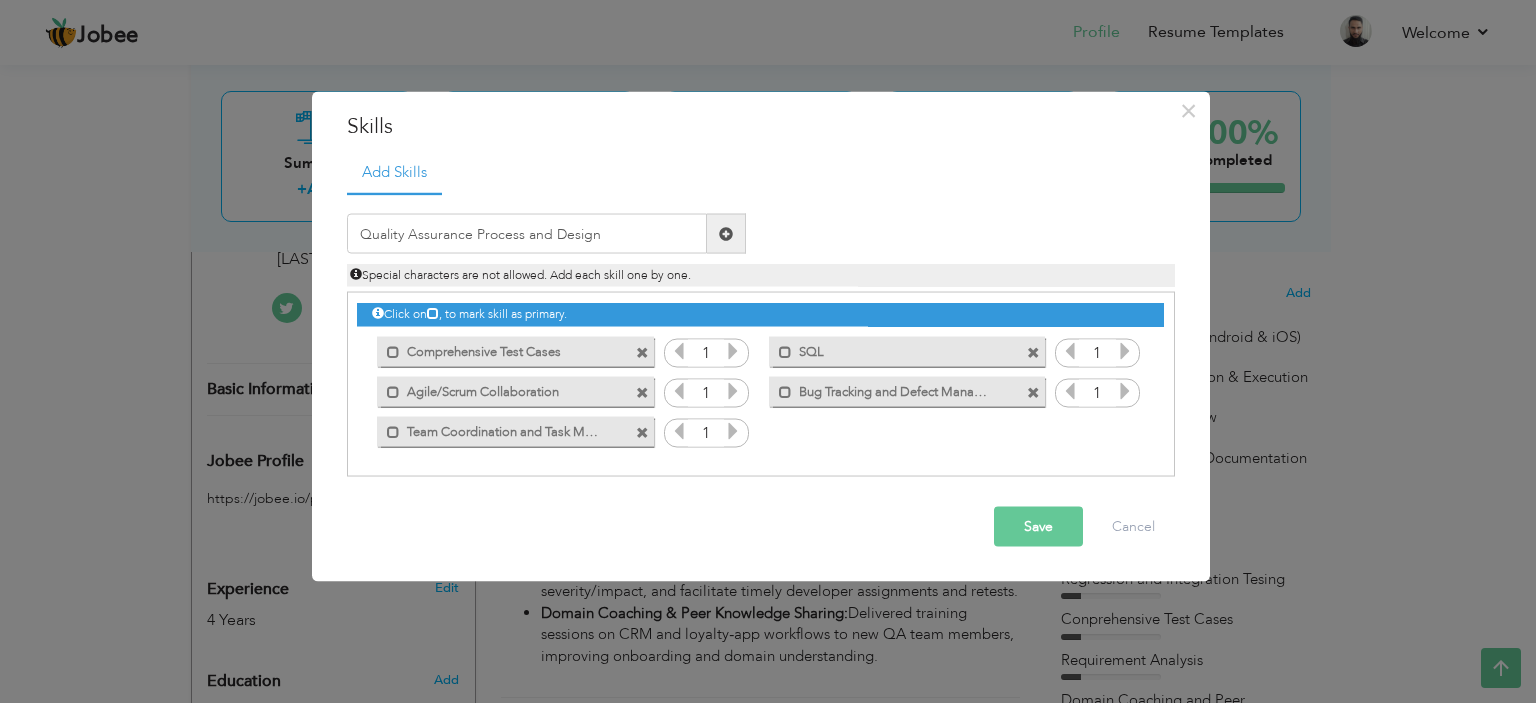 click at bounding box center [726, 233] 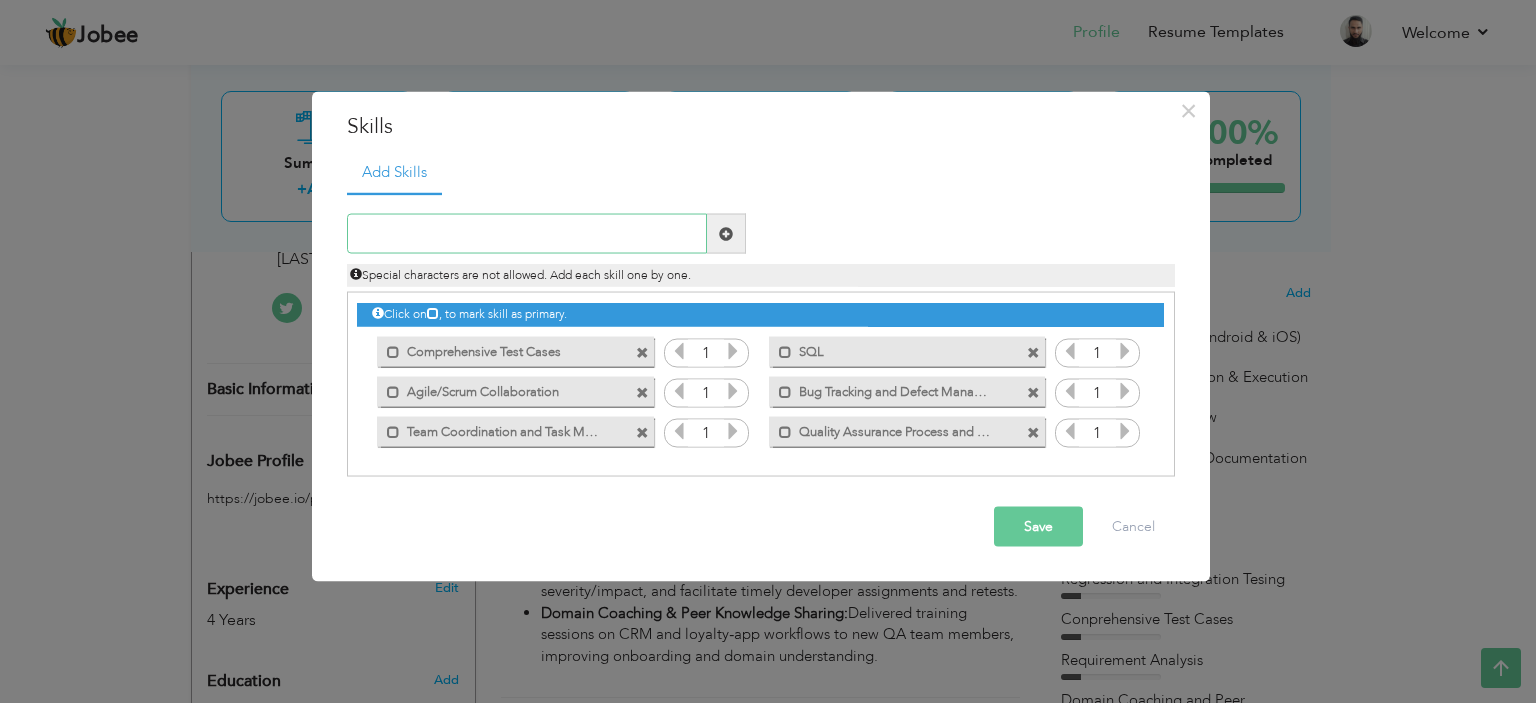 click at bounding box center (527, 234) 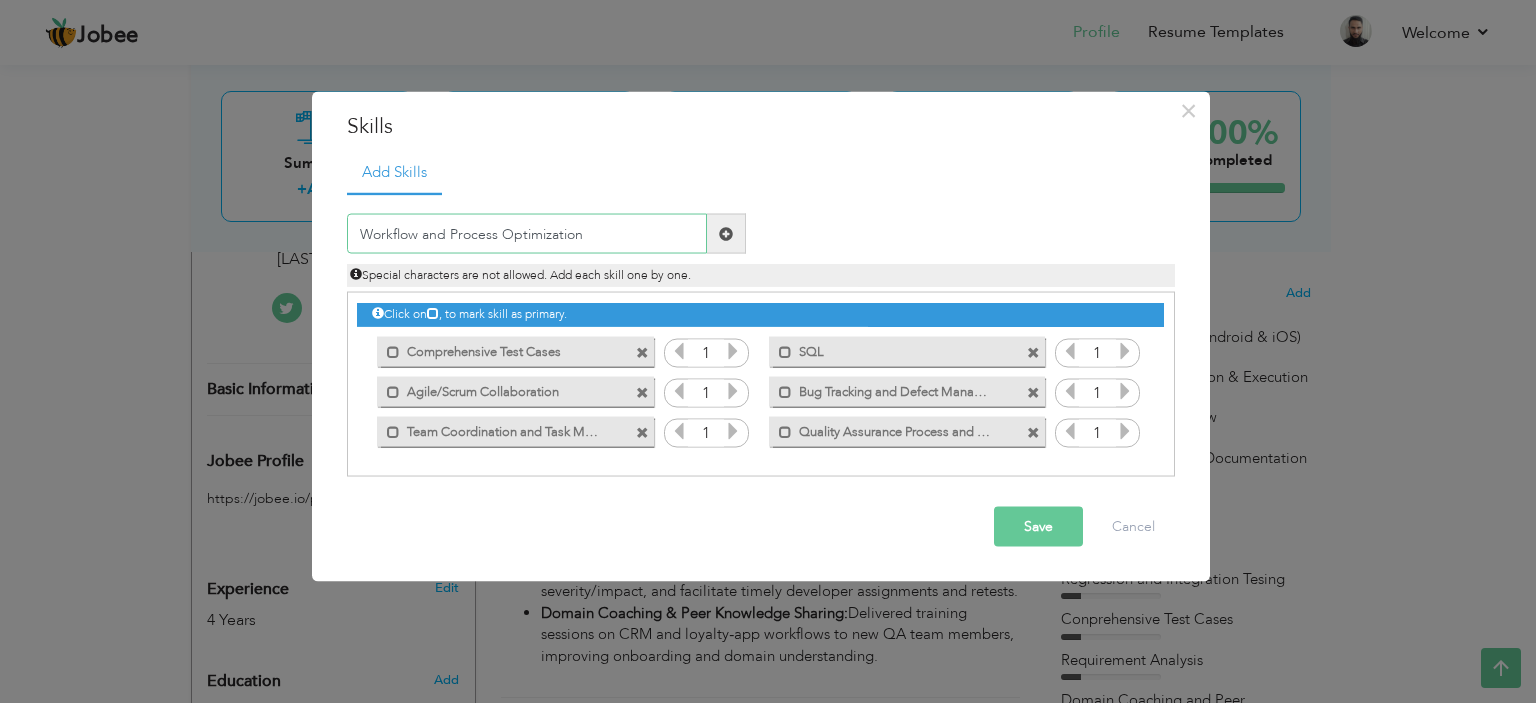 type on "Workflow and Process Optimization" 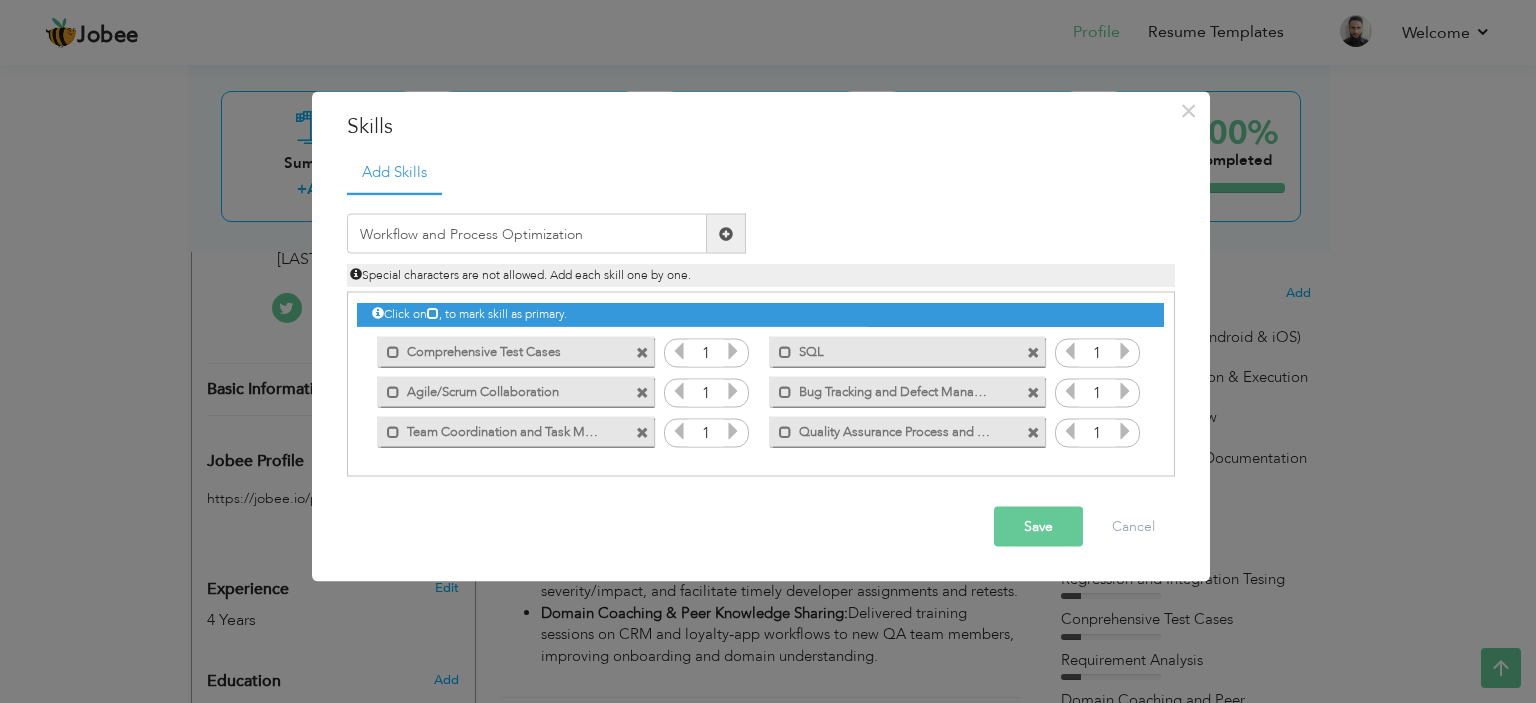 click at bounding box center [726, 233] 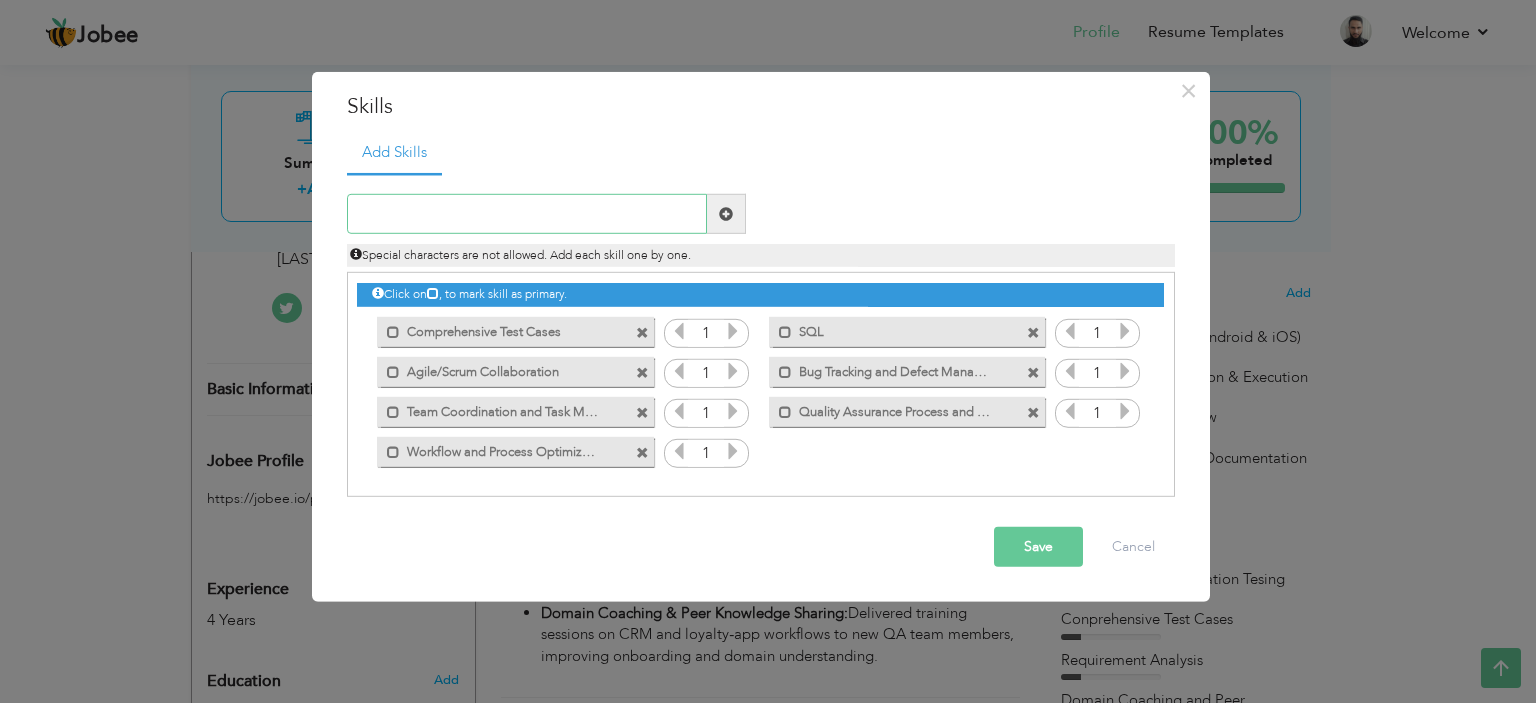 click at bounding box center (527, 214) 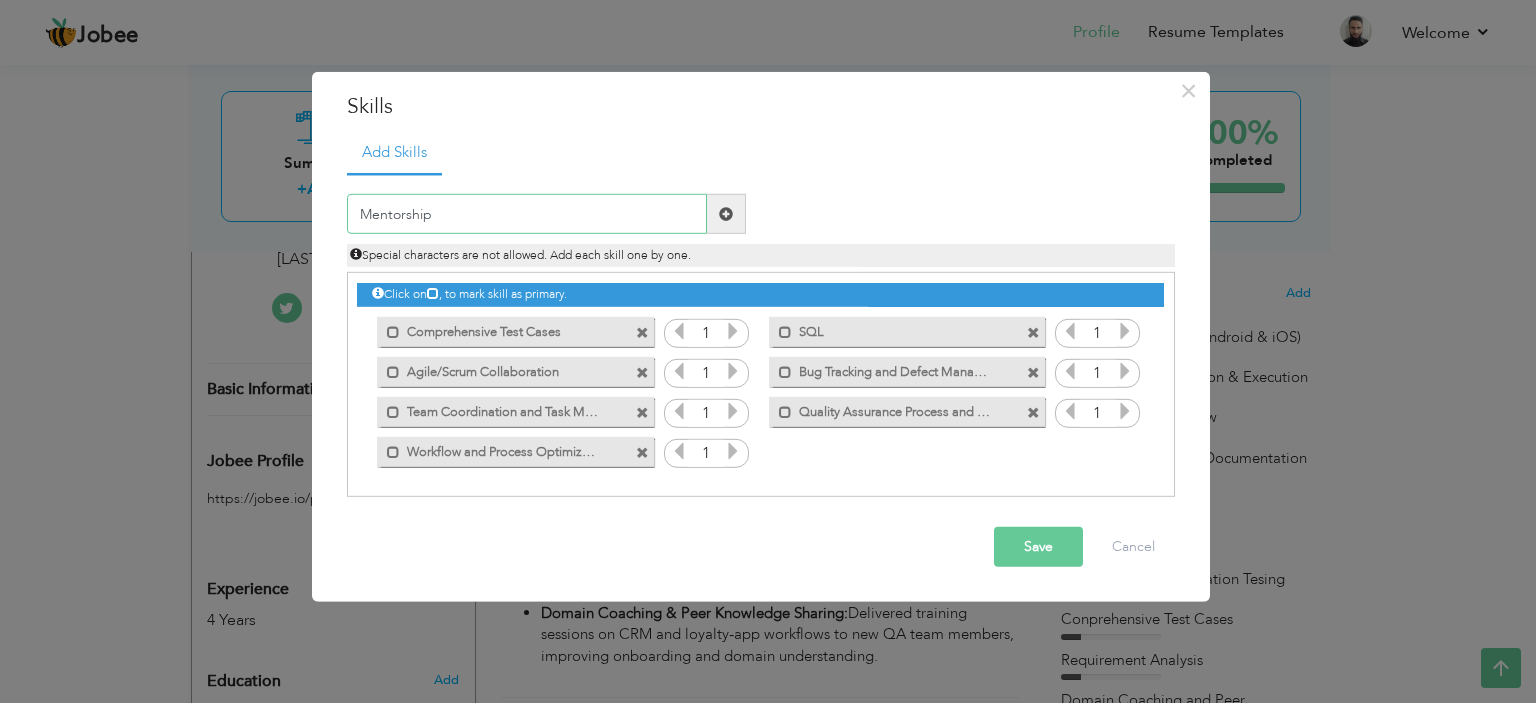 type on "Mentorship" 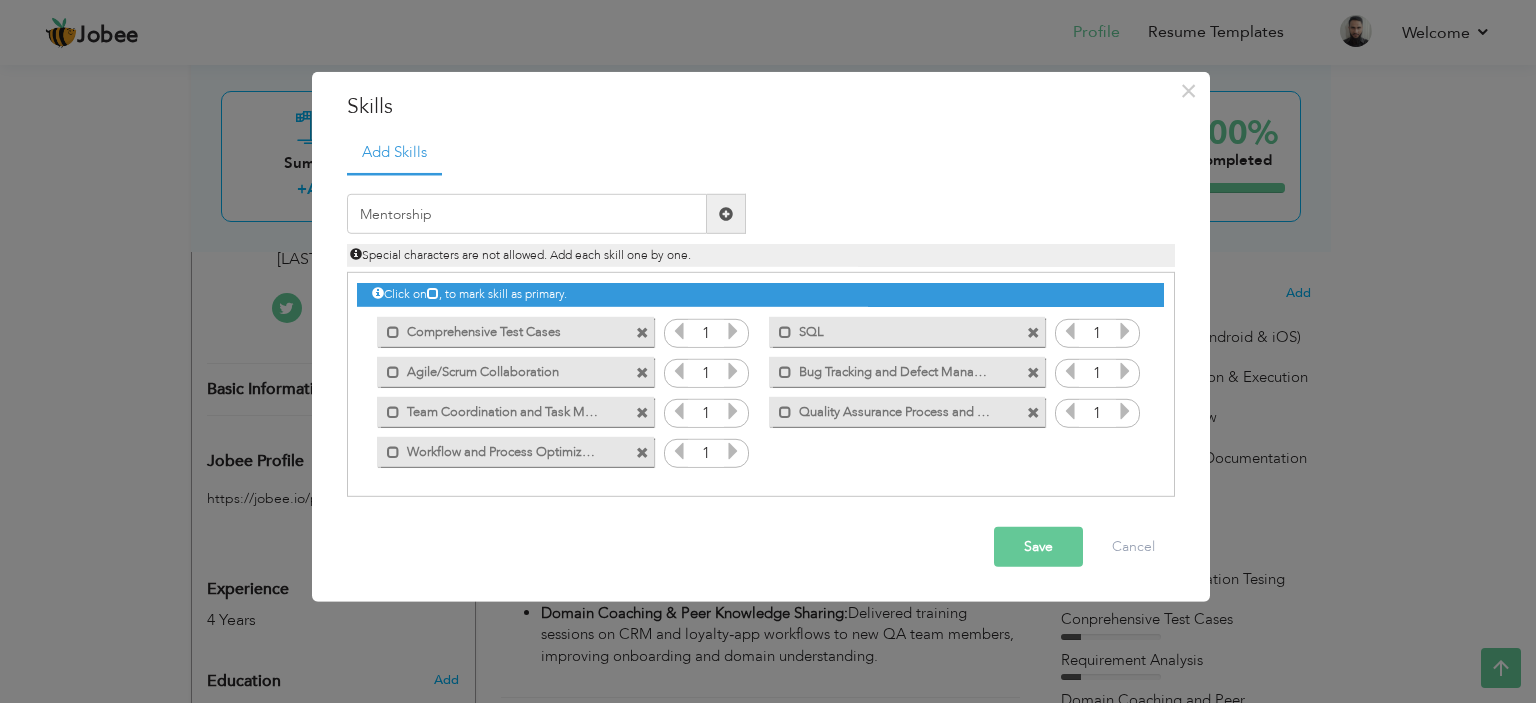 click at bounding box center [726, 214] 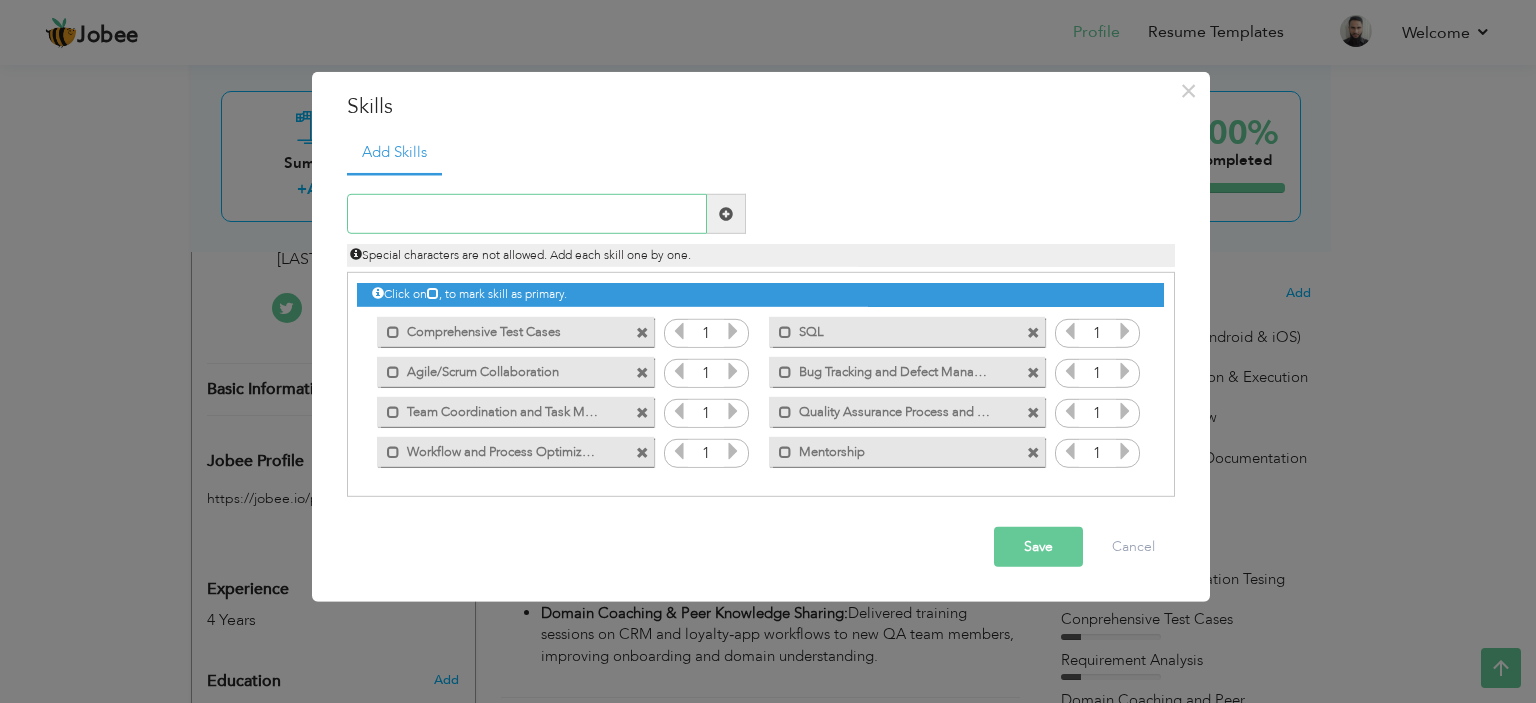click at bounding box center (527, 214) 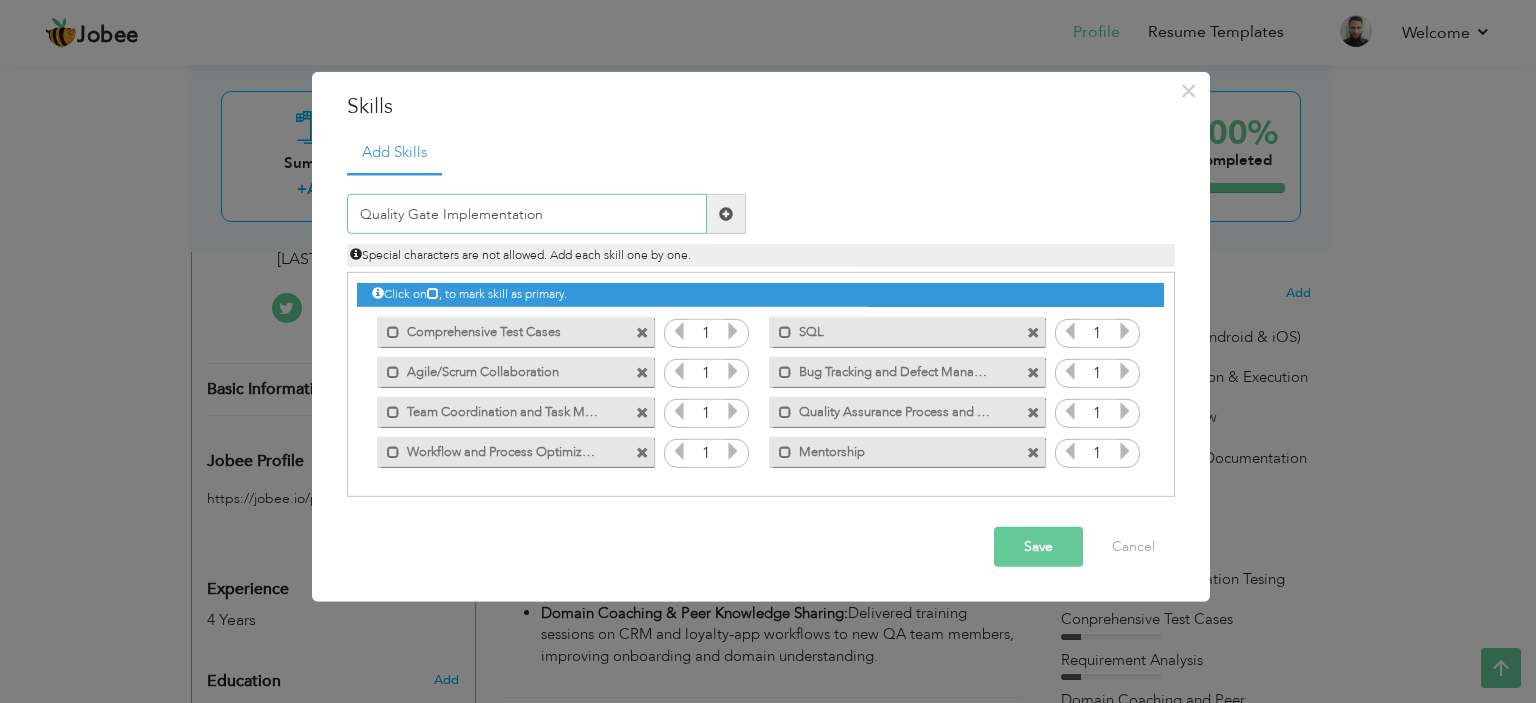 type on "Quality Gate Implementation" 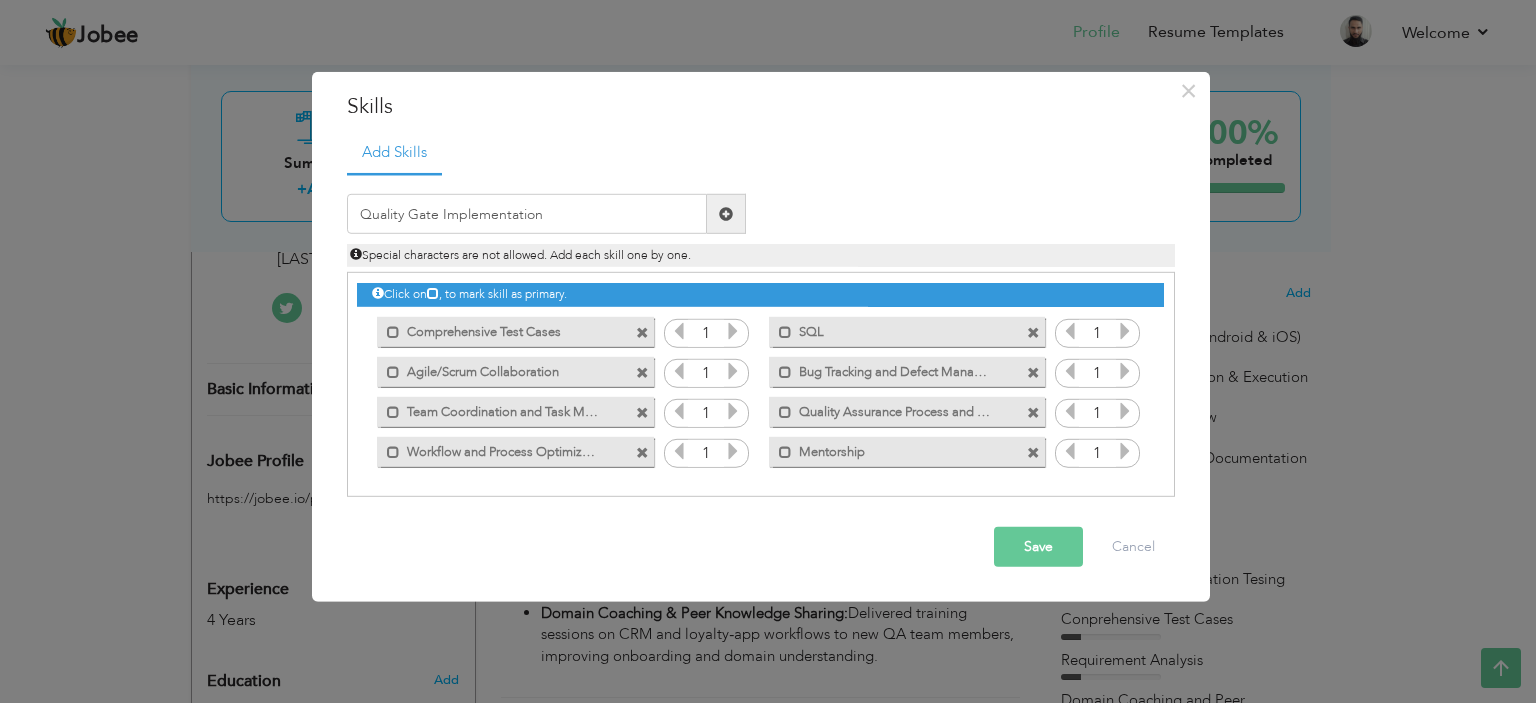 click at bounding box center [726, 214] 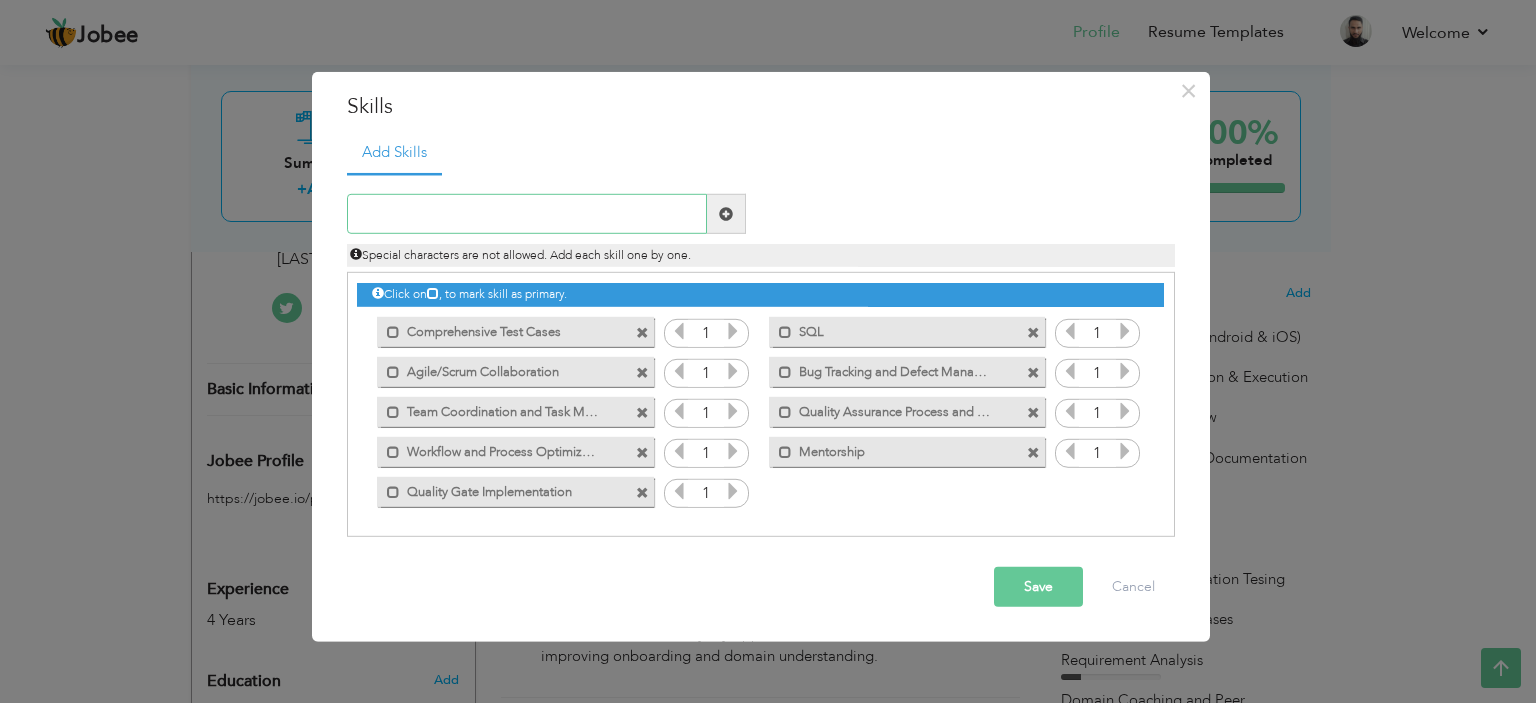 click at bounding box center (527, 214) 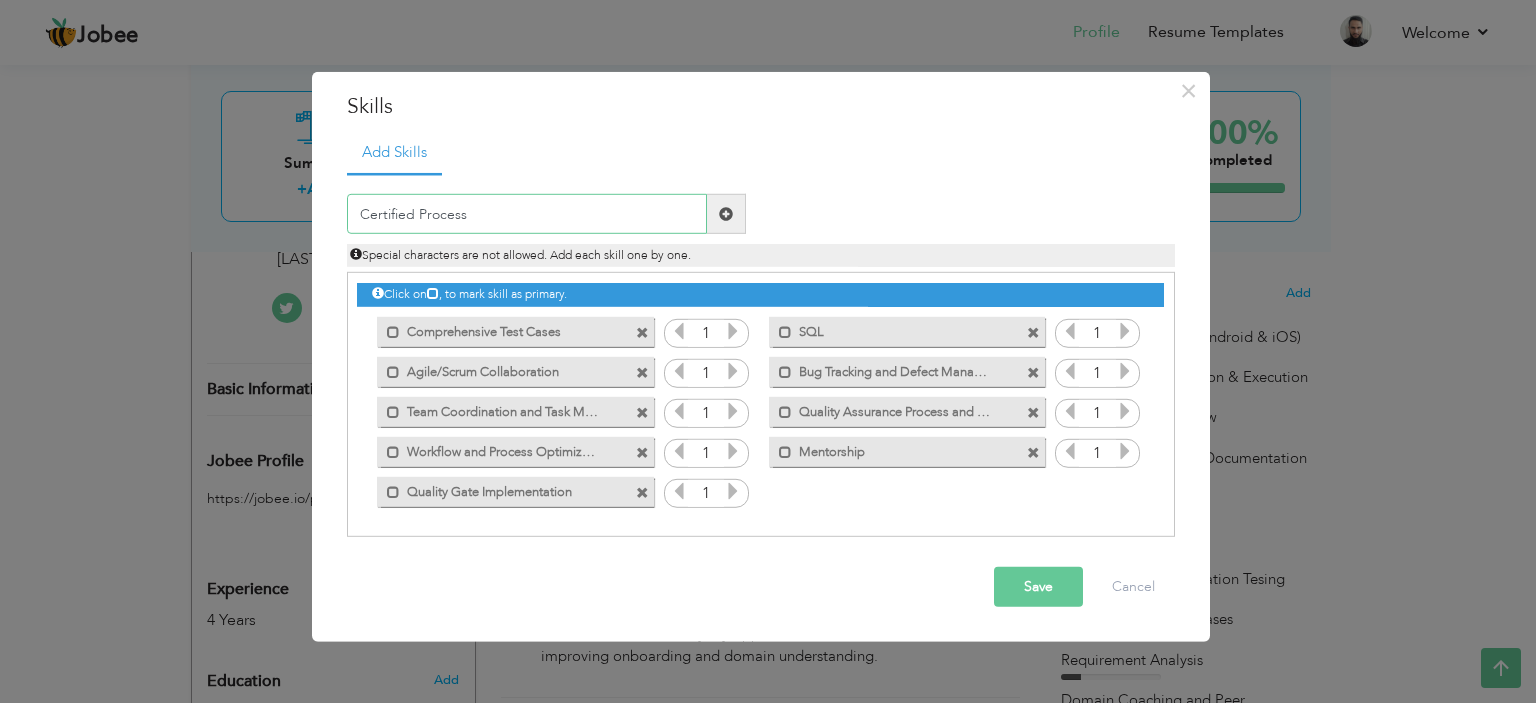 type on "Certified Process" 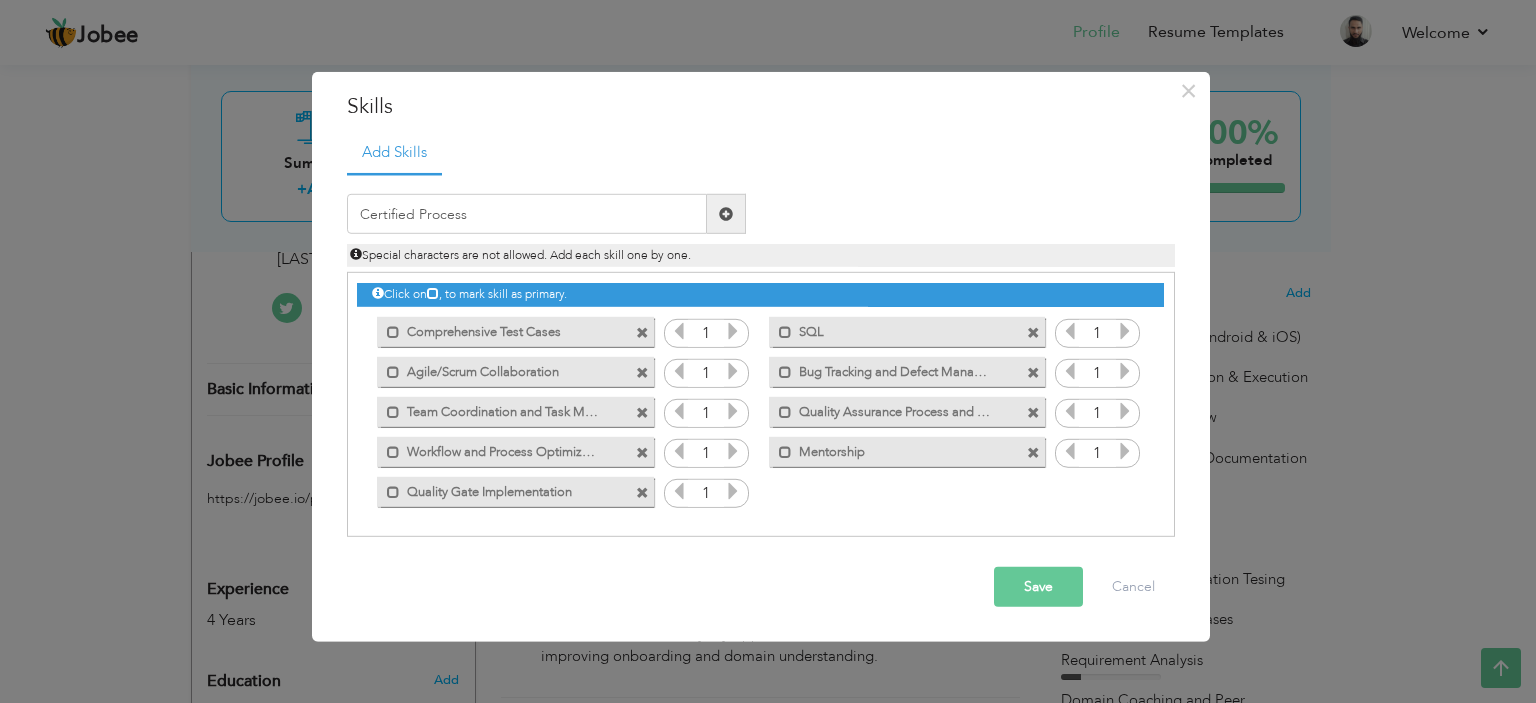 click at bounding box center [726, 214] 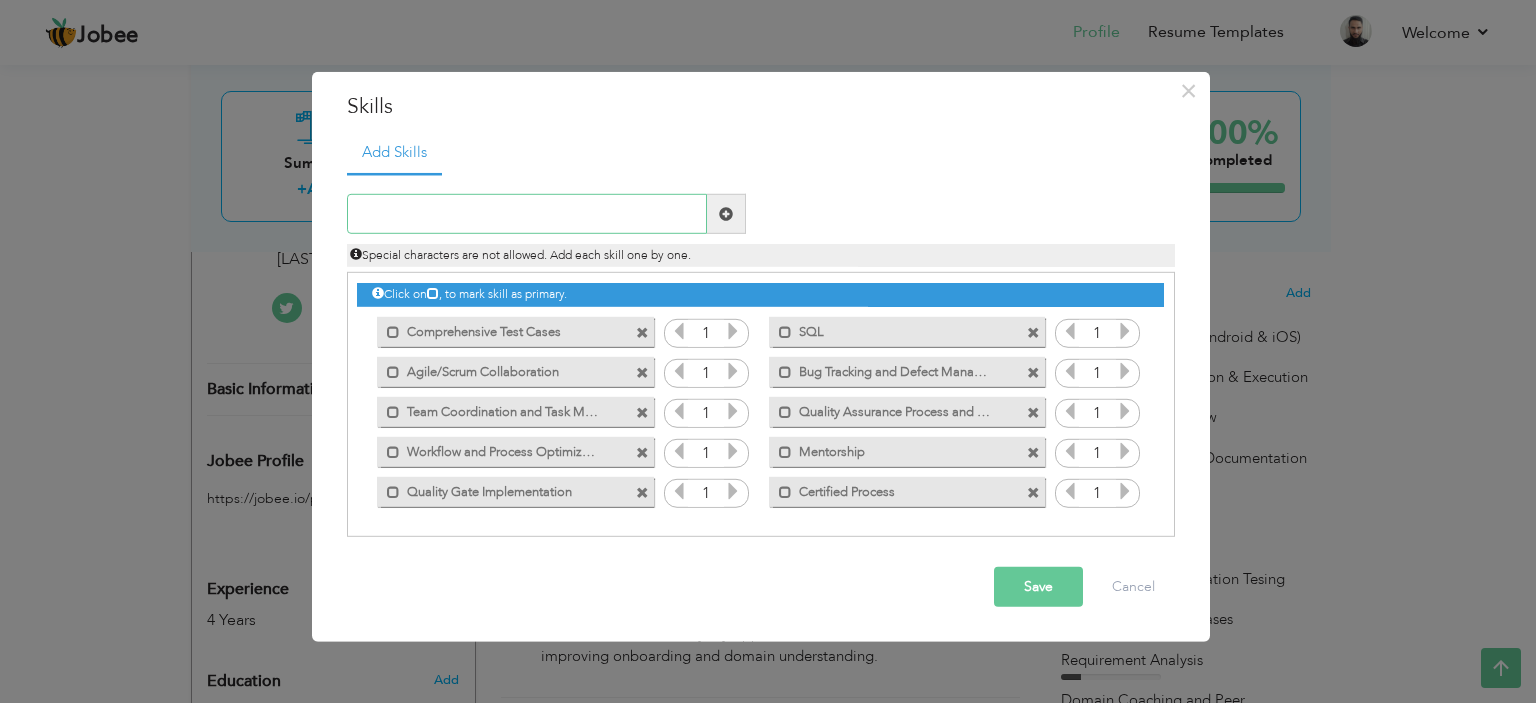 click at bounding box center (527, 214) 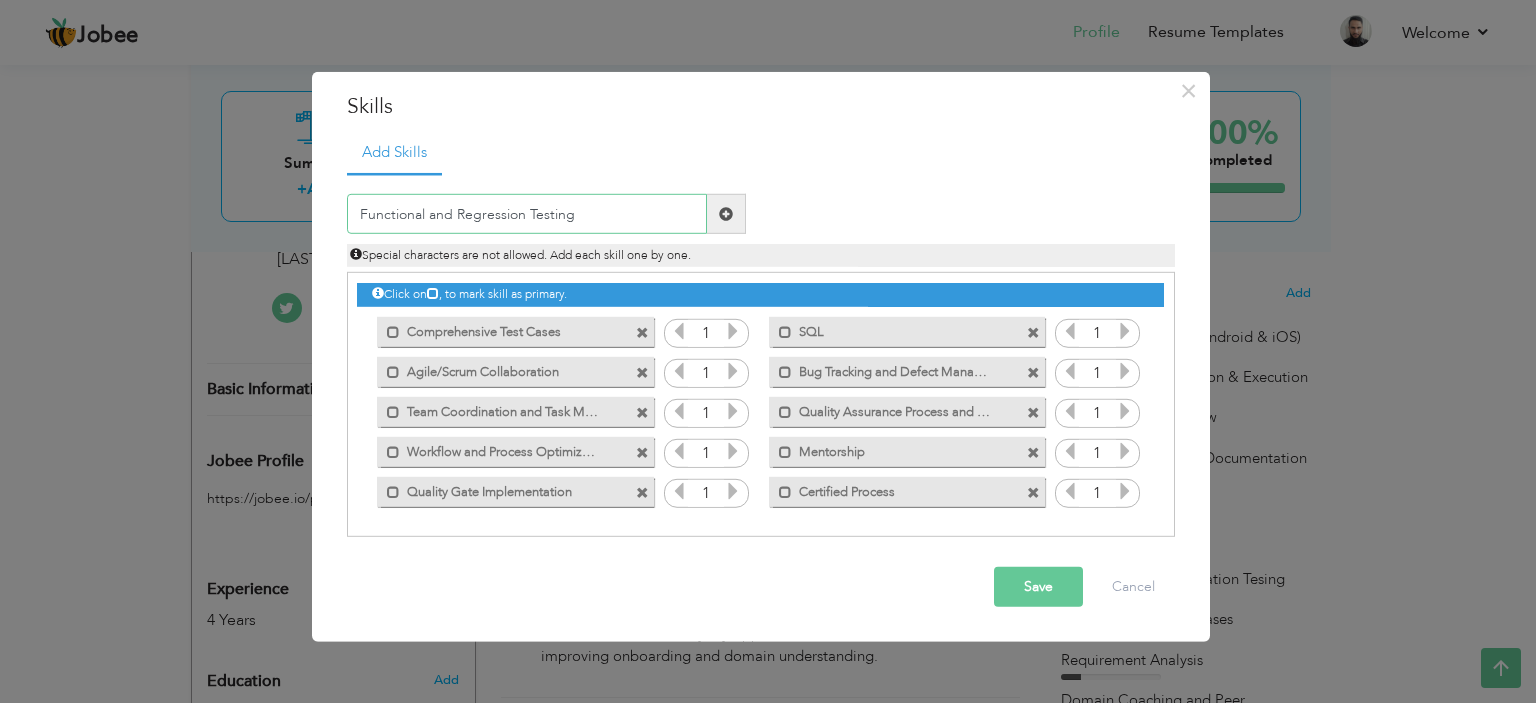 type on "Functional and Regression Testing" 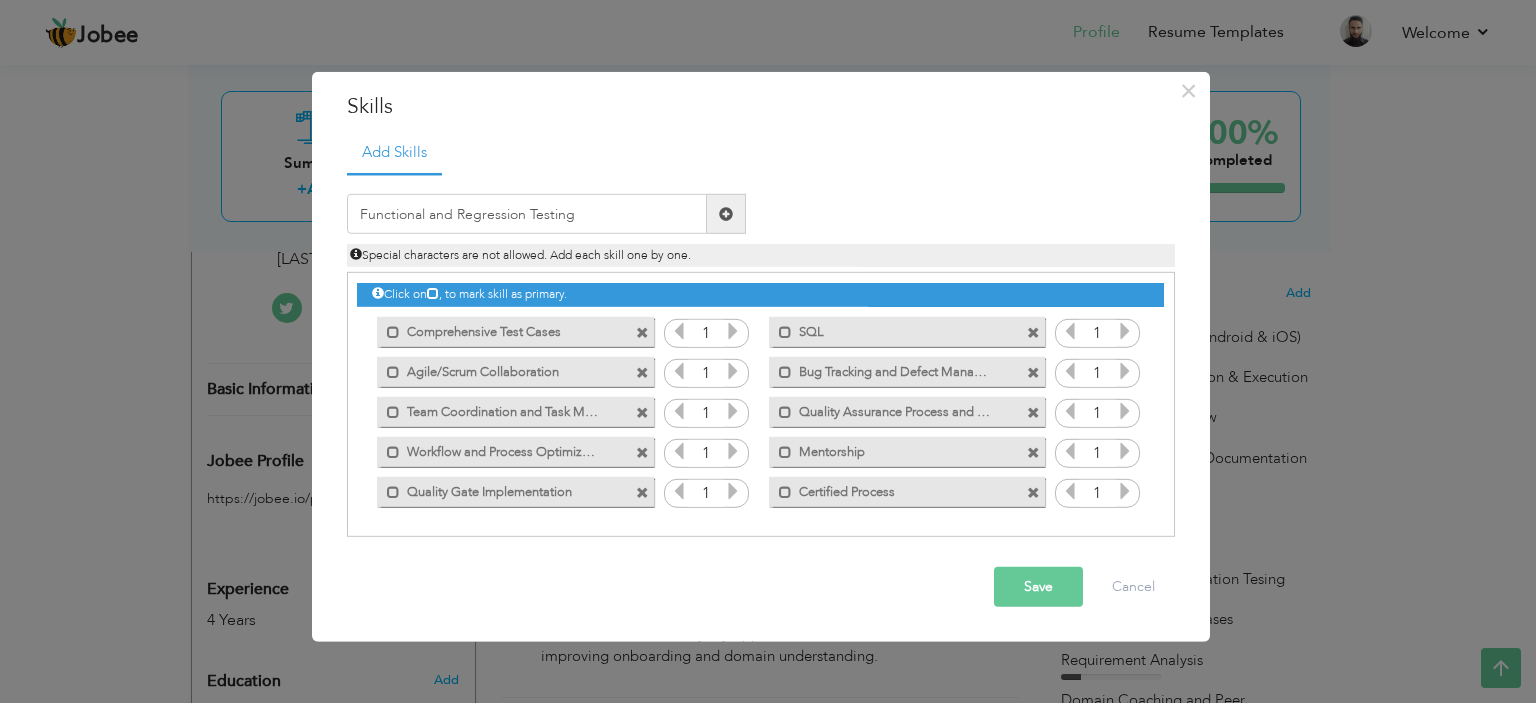 click at bounding box center (726, 214) 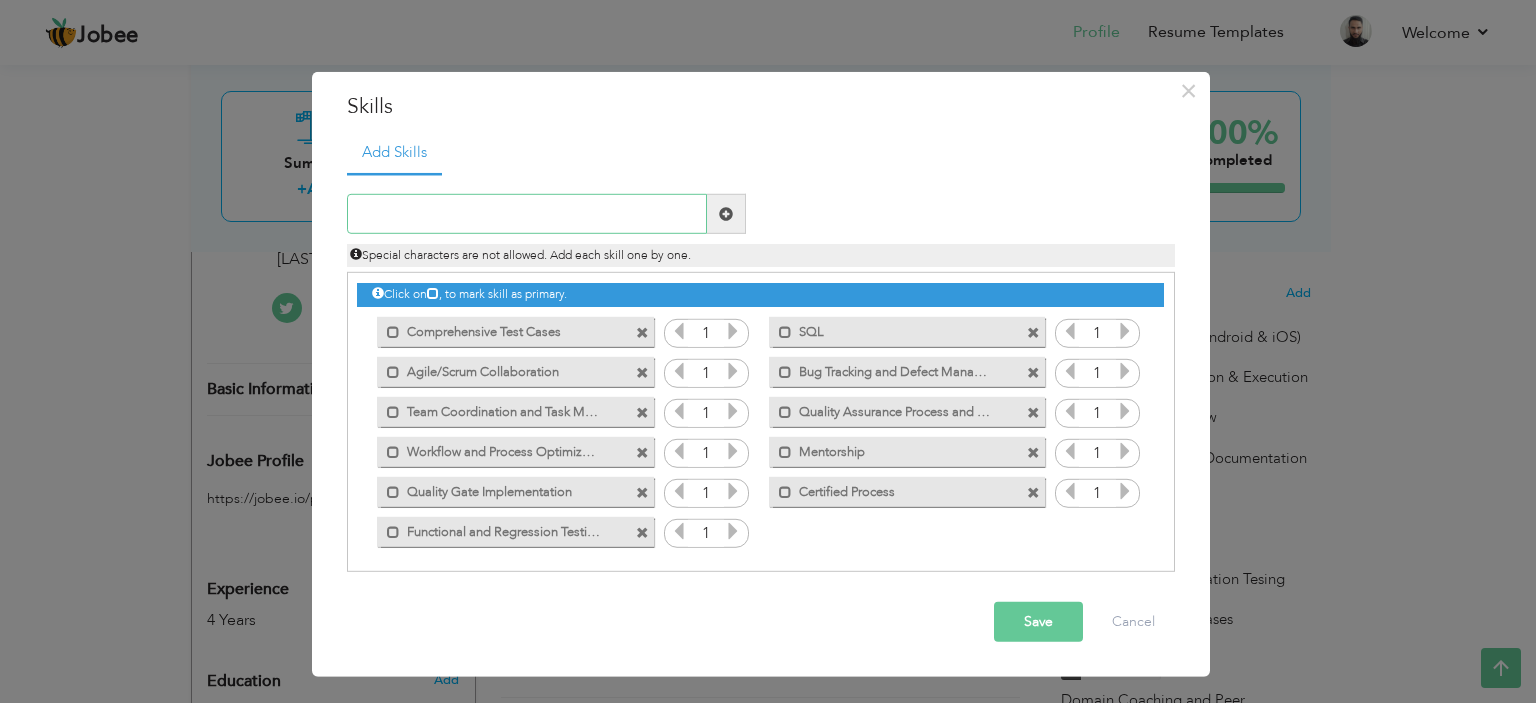 click at bounding box center [527, 214] 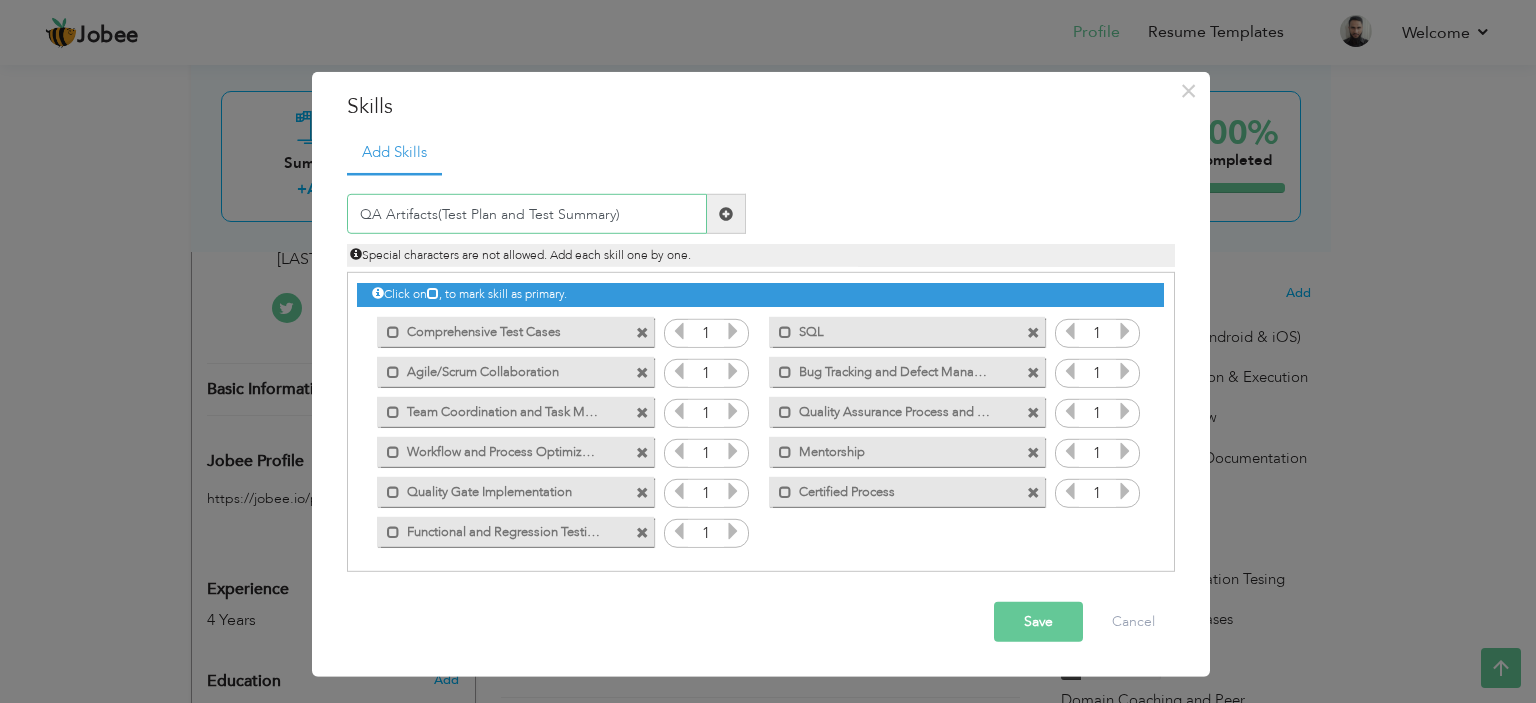 type on "QA Artifacts(Test Plan and Test Summary)" 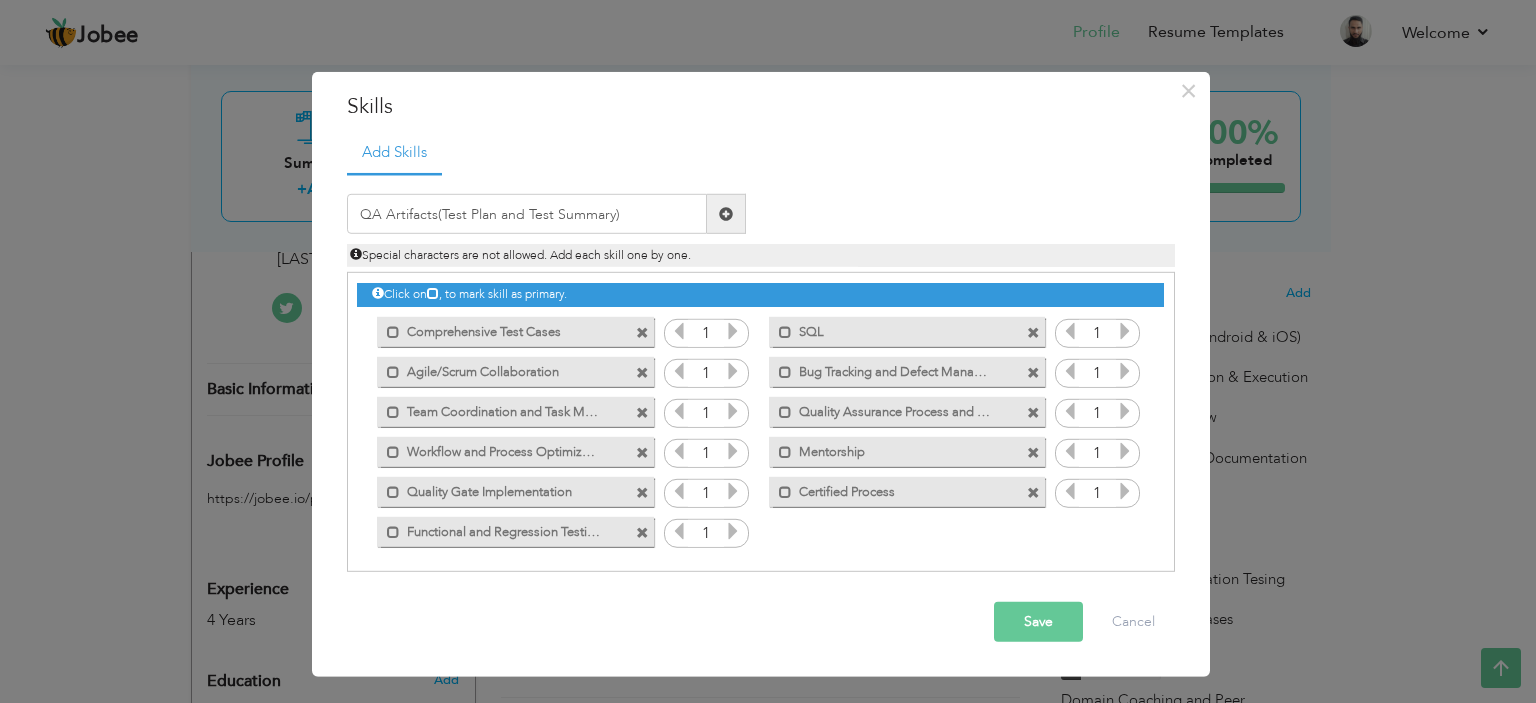 click at bounding box center [726, 214] 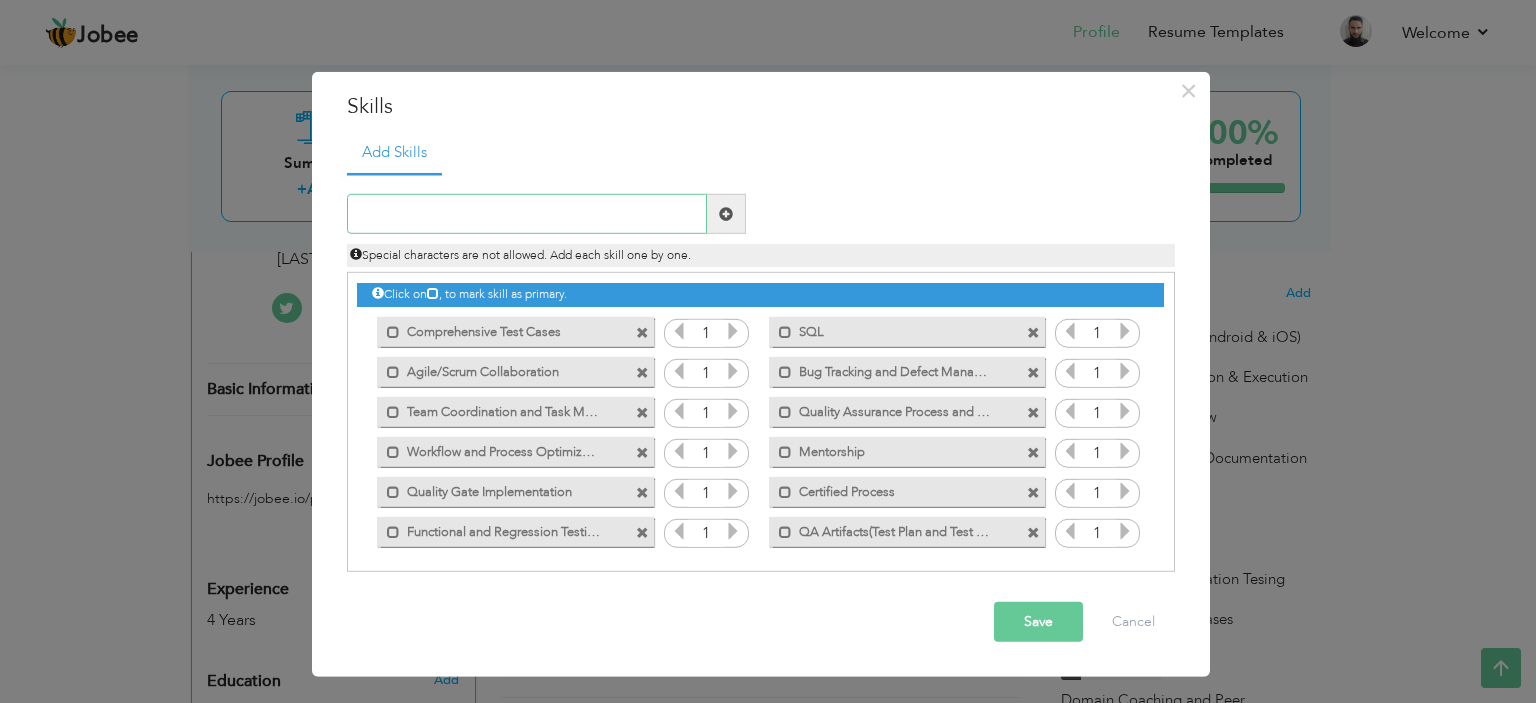 click at bounding box center (527, 214) 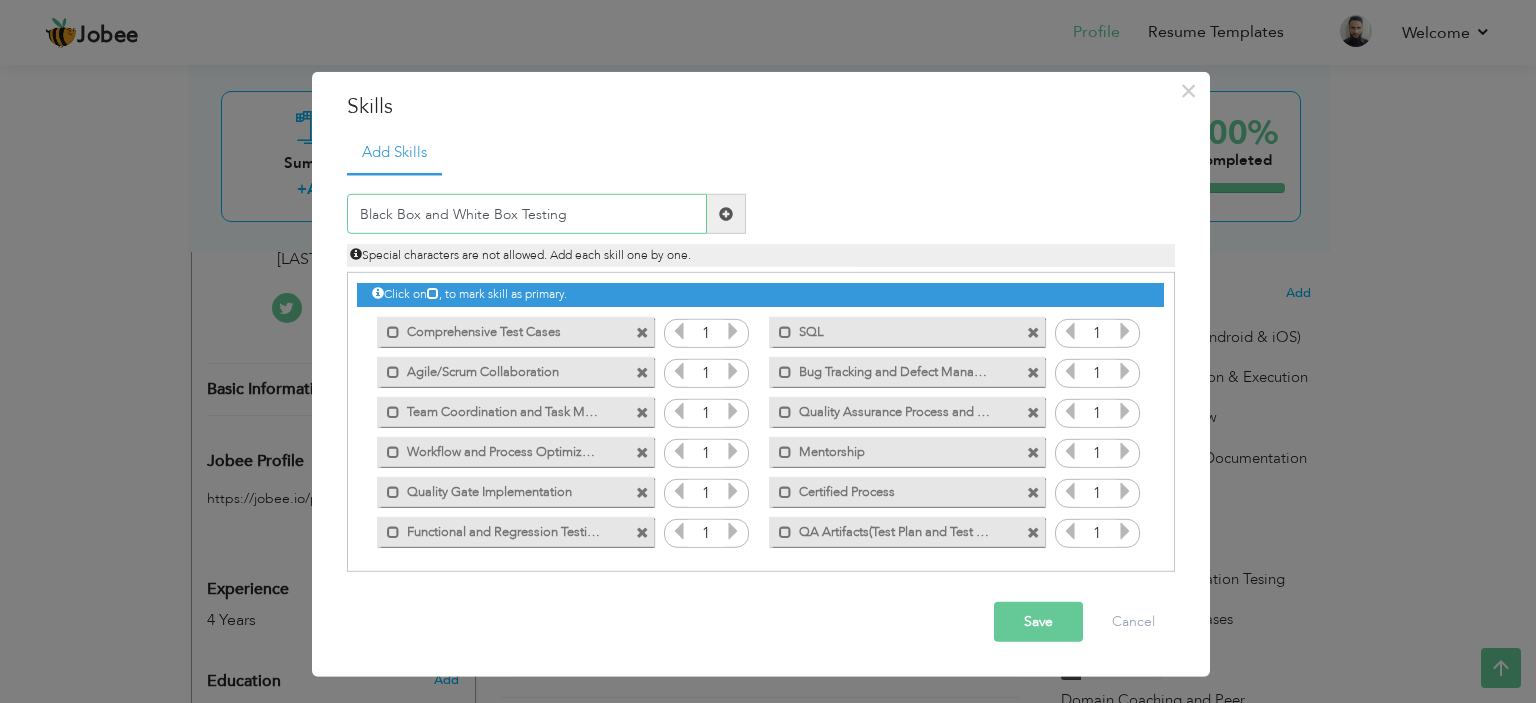 type on "Black Box and White Box Testing" 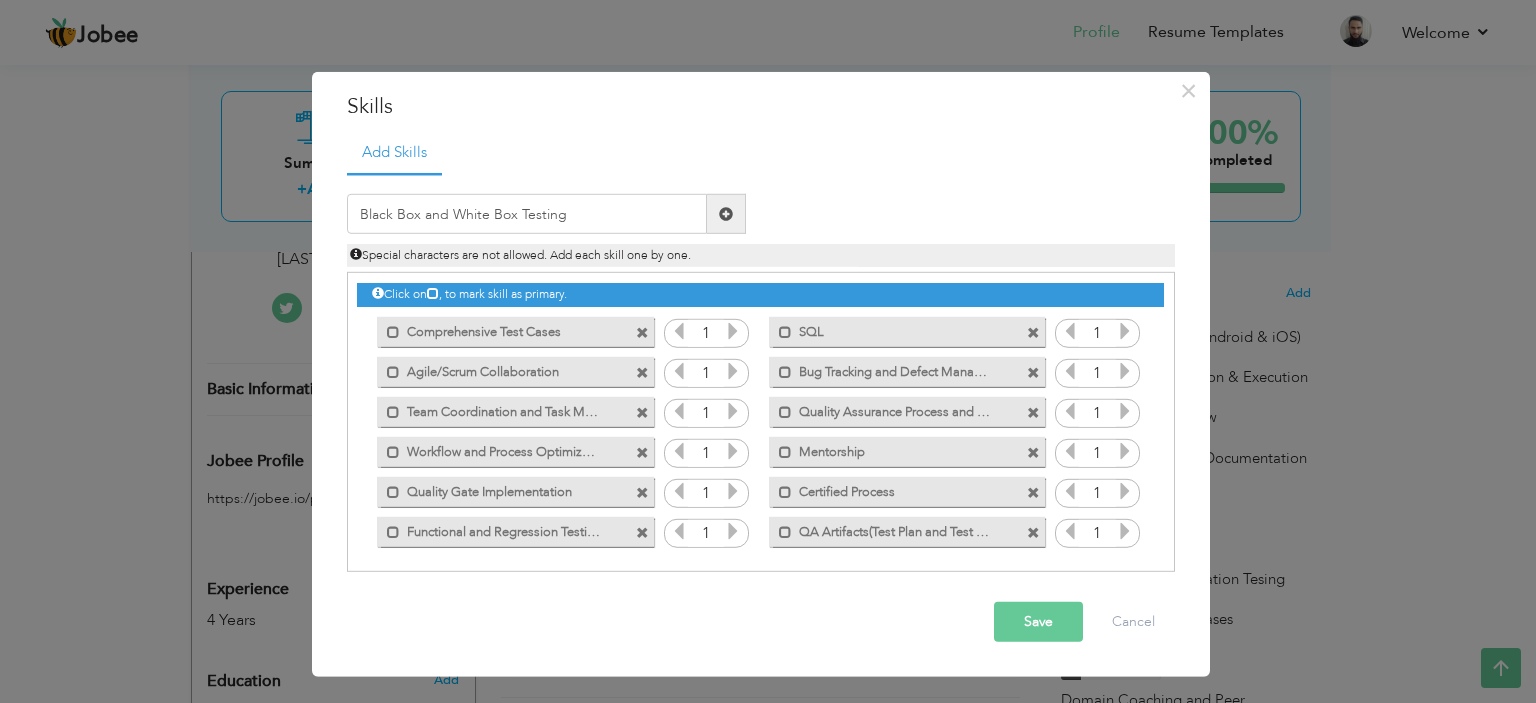 click at bounding box center [726, 214] 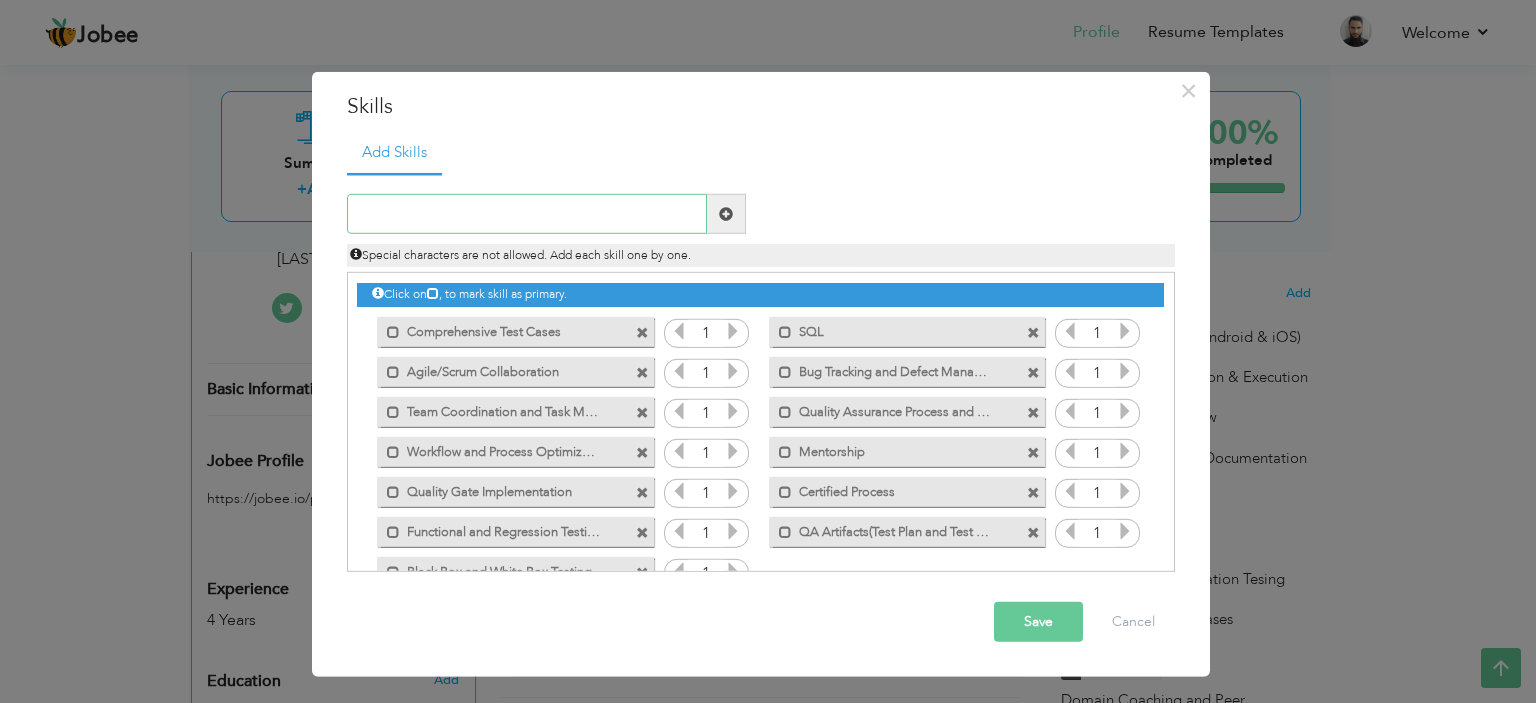 click at bounding box center (527, 214) 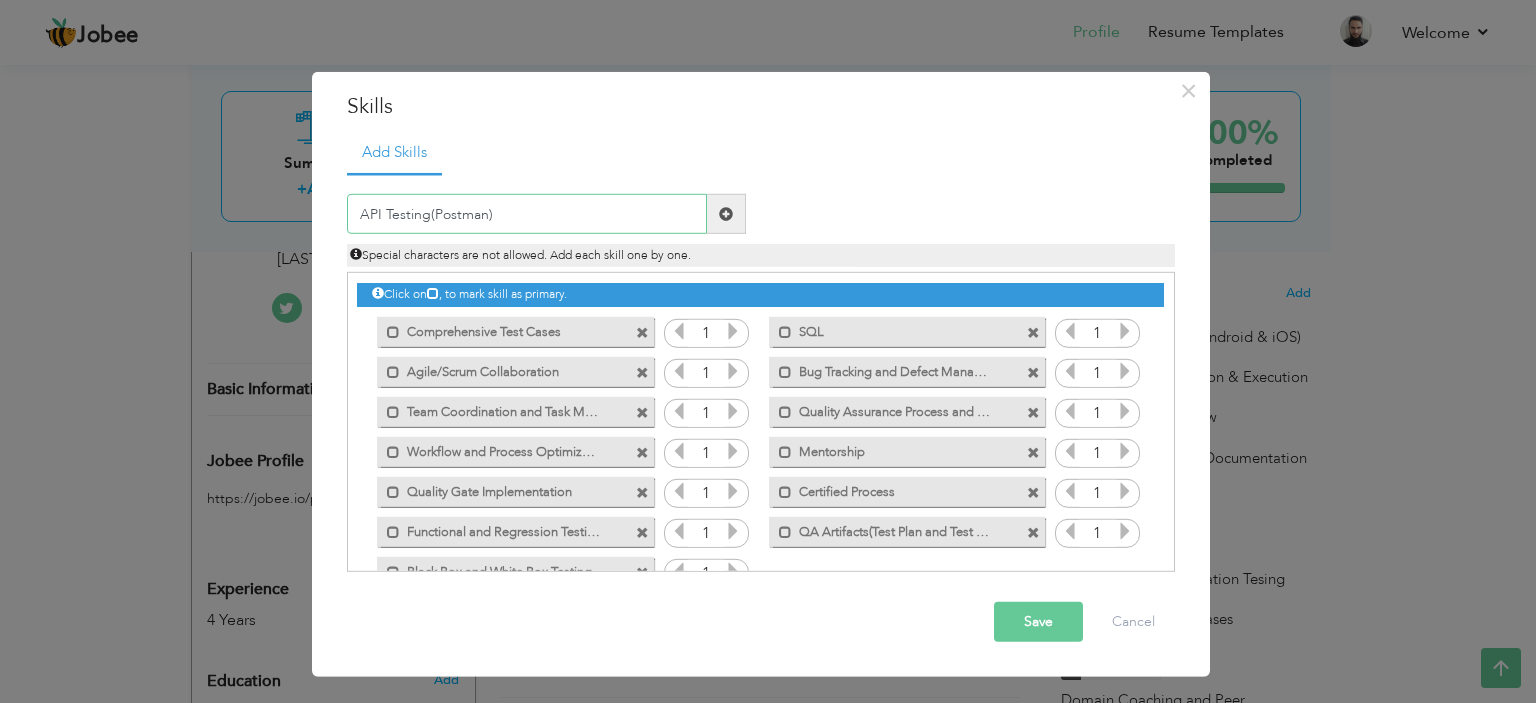 type on "API Testing(Postman)" 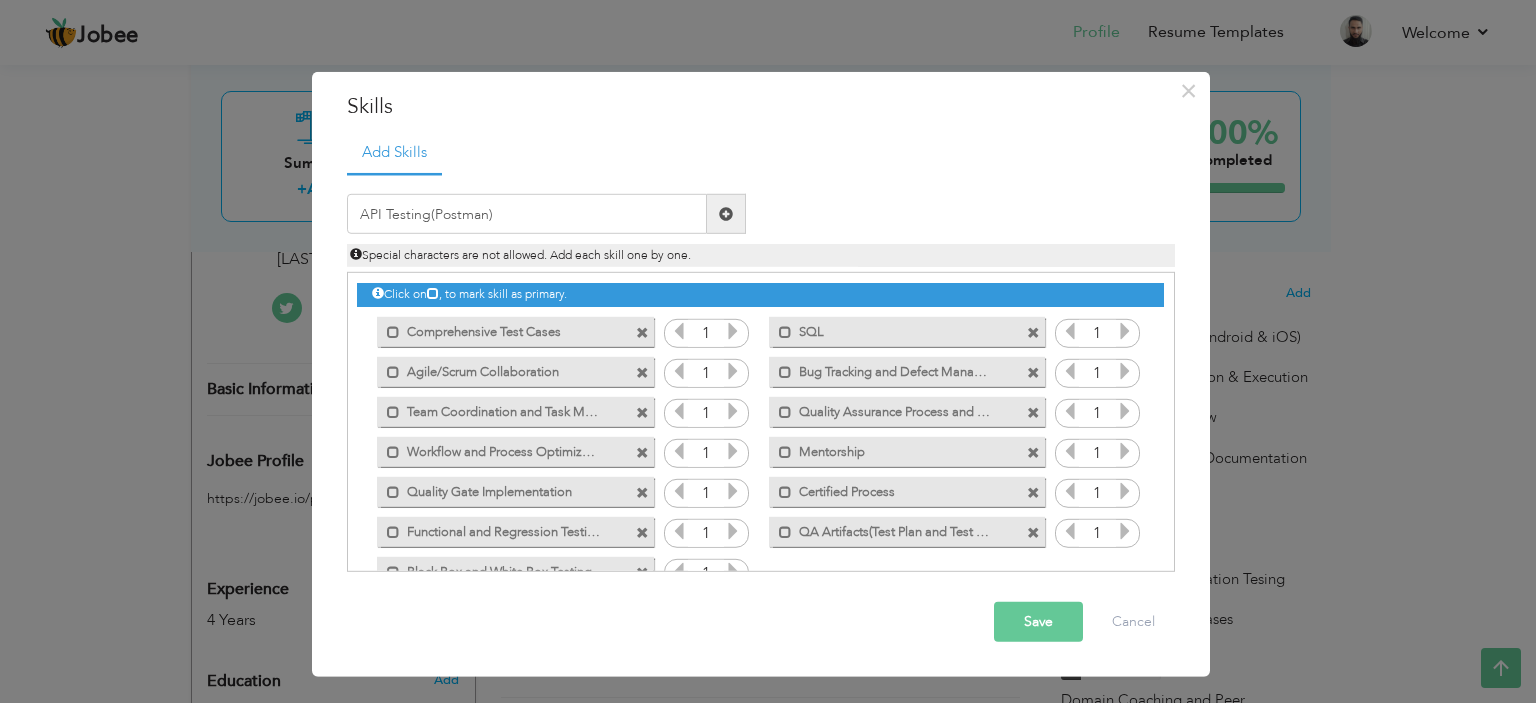 click at bounding box center (726, 214) 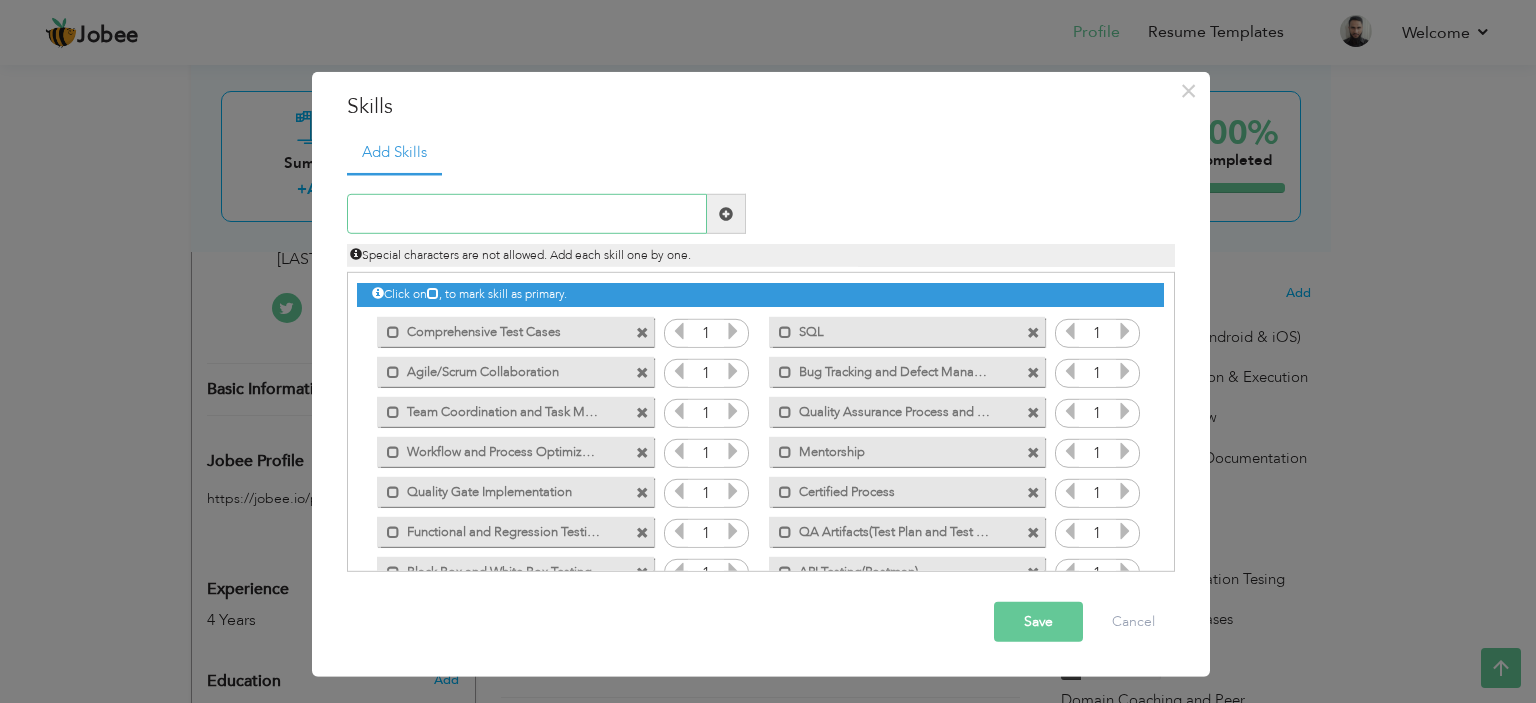 click at bounding box center [527, 214] 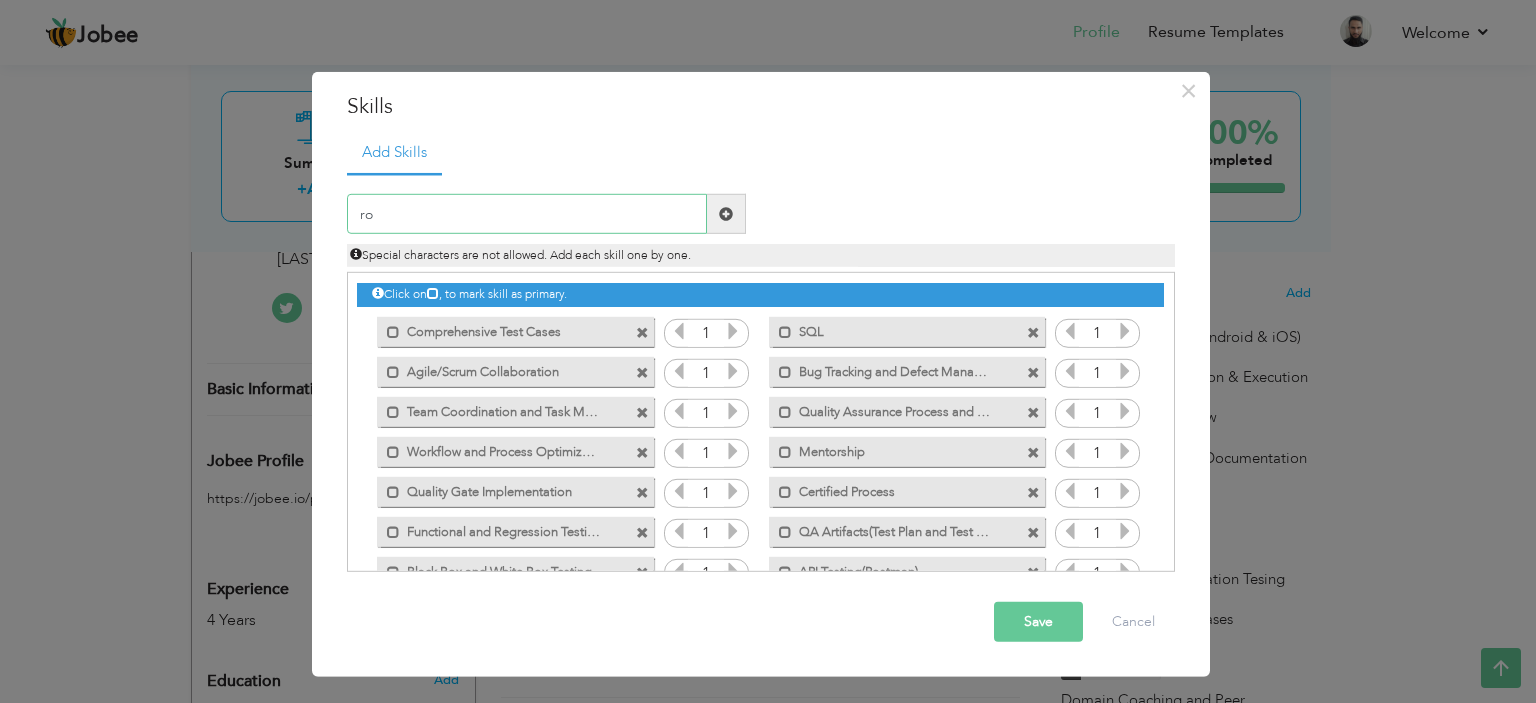 type on "r" 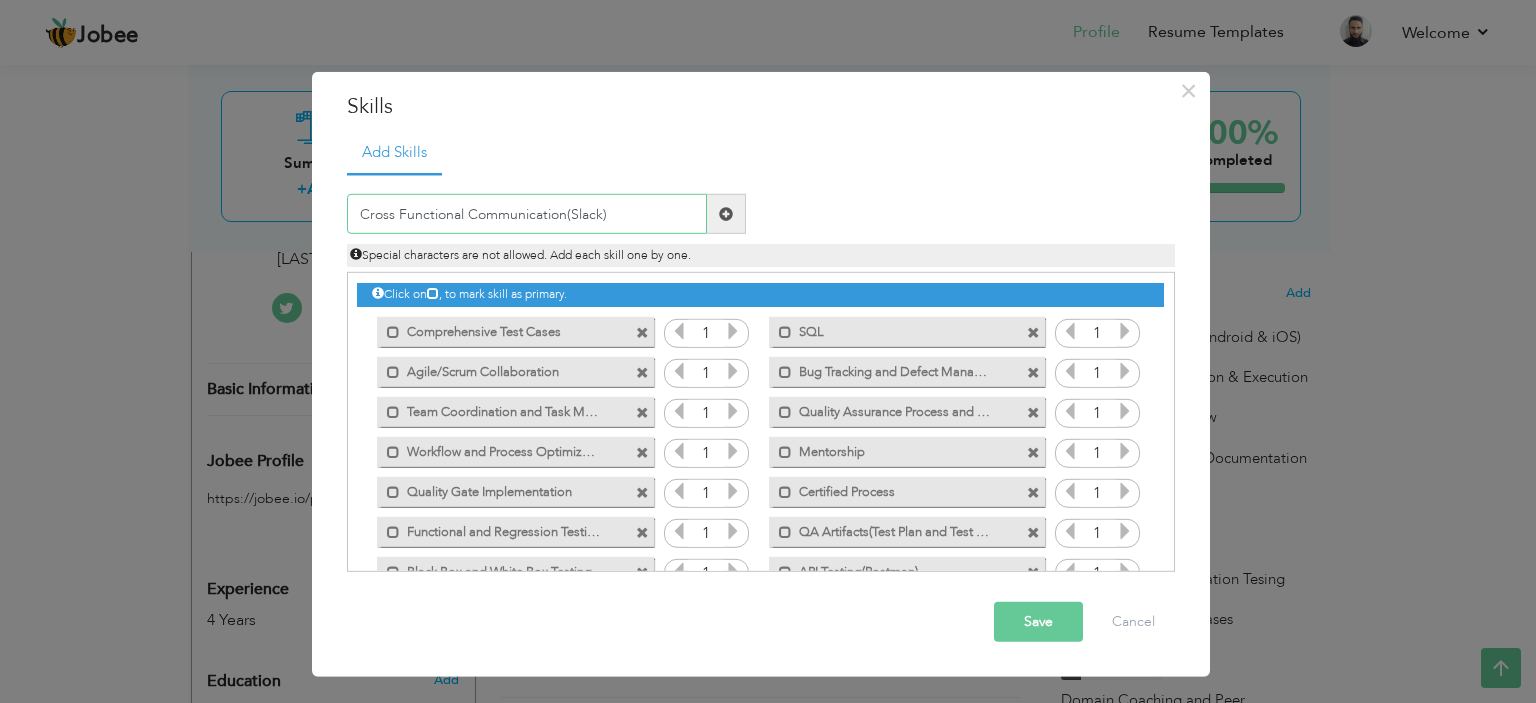 type on "Cross Functional Communication(Slack)" 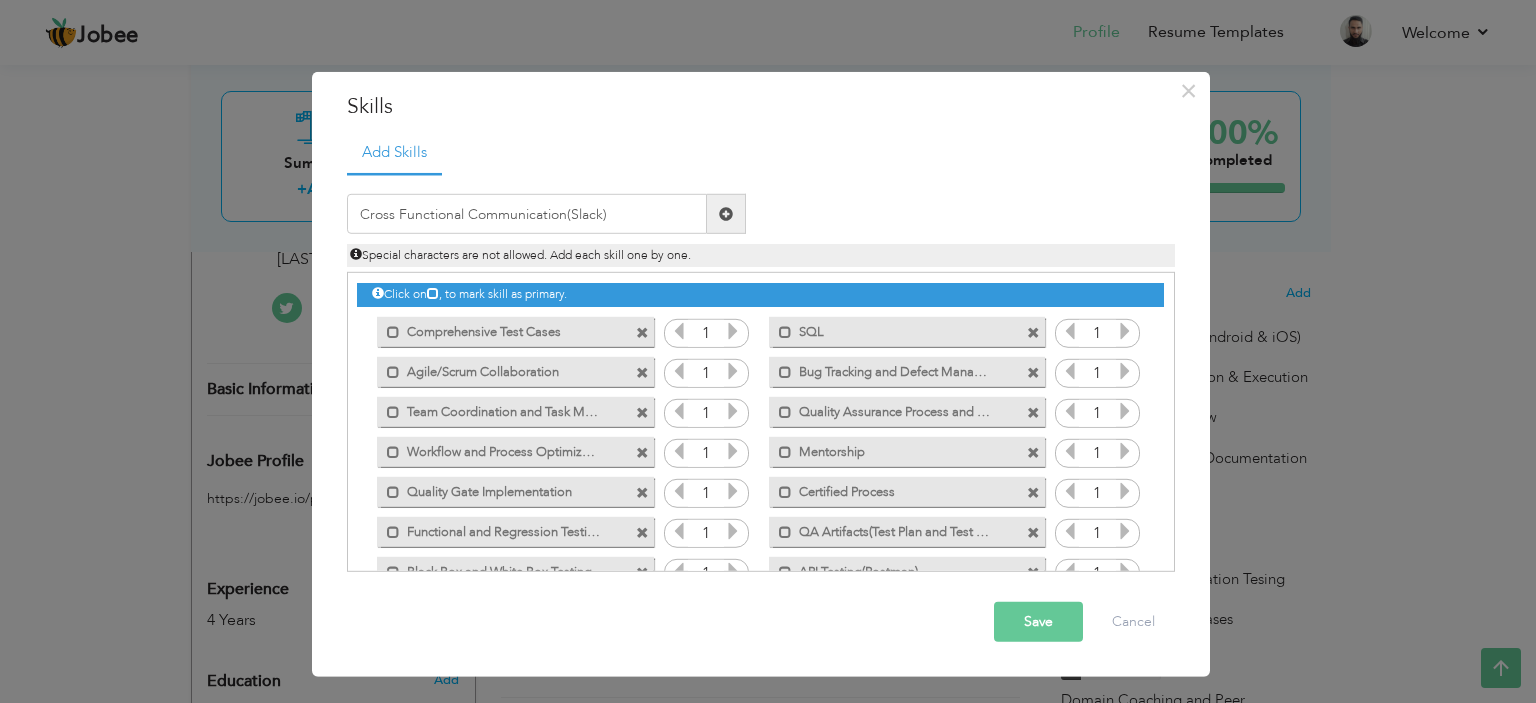 click at bounding box center (726, 214) 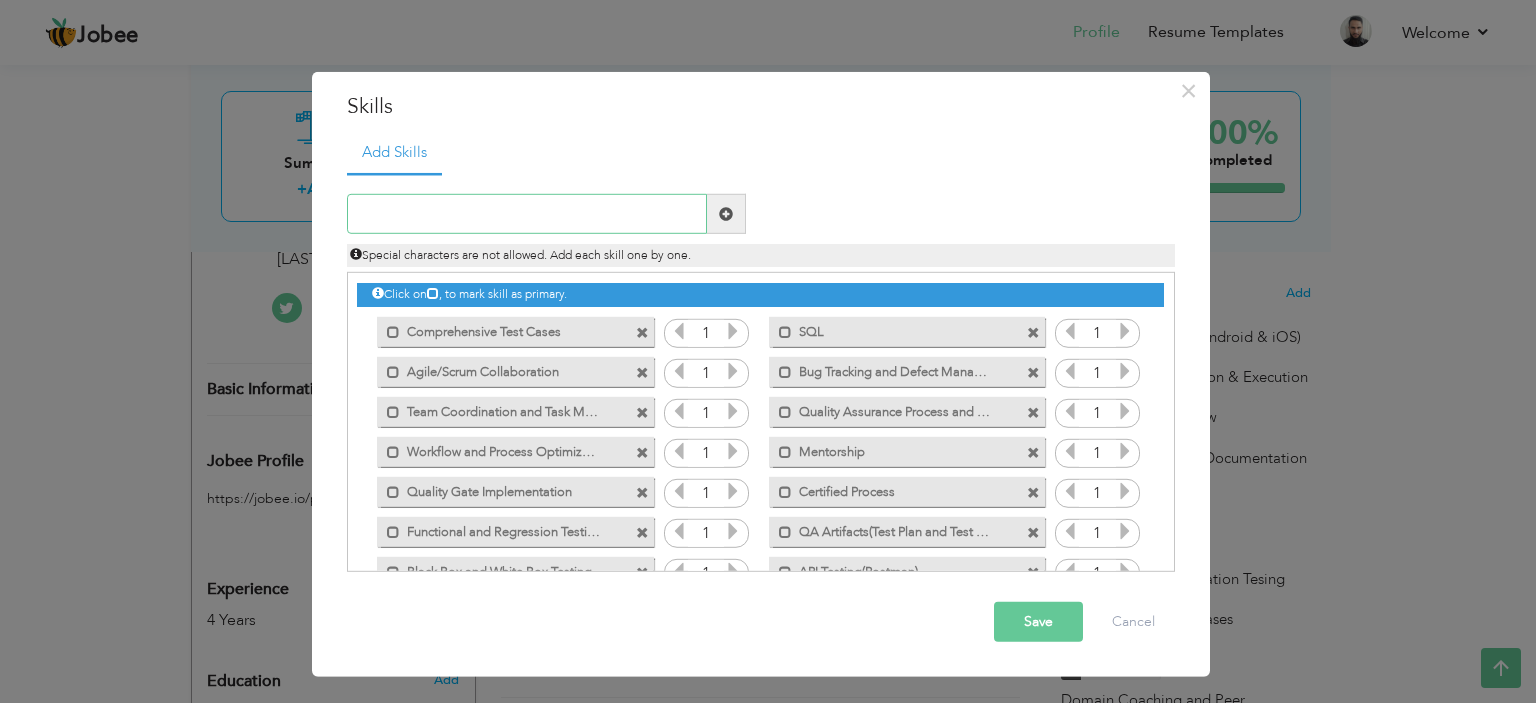 click at bounding box center [527, 214] 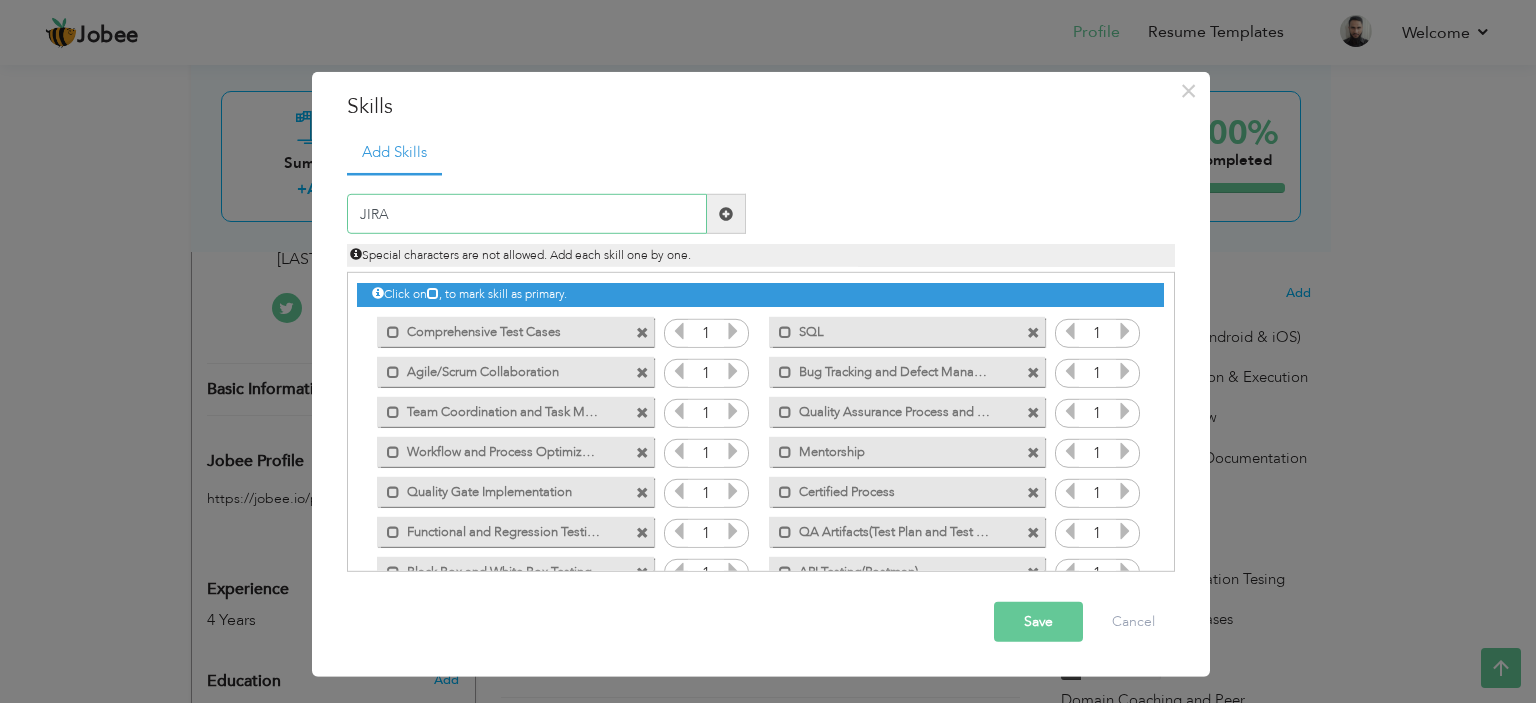 type on "JIRA" 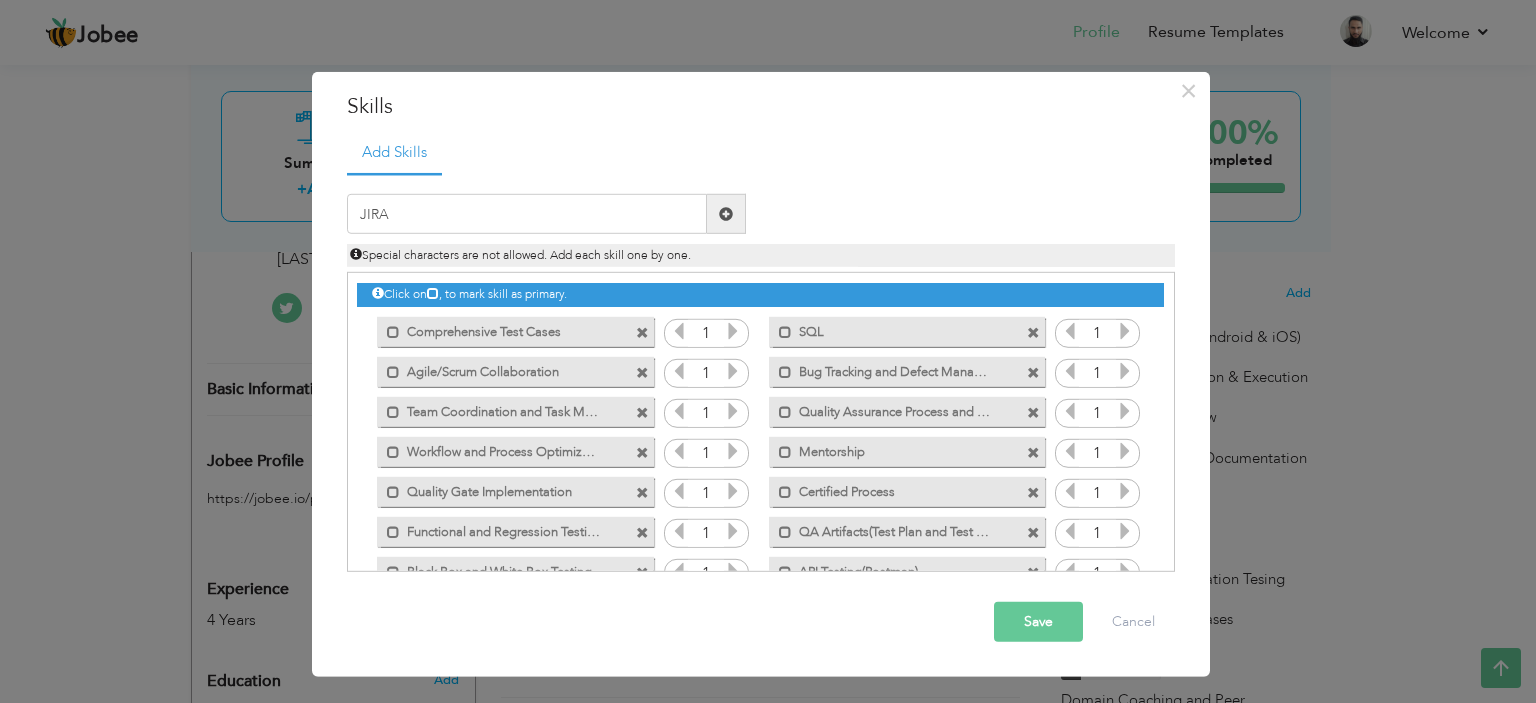 click at bounding box center [726, 214] 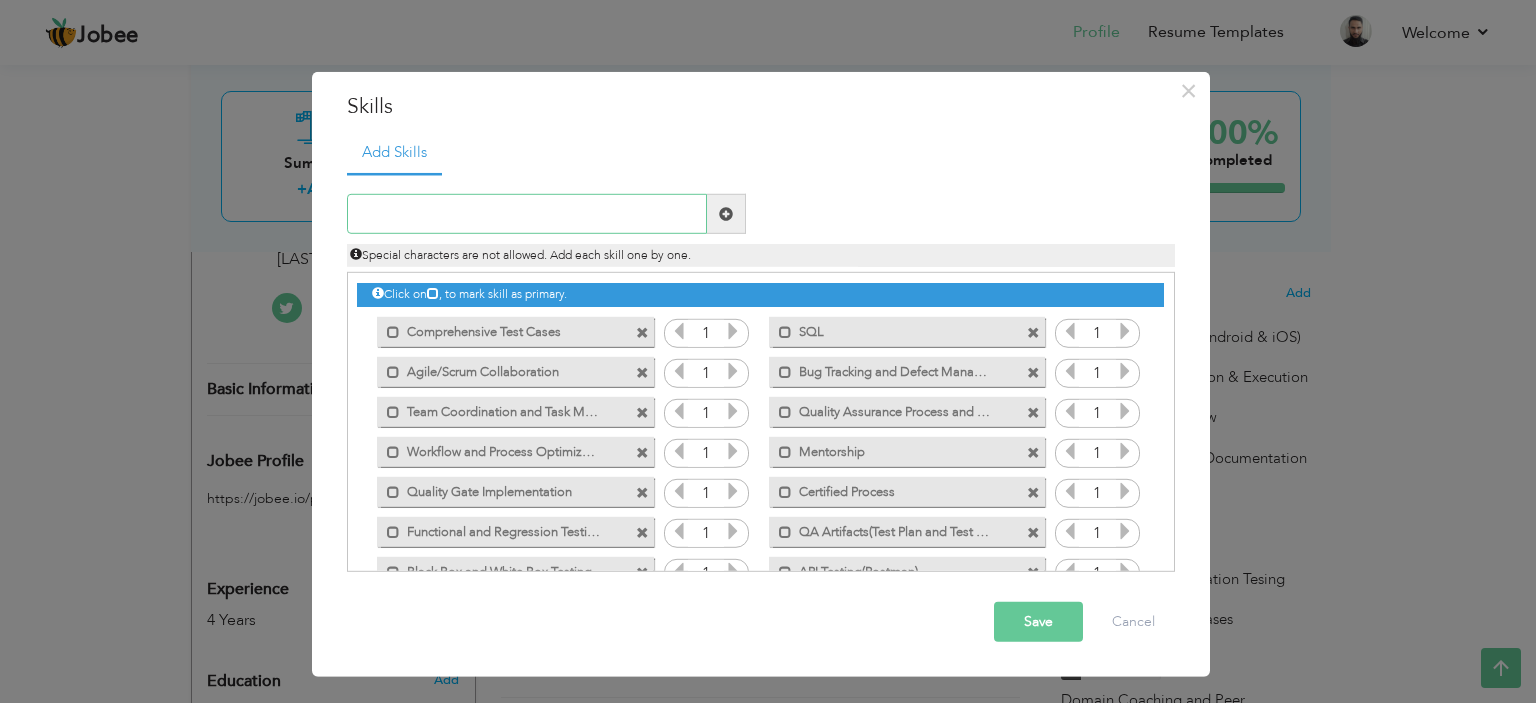 click at bounding box center [527, 214] 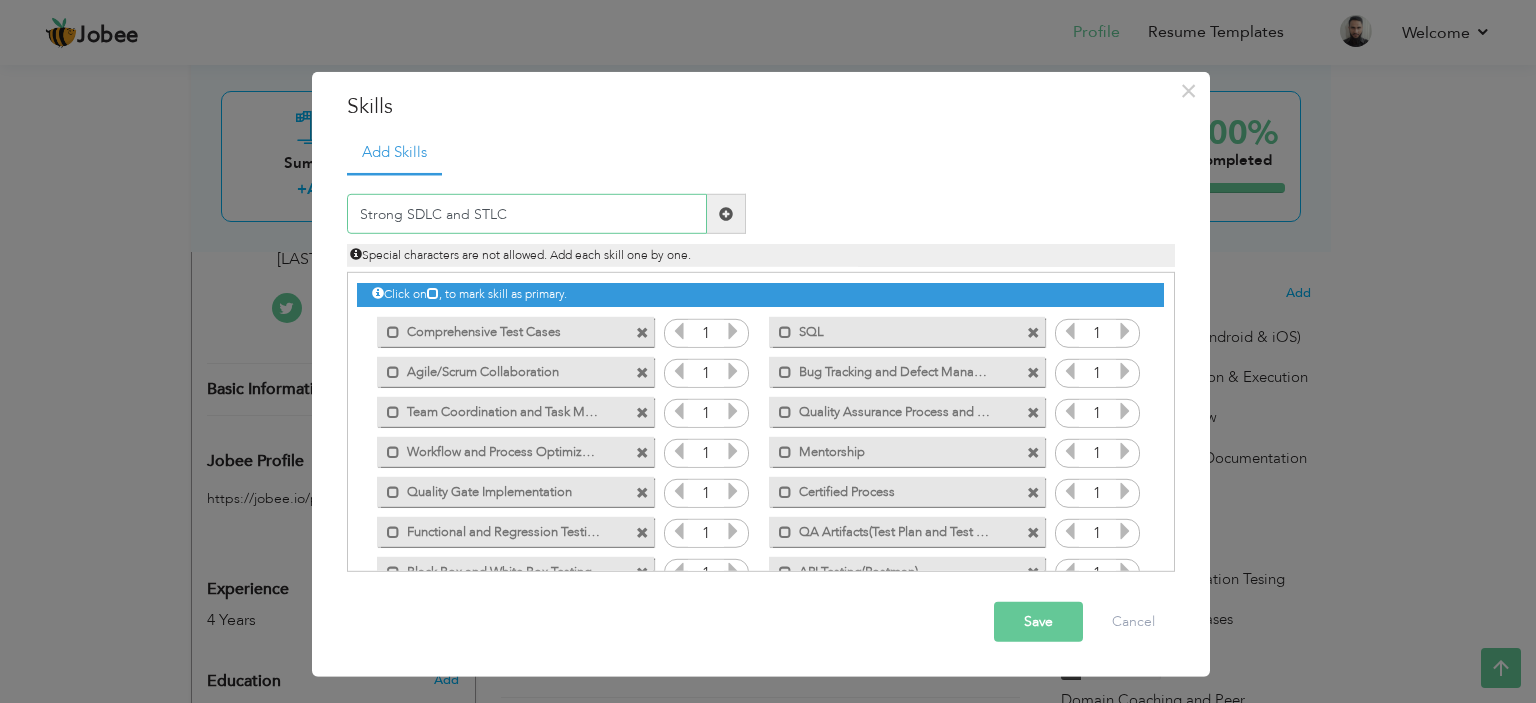 type on "Strong SDLC and STLC" 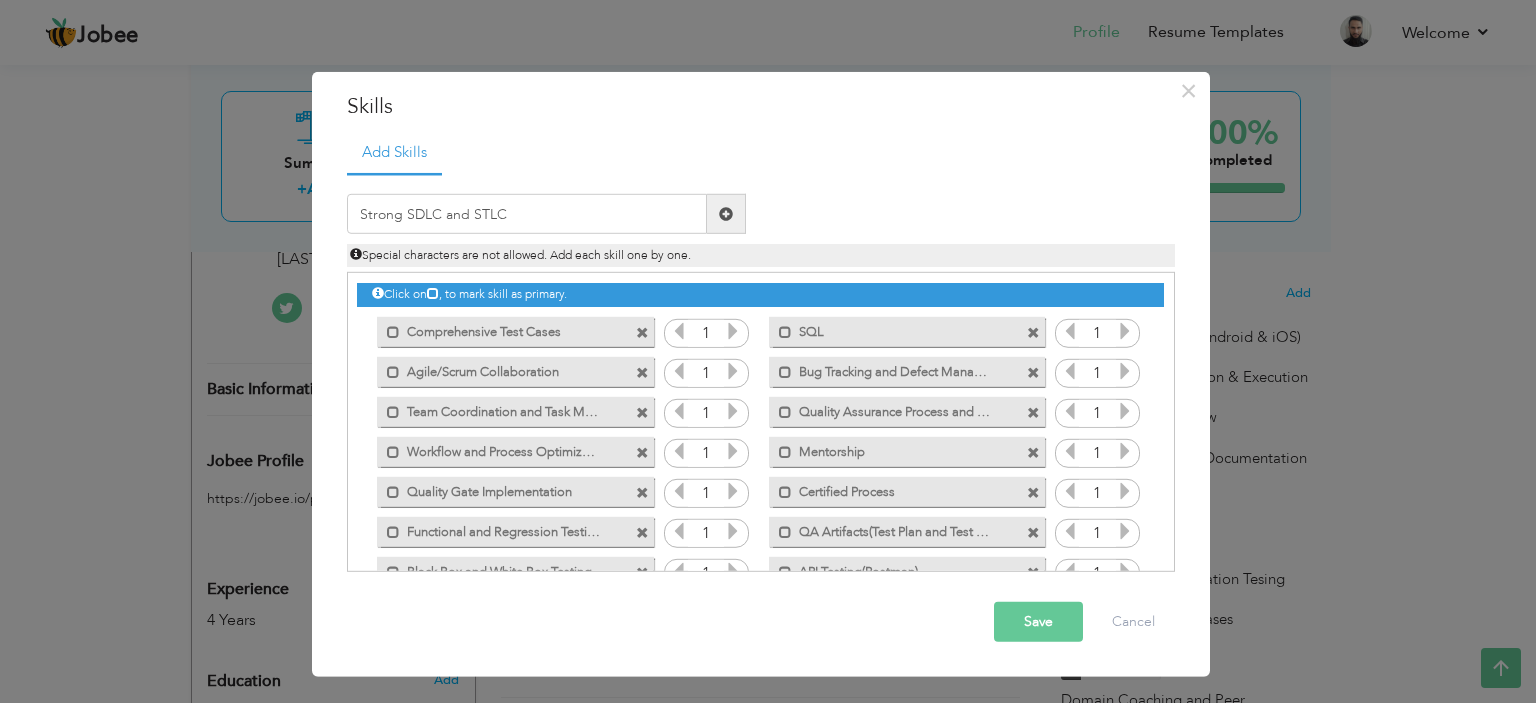click at bounding box center [726, 214] 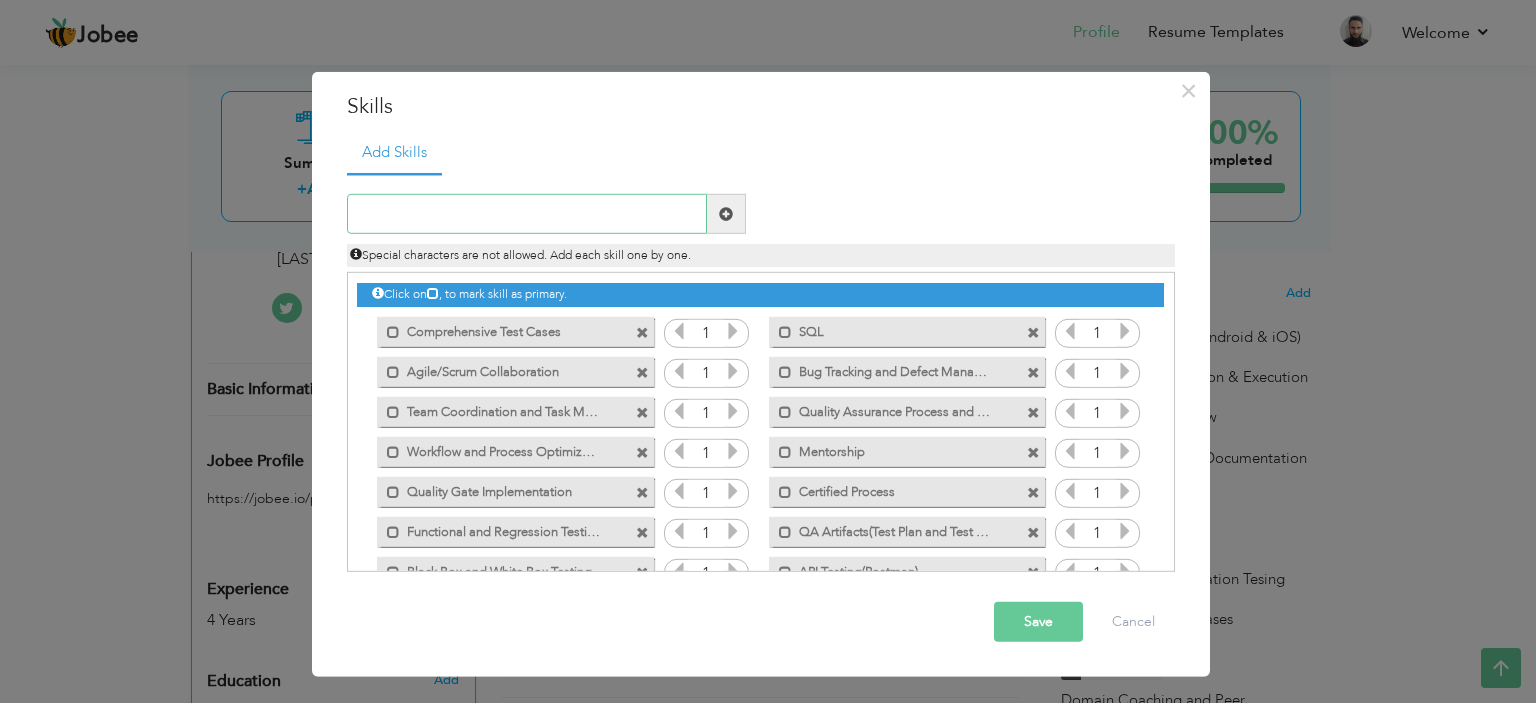 click at bounding box center [527, 214] 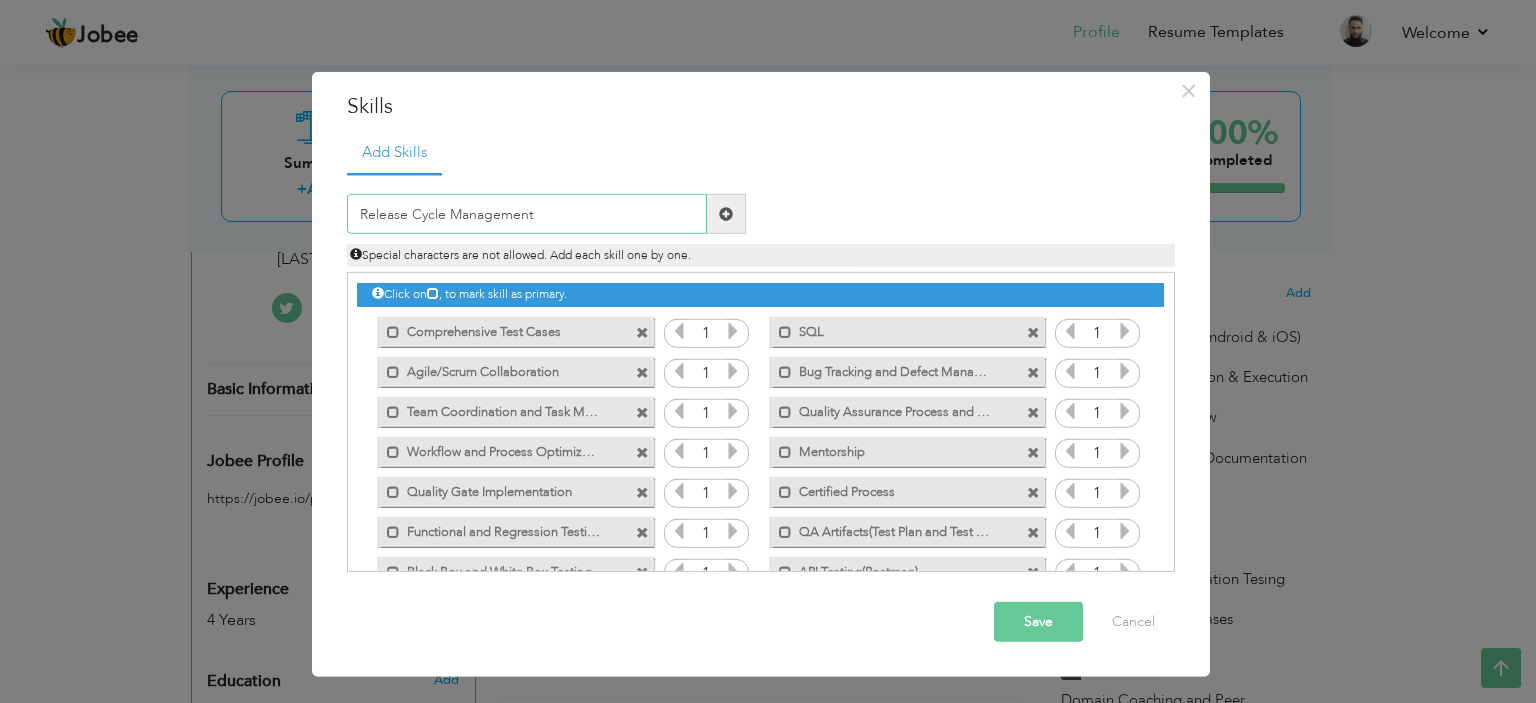 type on "Release Cycle Management" 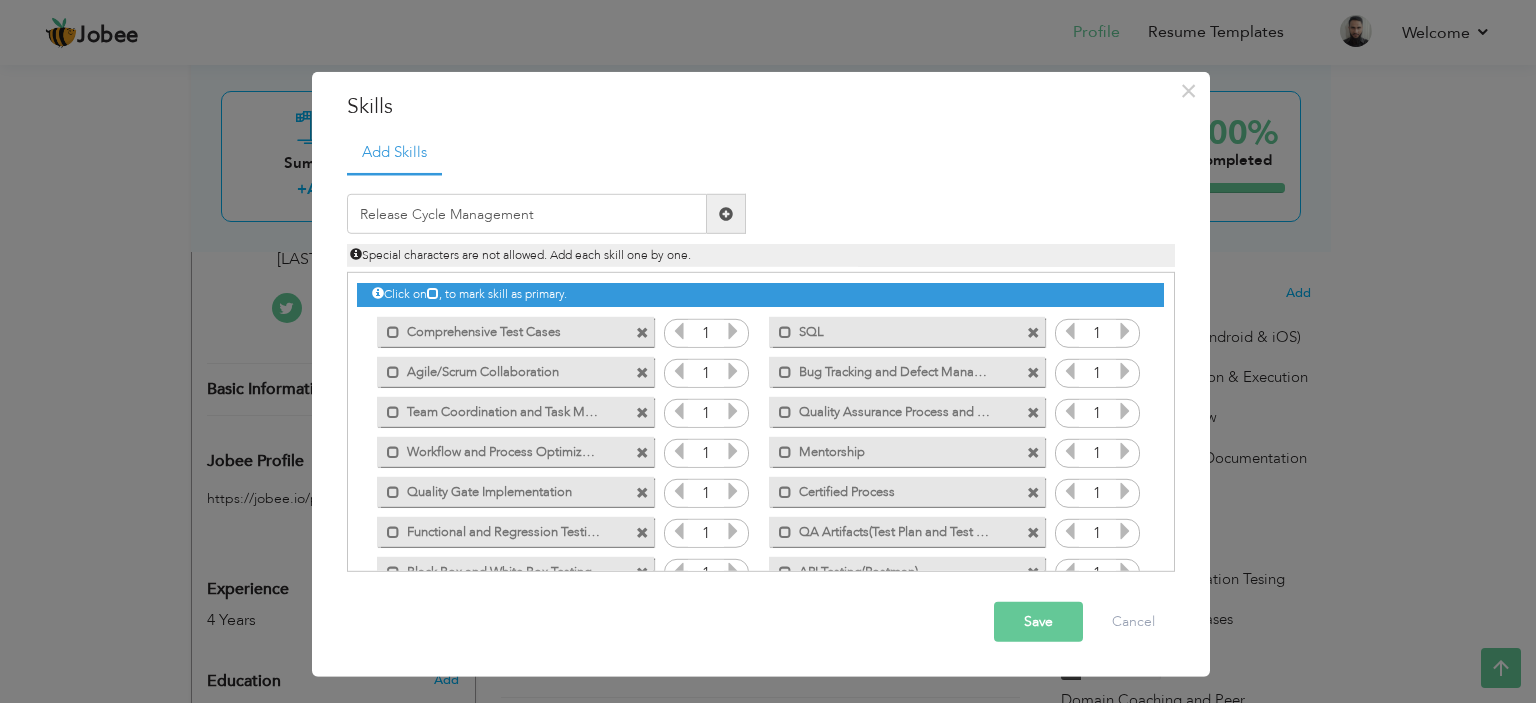click at bounding box center (726, 214) 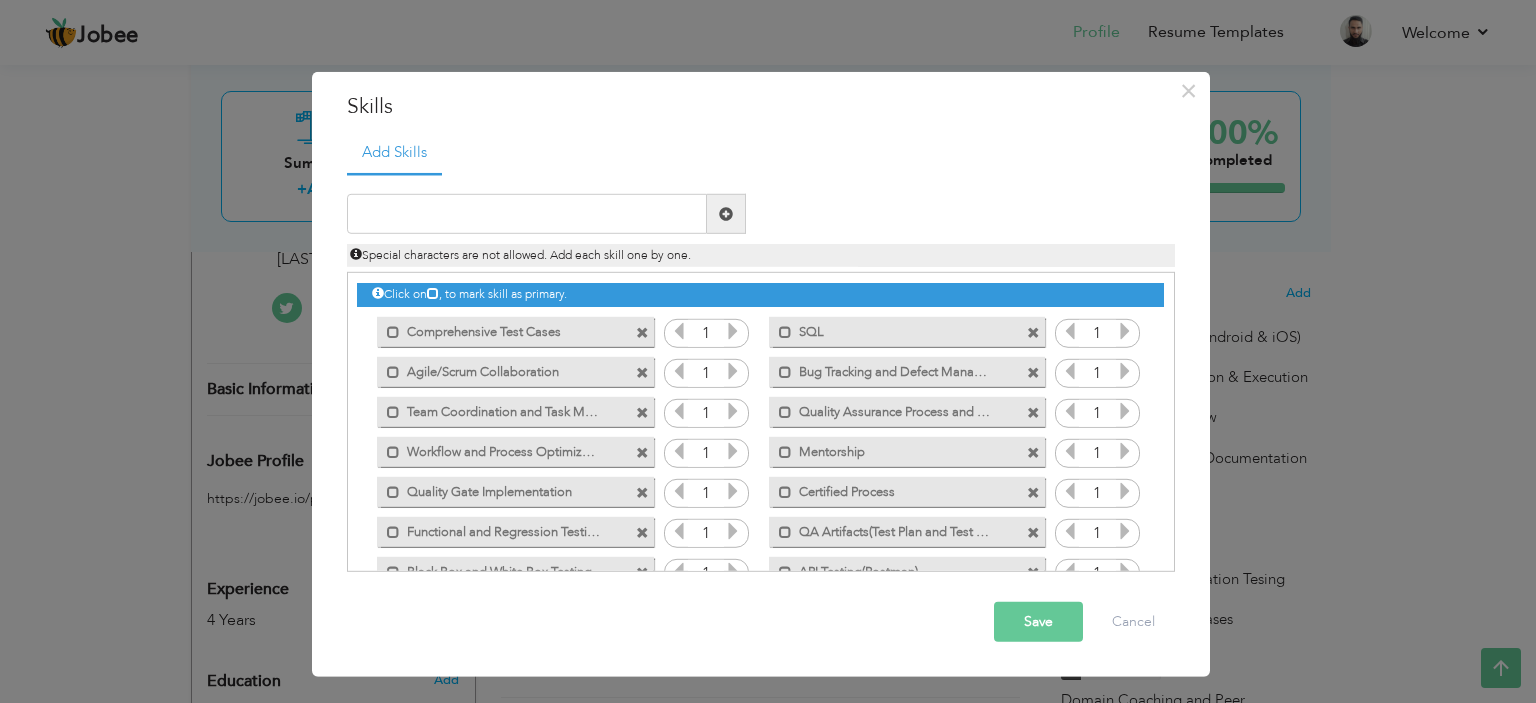 click on "Special characters are not allowed. Add each skill one by one." at bounding box center (761, 250) 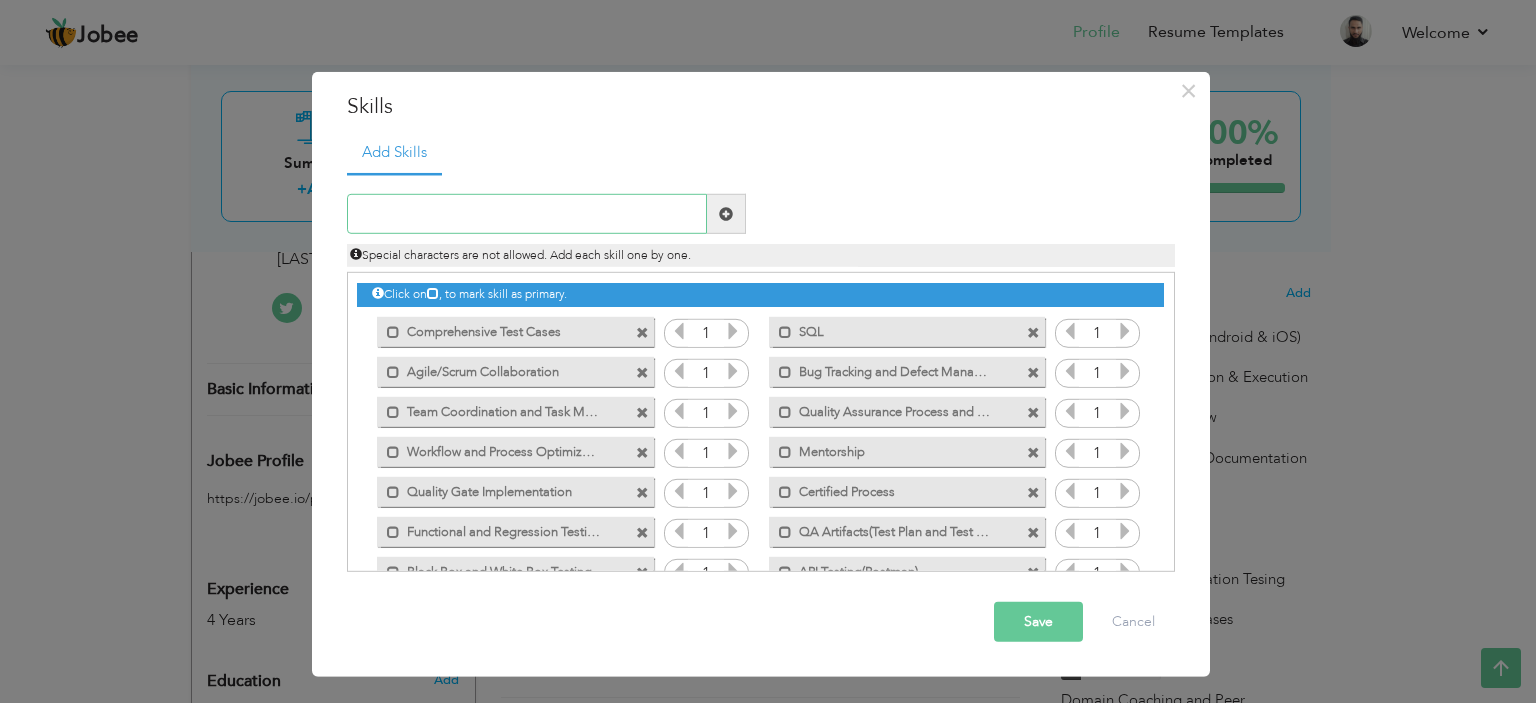 click at bounding box center [527, 214] 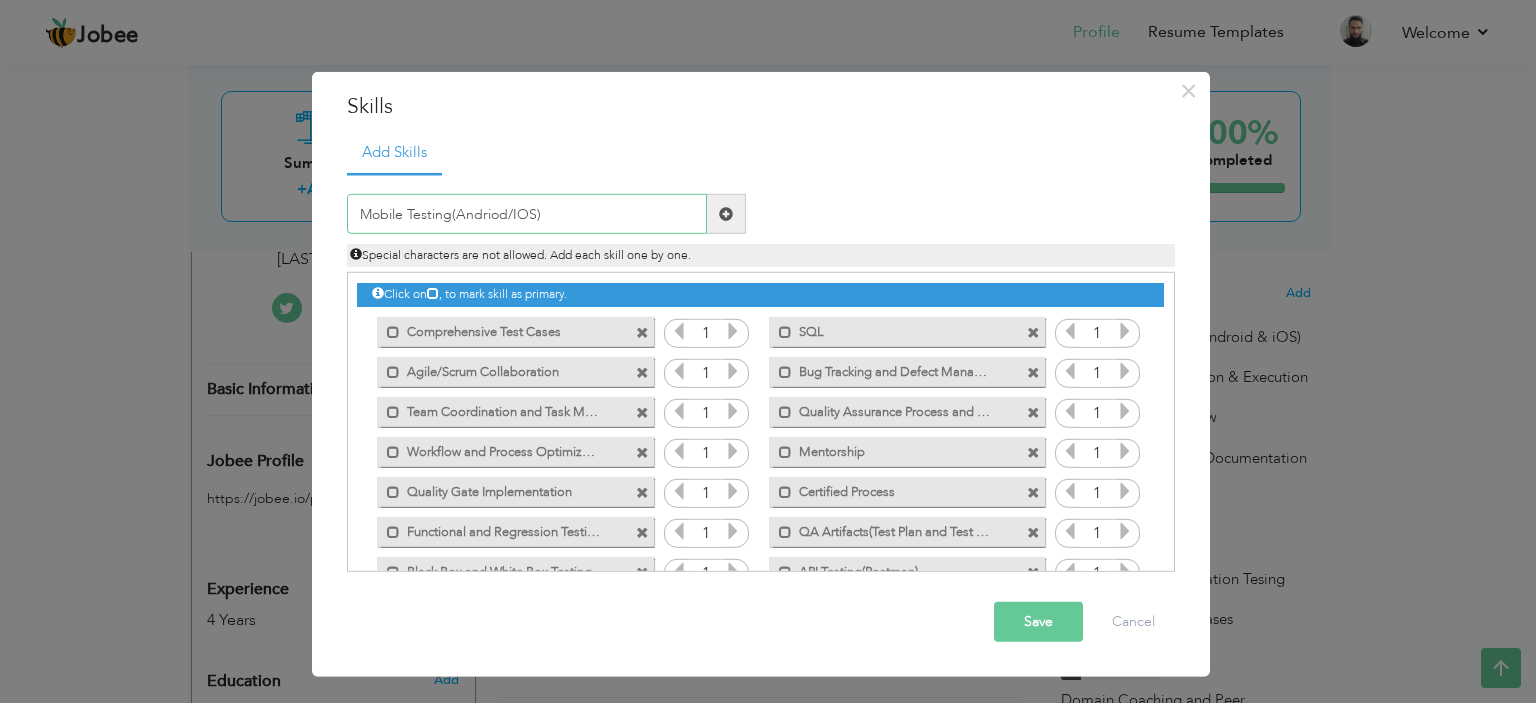 type on "Mobile Testing(Andriod/IOS)" 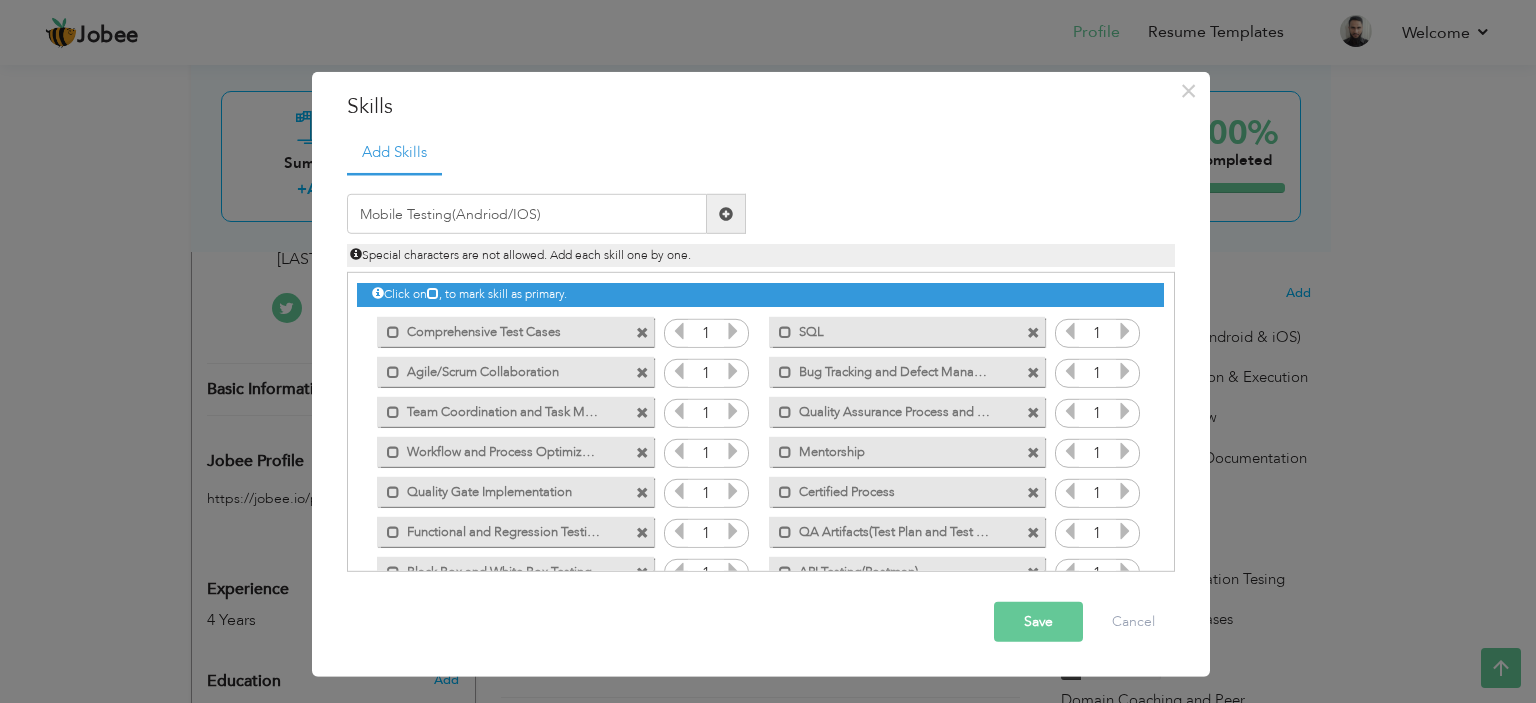 click at bounding box center [726, 214] 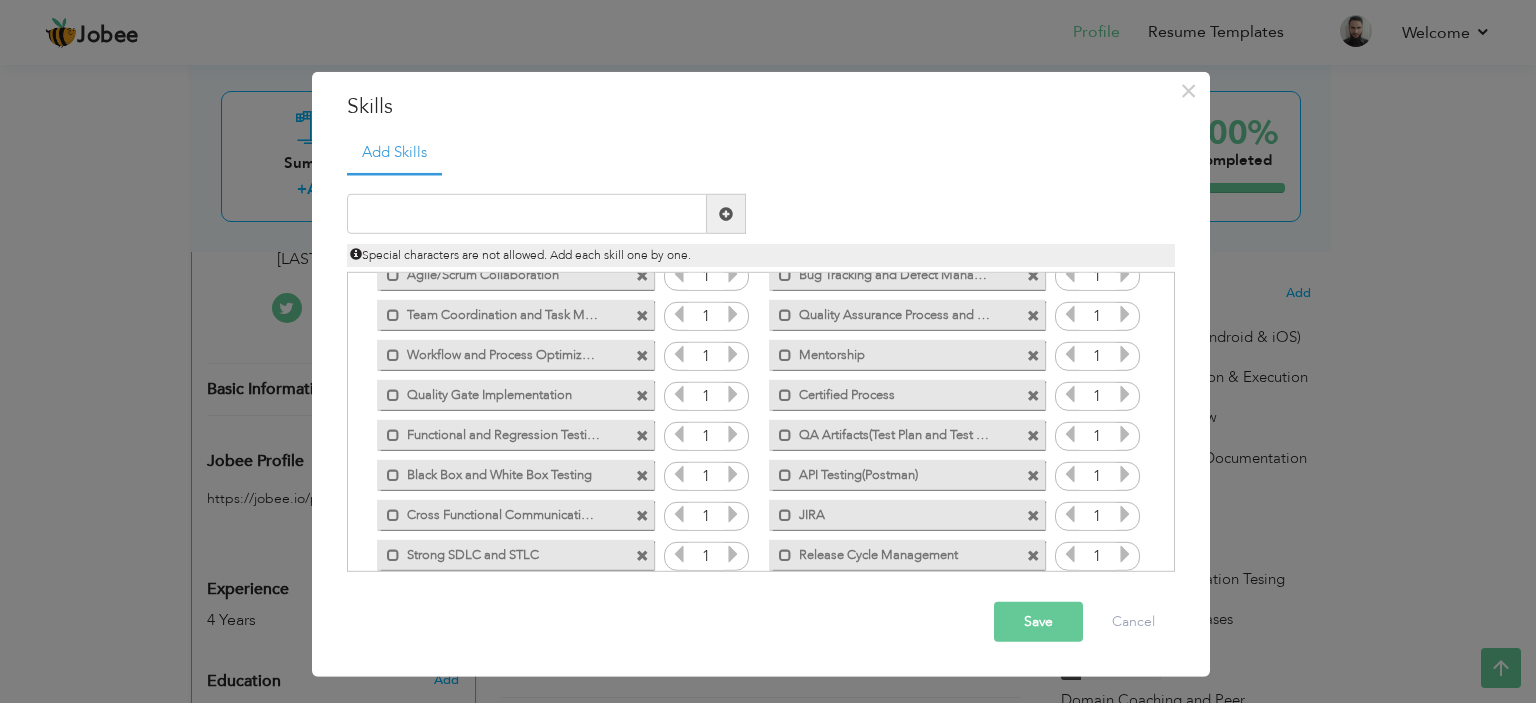 scroll, scrollTop: 164, scrollLeft: 0, axis: vertical 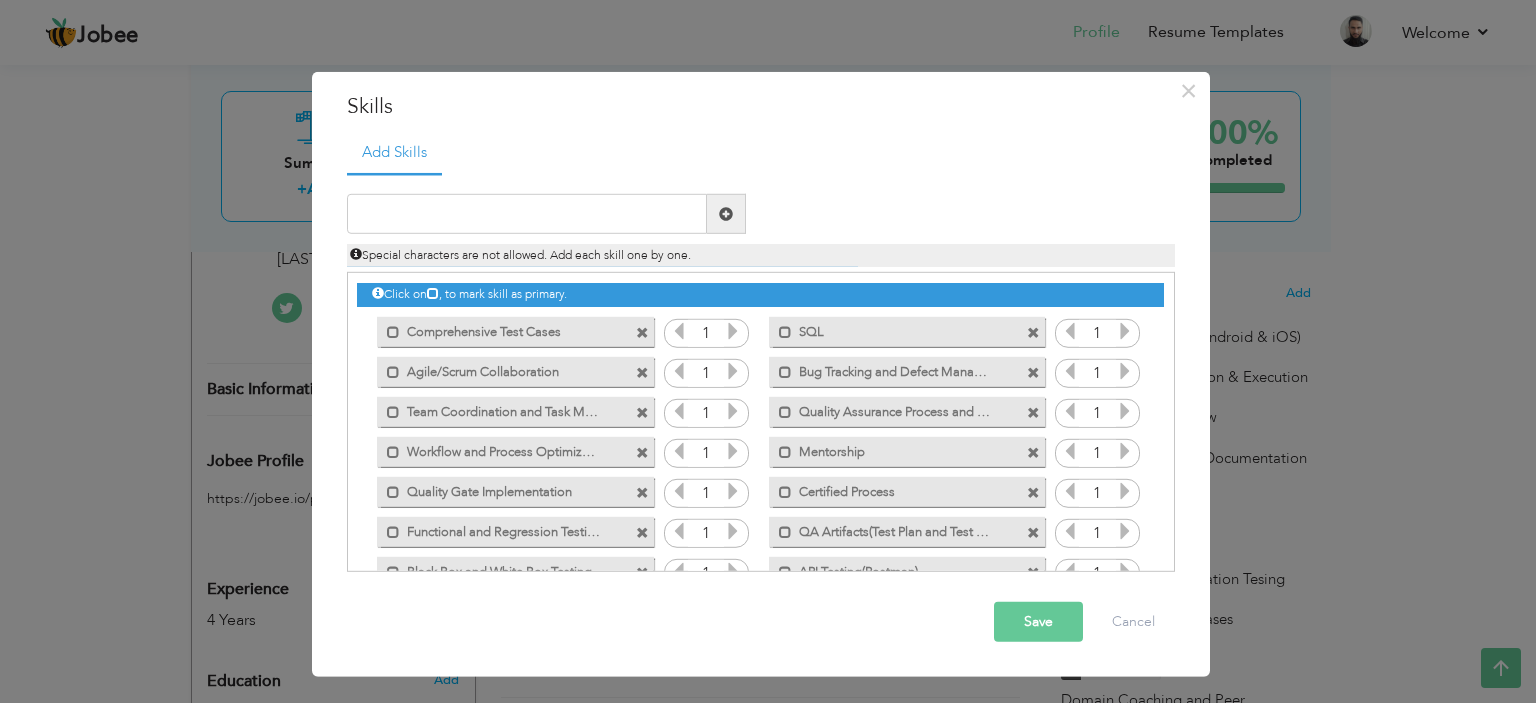 drag, startPoint x: 1174, startPoint y: 462, endPoint x: 1172, endPoint y: 483, distance: 21.095022 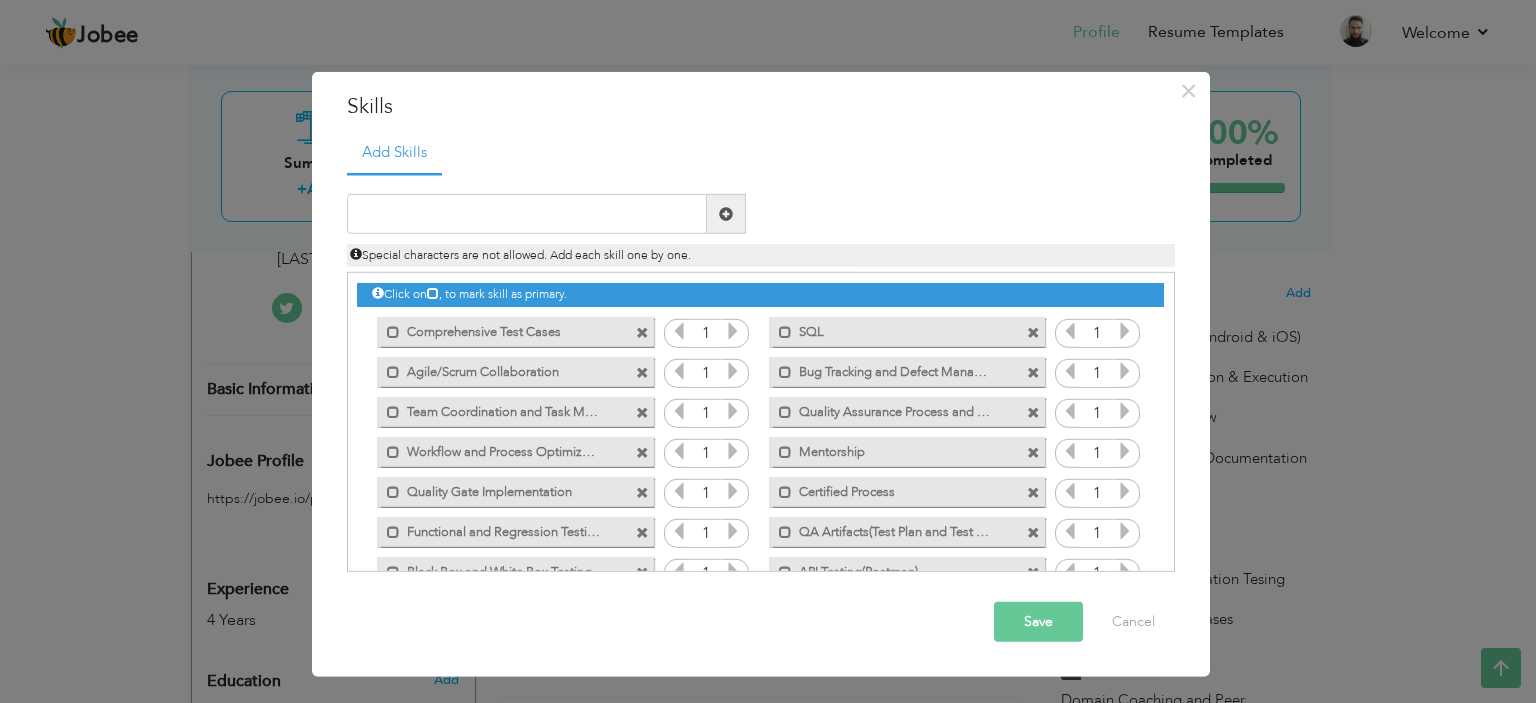click on "Save" at bounding box center [1038, 622] 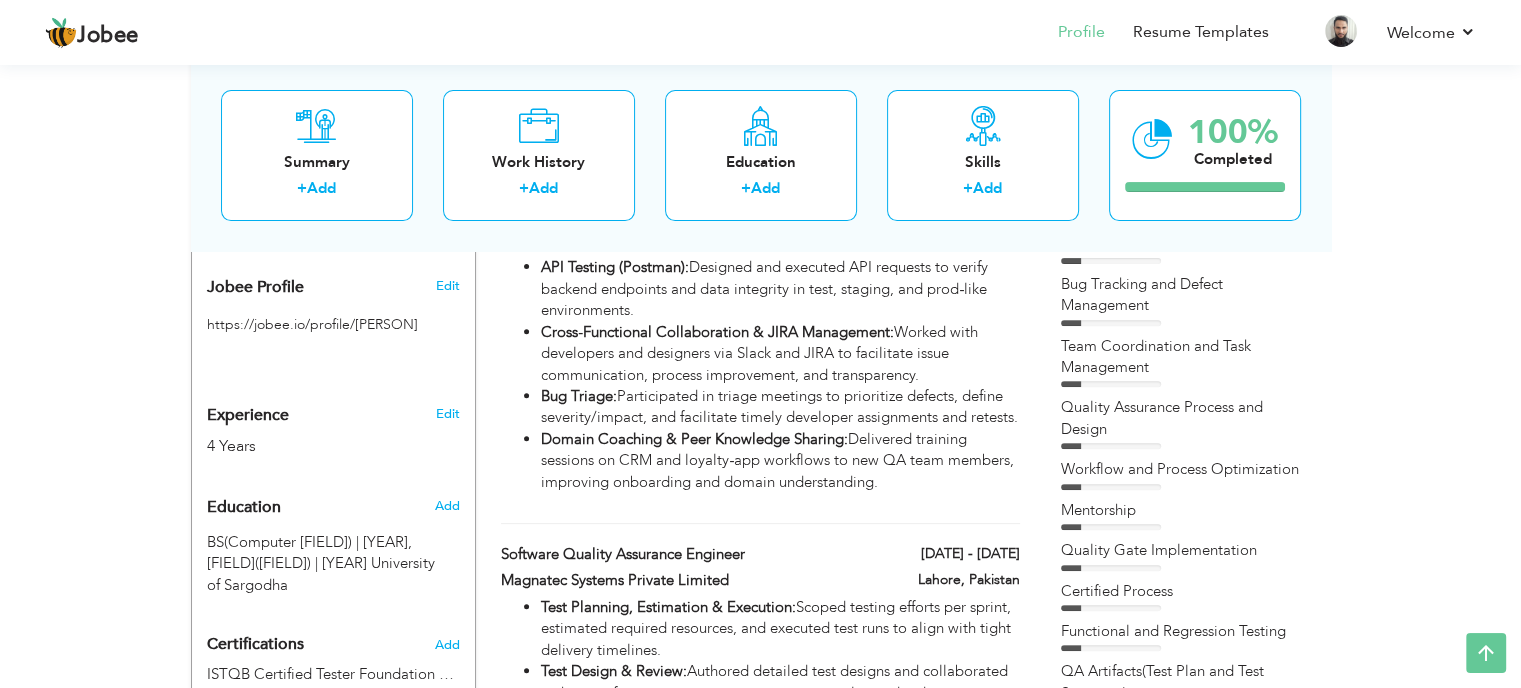 scroll, scrollTop: 669, scrollLeft: 0, axis: vertical 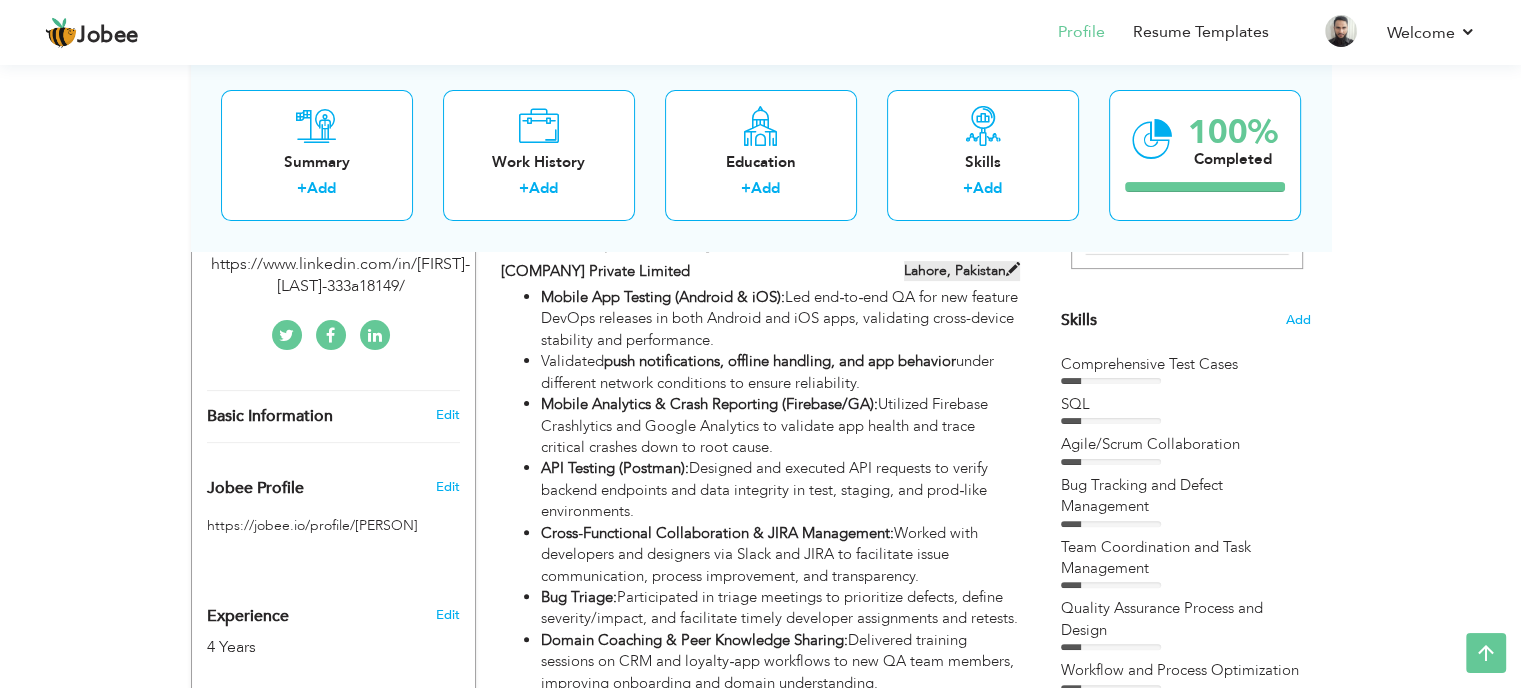 click on "Lahore, Pakistan" at bounding box center (962, 271) 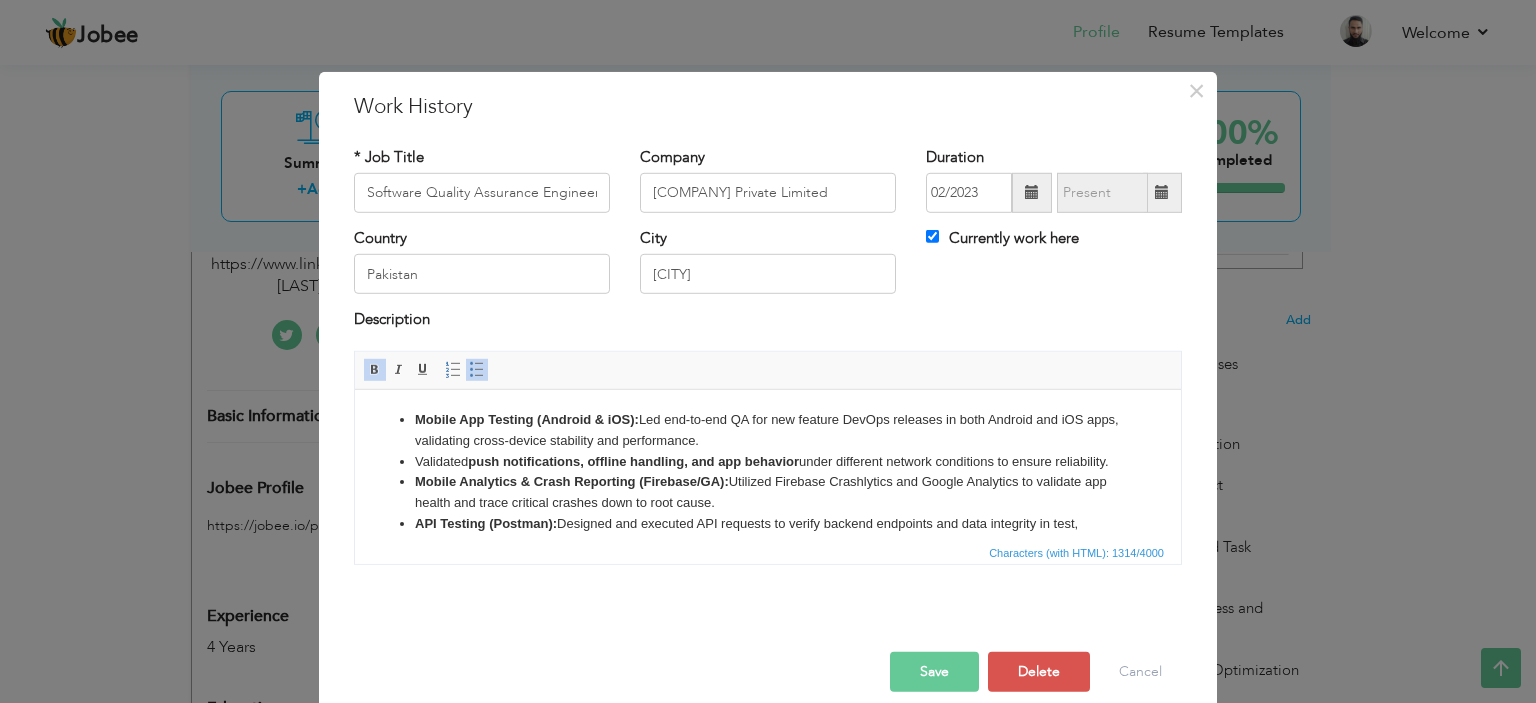 click on "Mobile Analytics & Crash Reporting (Firebase/GA): Utilized Firebase Crashlytics and Google Analytics to validate app health and trace critical crashes down to root cause." at bounding box center (768, 492) 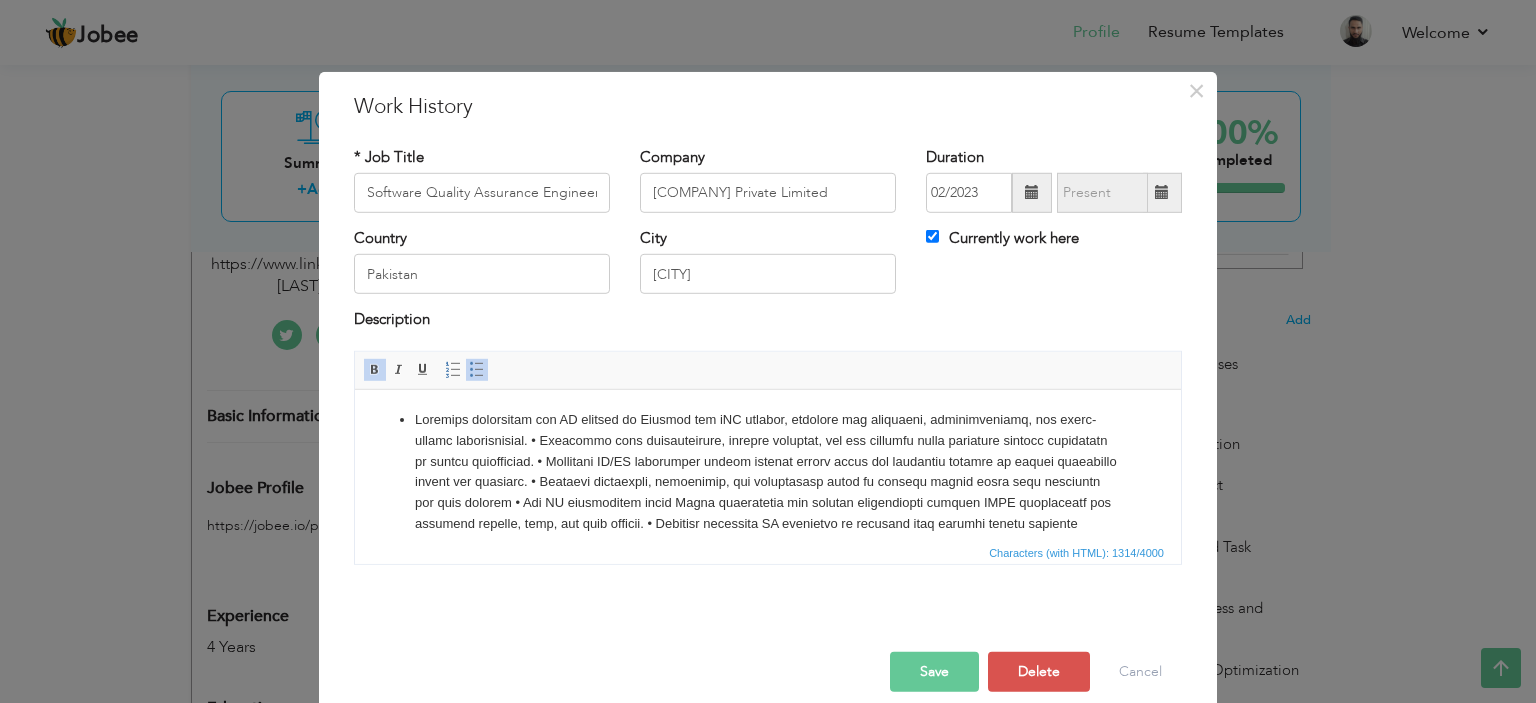 scroll, scrollTop: 178, scrollLeft: 0, axis: vertical 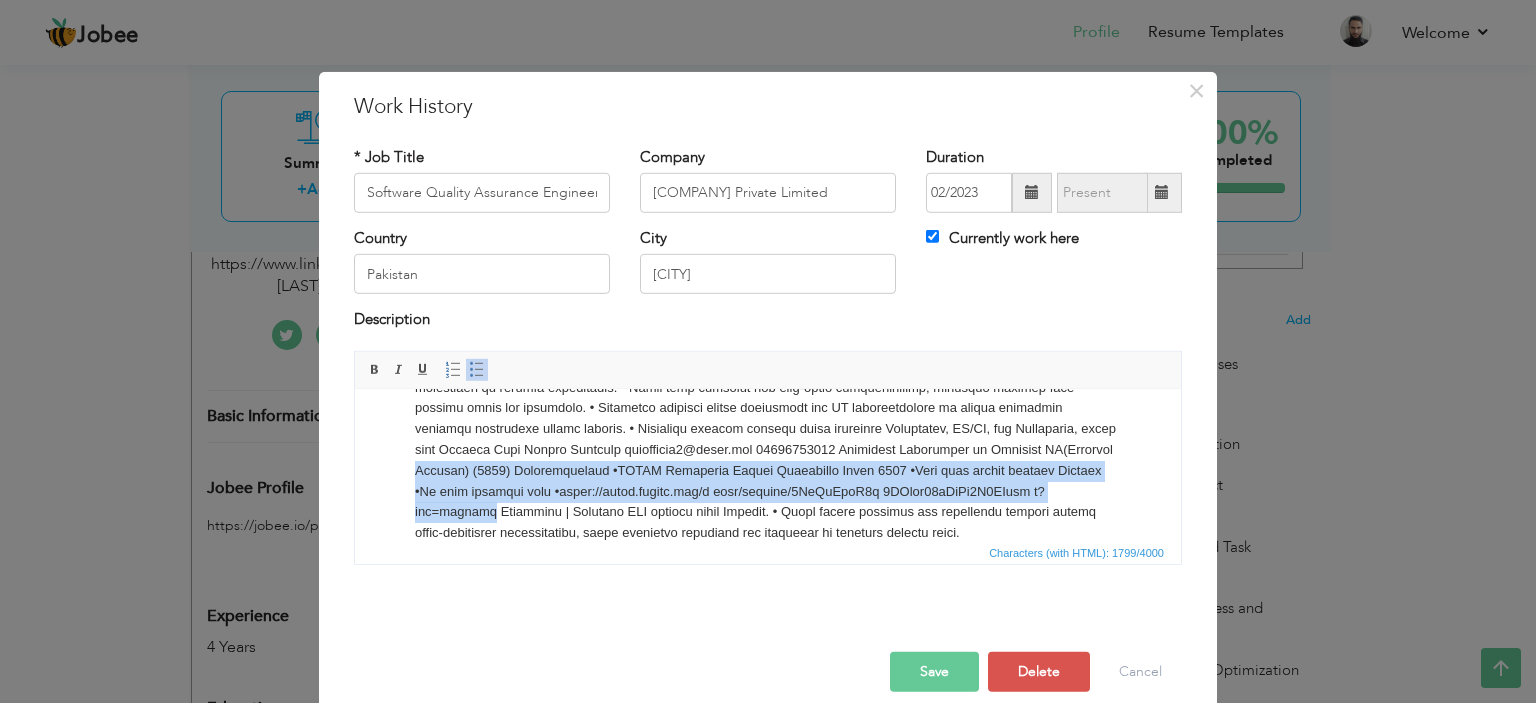 drag, startPoint x: 1164, startPoint y: 500, endPoint x: 1171, endPoint y: 439, distance: 61.400326 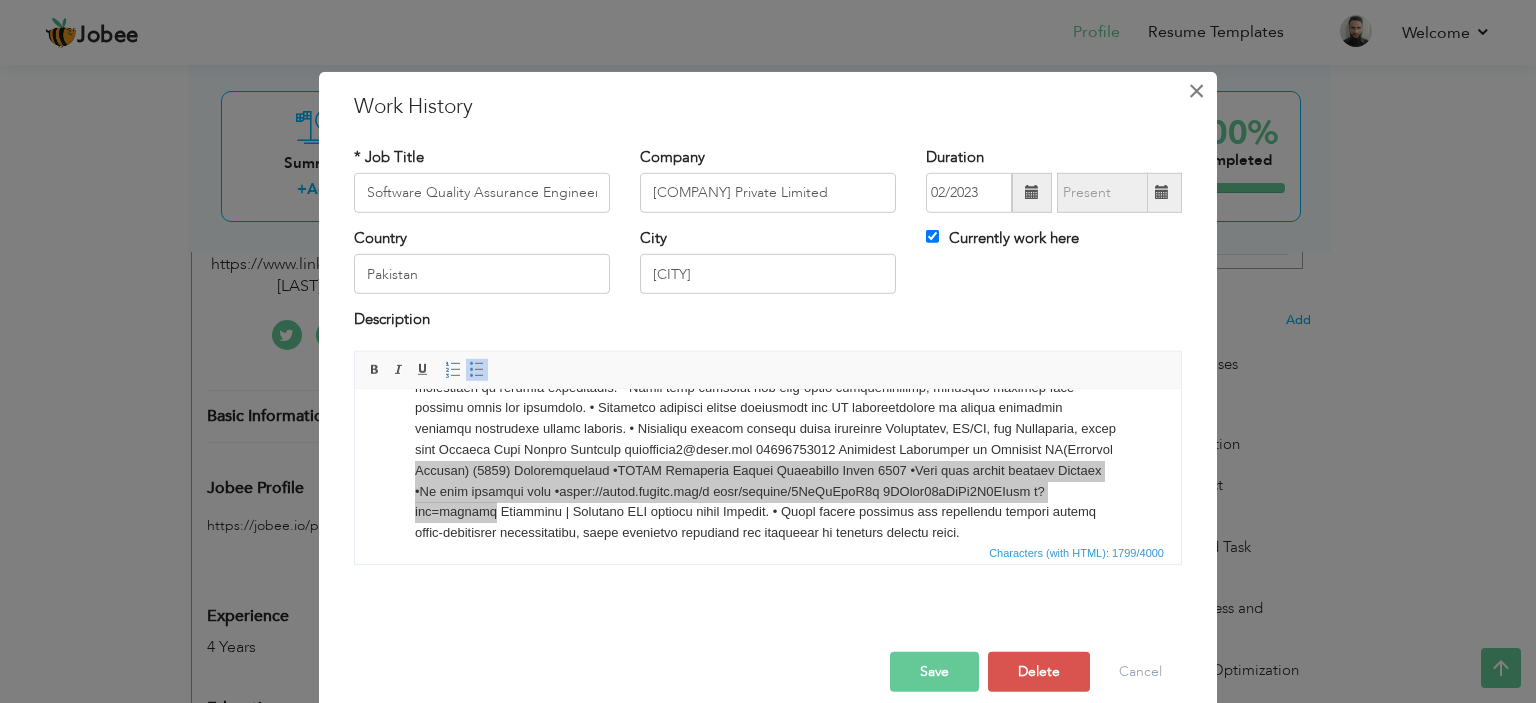 click on "×" at bounding box center (1196, 90) 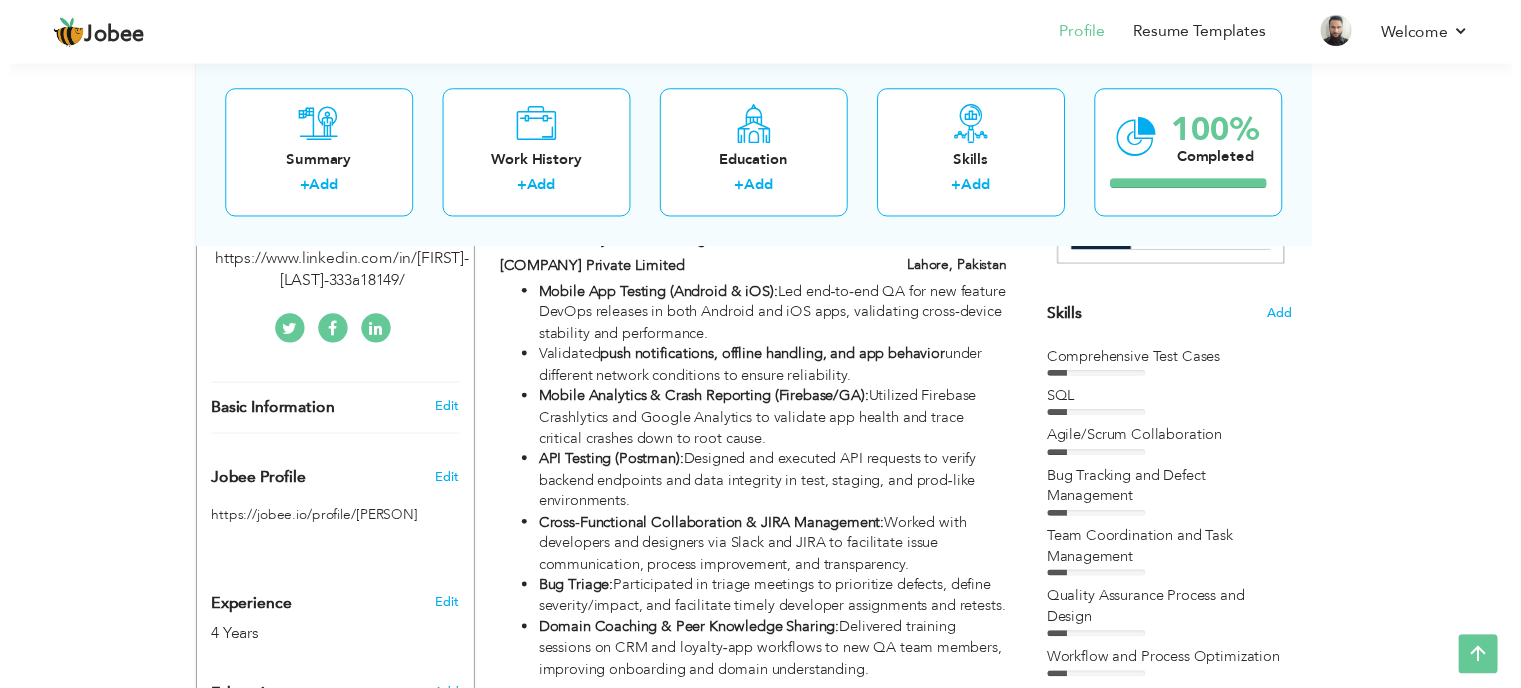 scroll, scrollTop: 0, scrollLeft: 0, axis: both 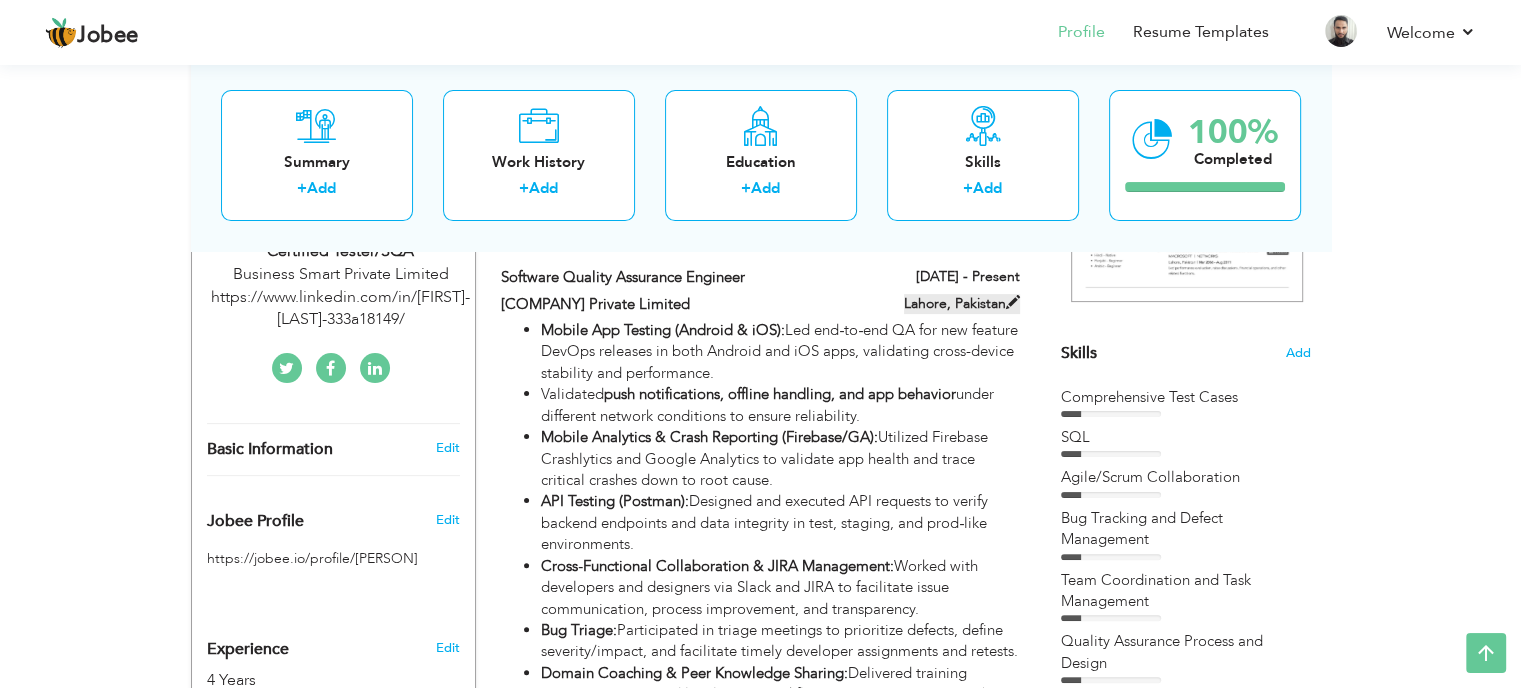 click at bounding box center [1013, 302] 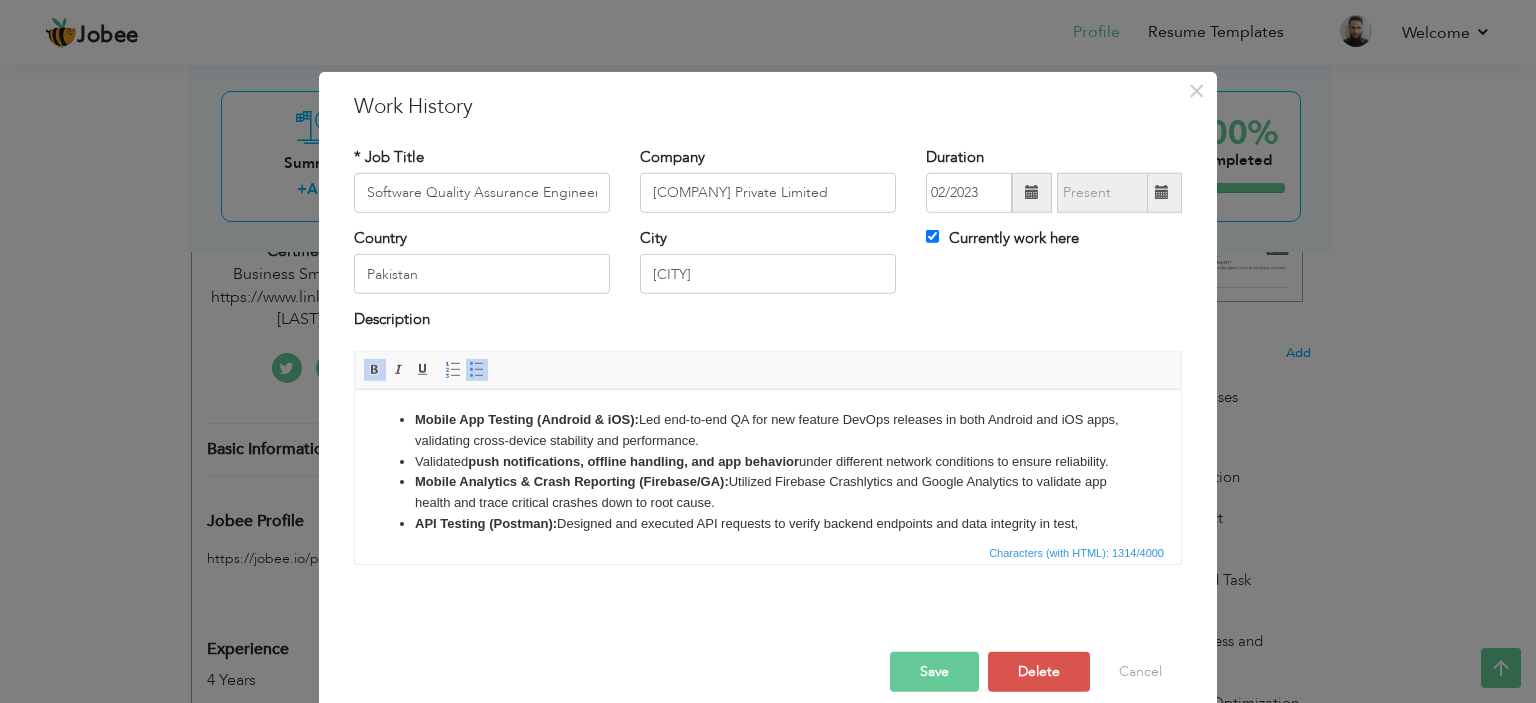 click on "Mobile Analytics & Crash Reporting (Firebase/GA): Utilized Firebase Crashlytics and Google Analytics to validate app health and trace critical crashes down to root cause." at bounding box center (768, 492) 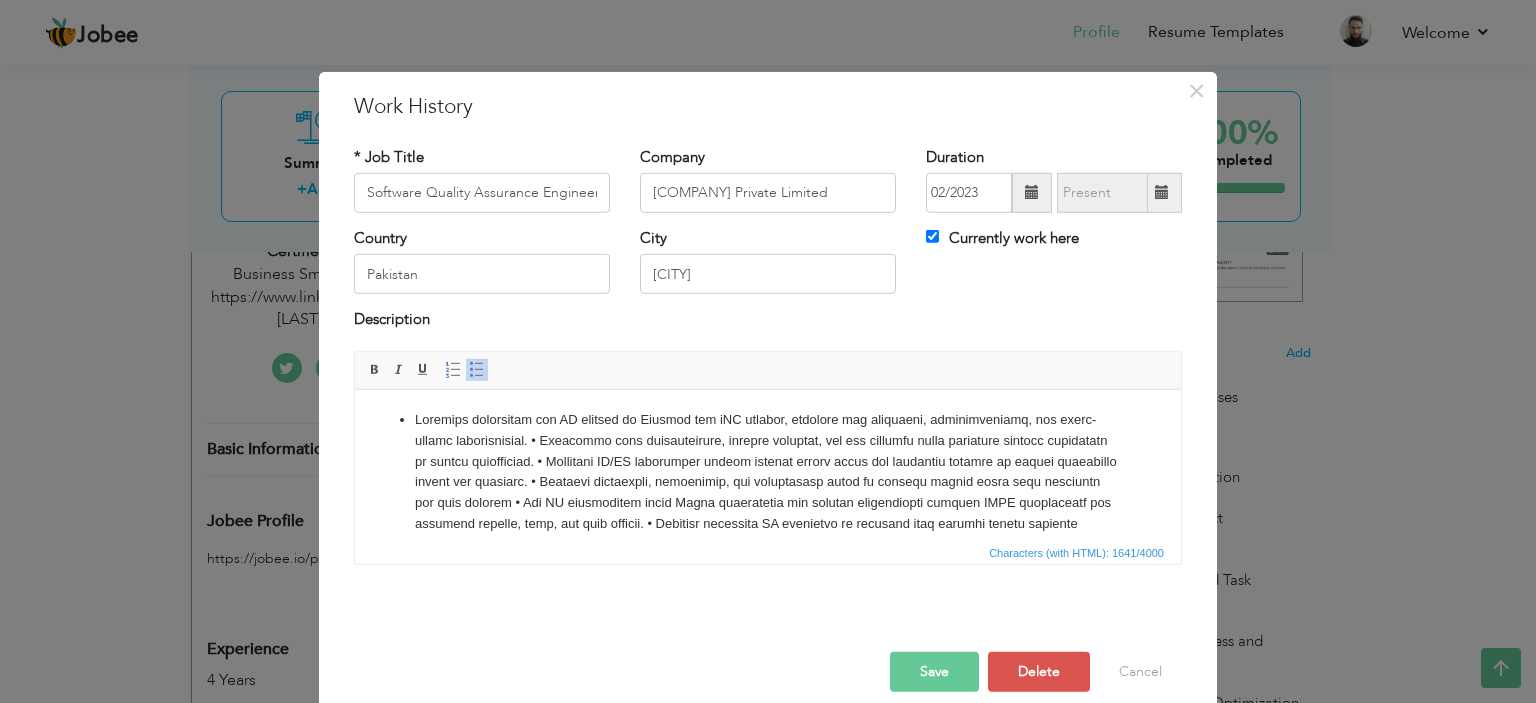 scroll, scrollTop: 157, scrollLeft: 0, axis: vertical 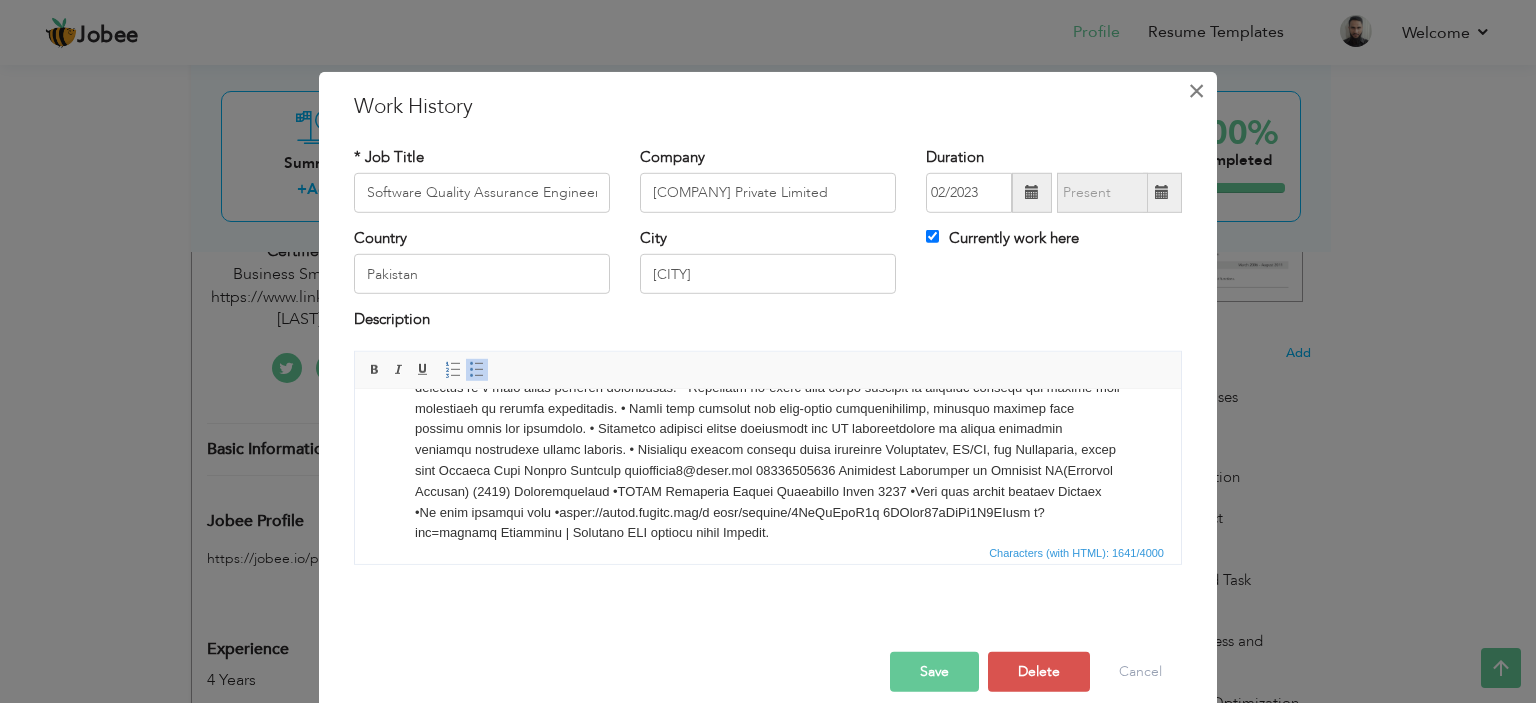 click on "×" at bounding box center (1196, 90) 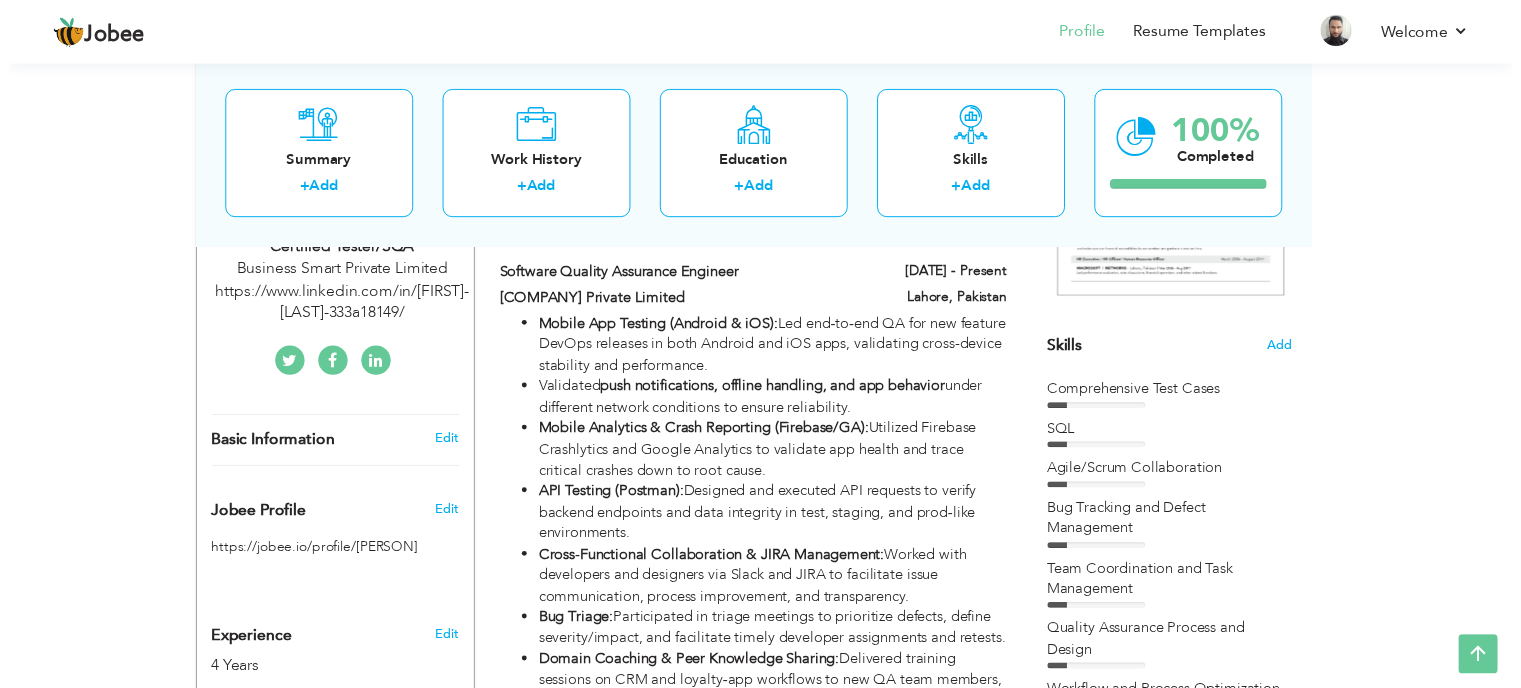scroll, scrollTop: 0, scrollLeft: 0, axis: both 